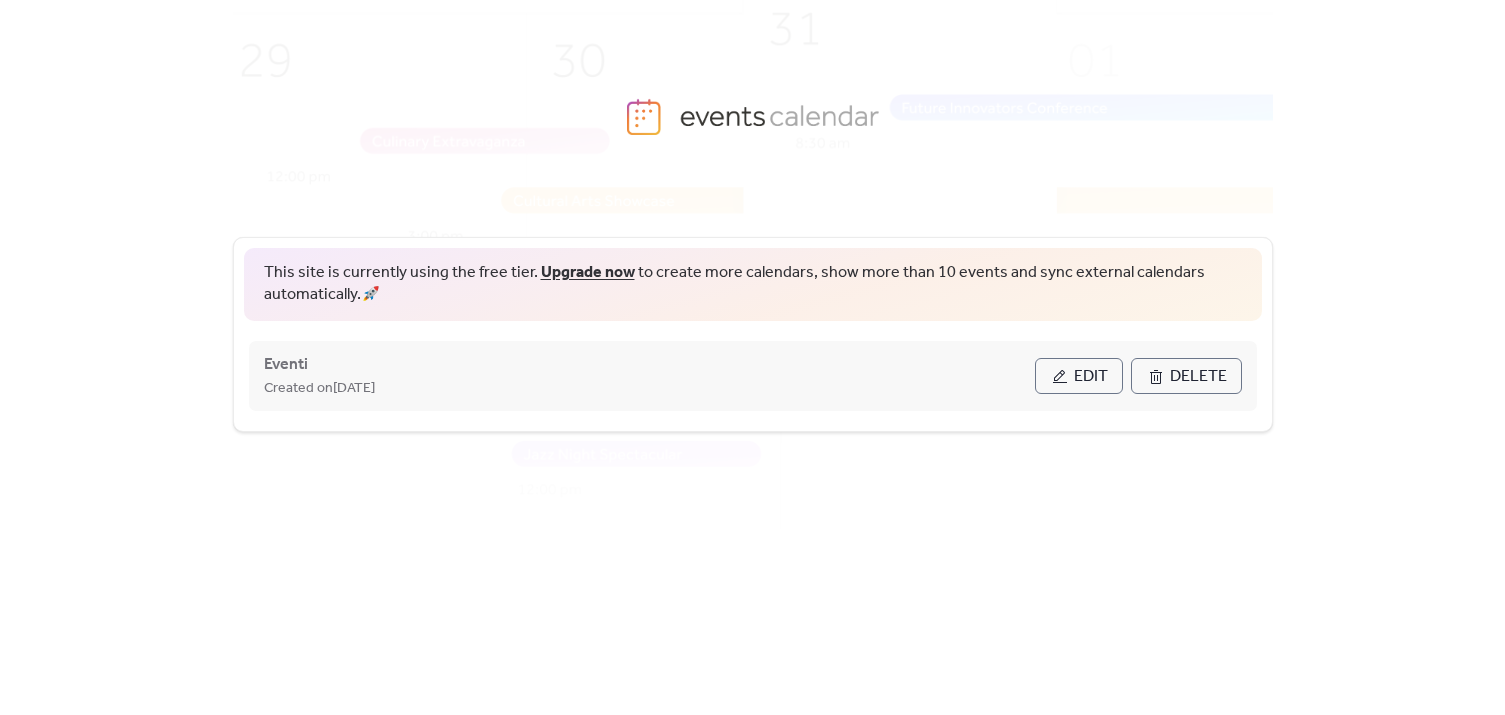 scroll, scrollTop: 0, scrollLeft: 0, axis: both 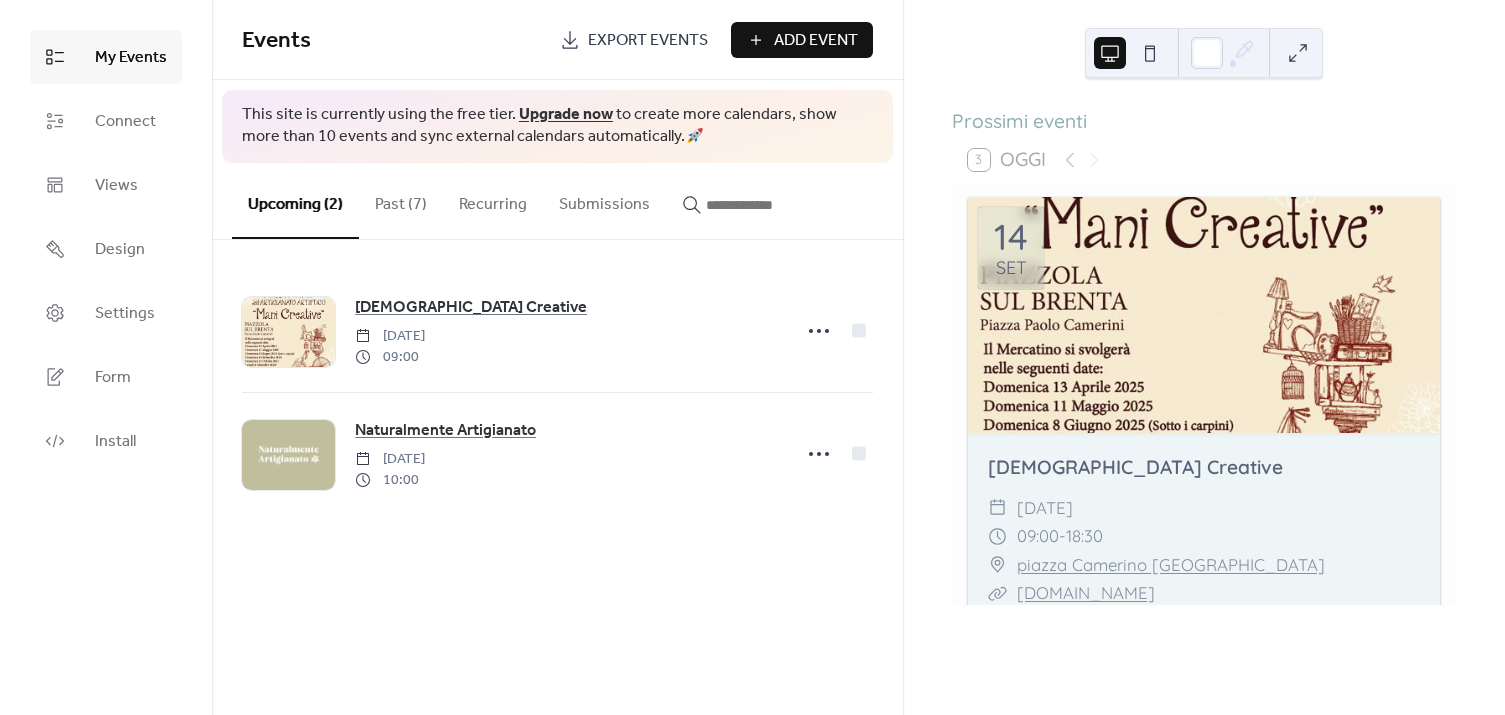 click on "Add Event" at bounding box center (802, 40) 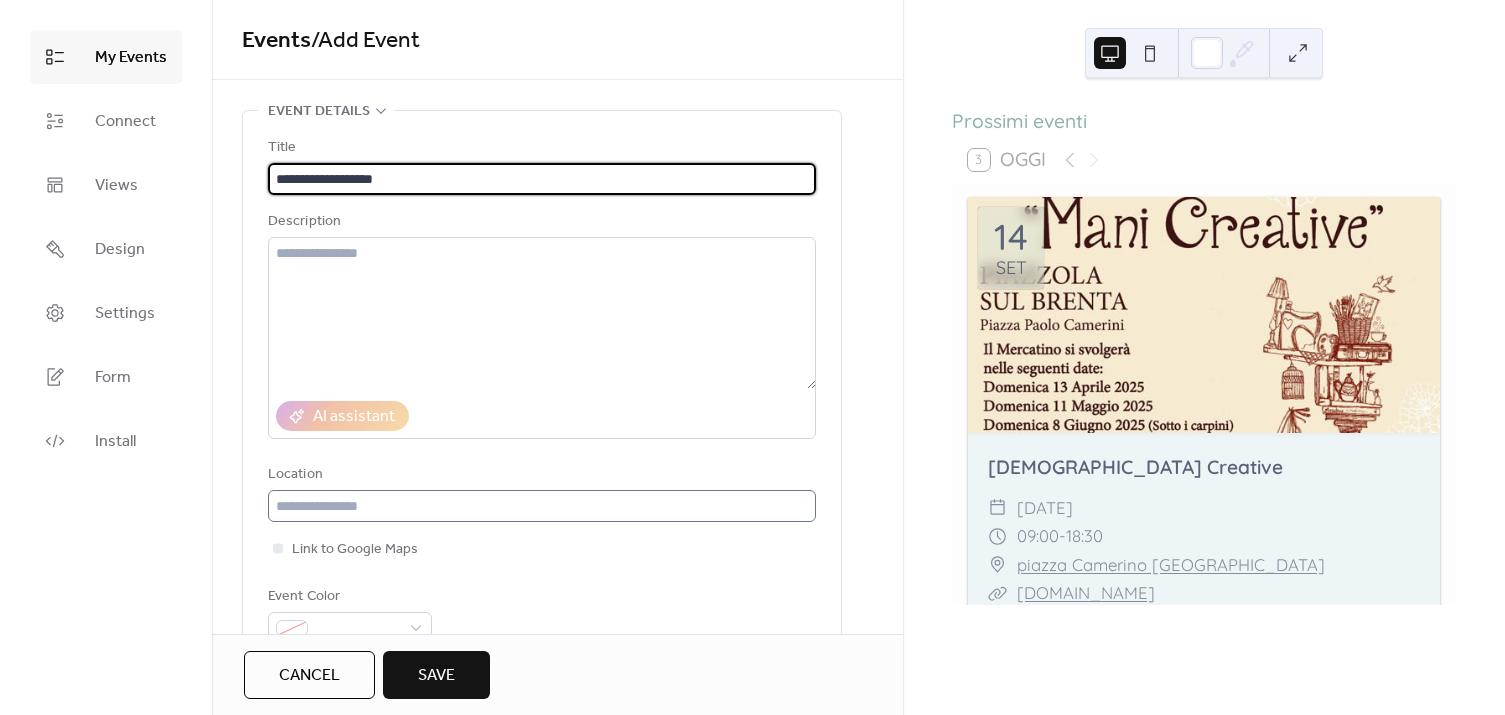 type on "**********" 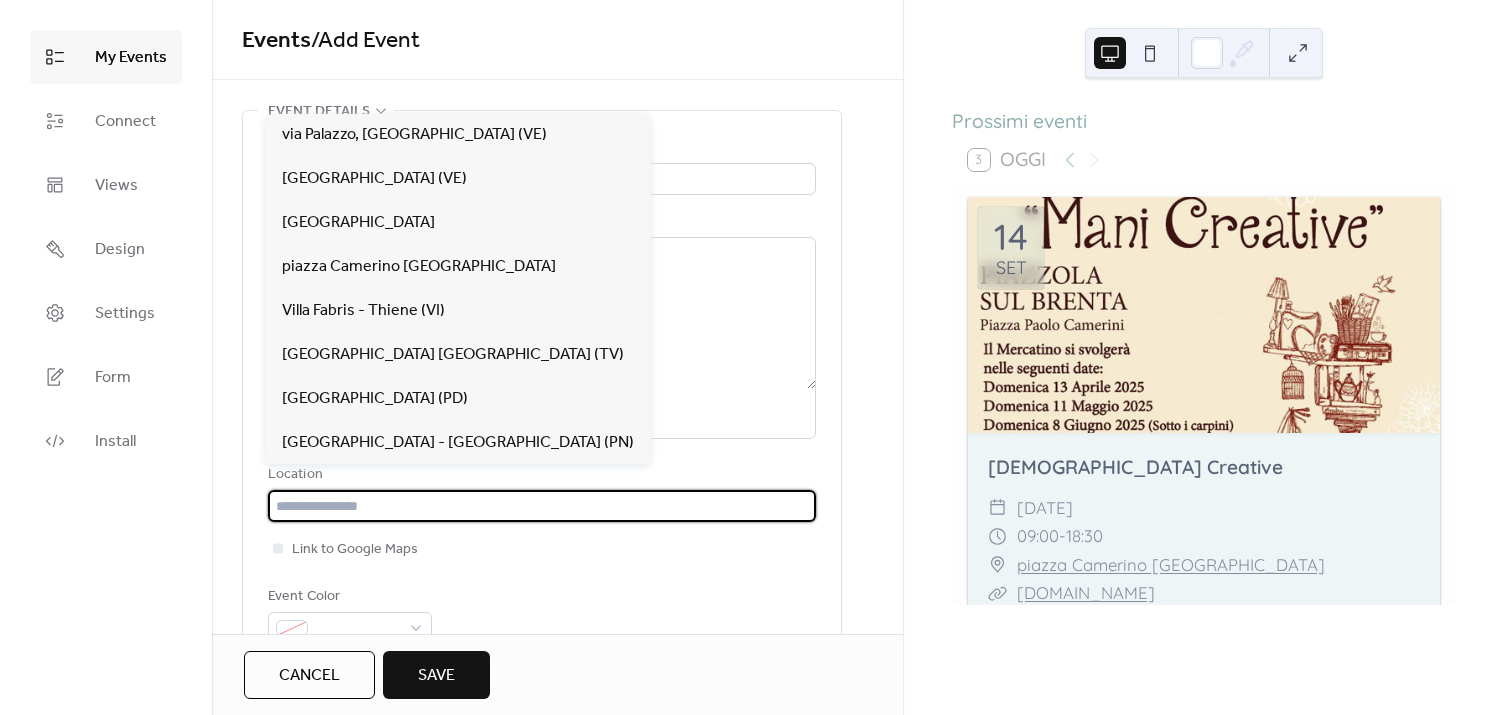 click at bounding box center [542, 506] 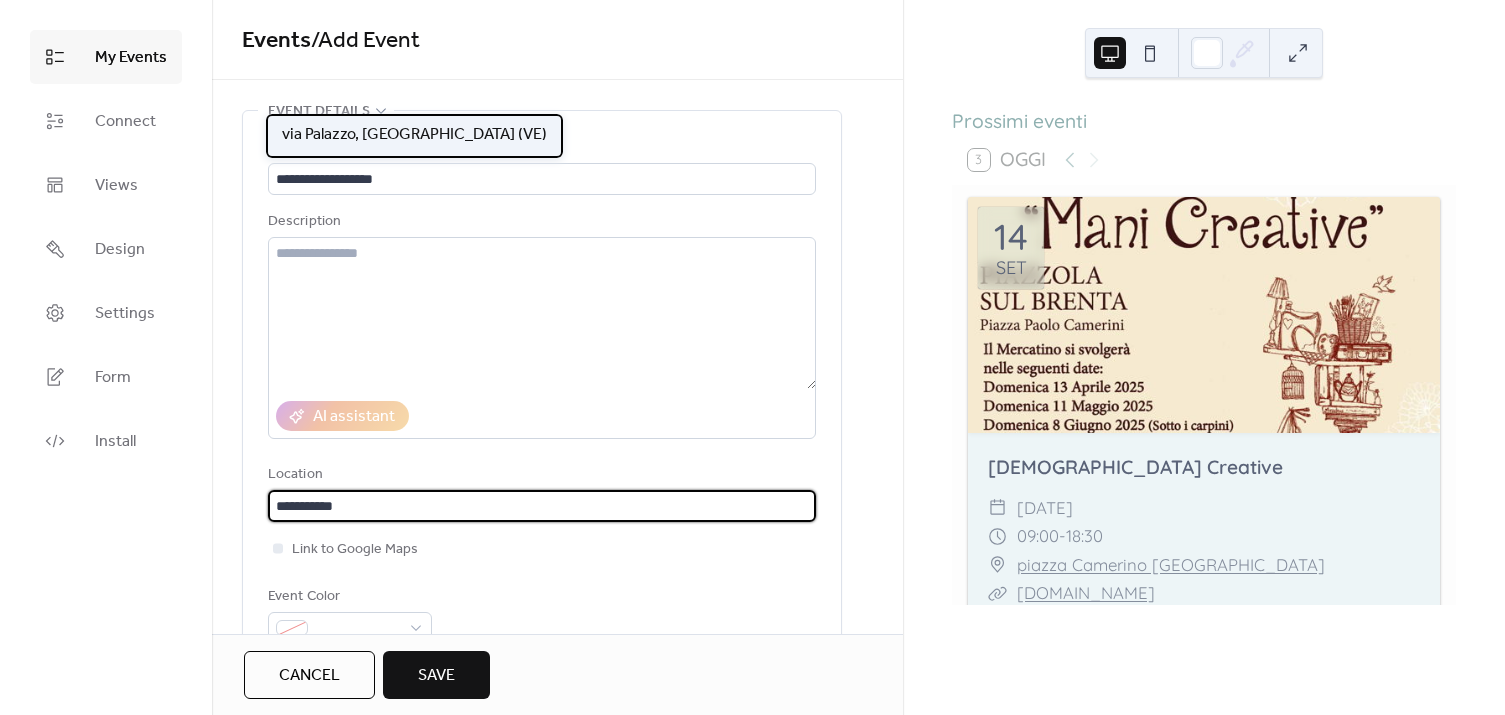 click on "via Palazzo, [GEOGRAPHIC_DATA] (VE)" at bounding box center [414, 135] 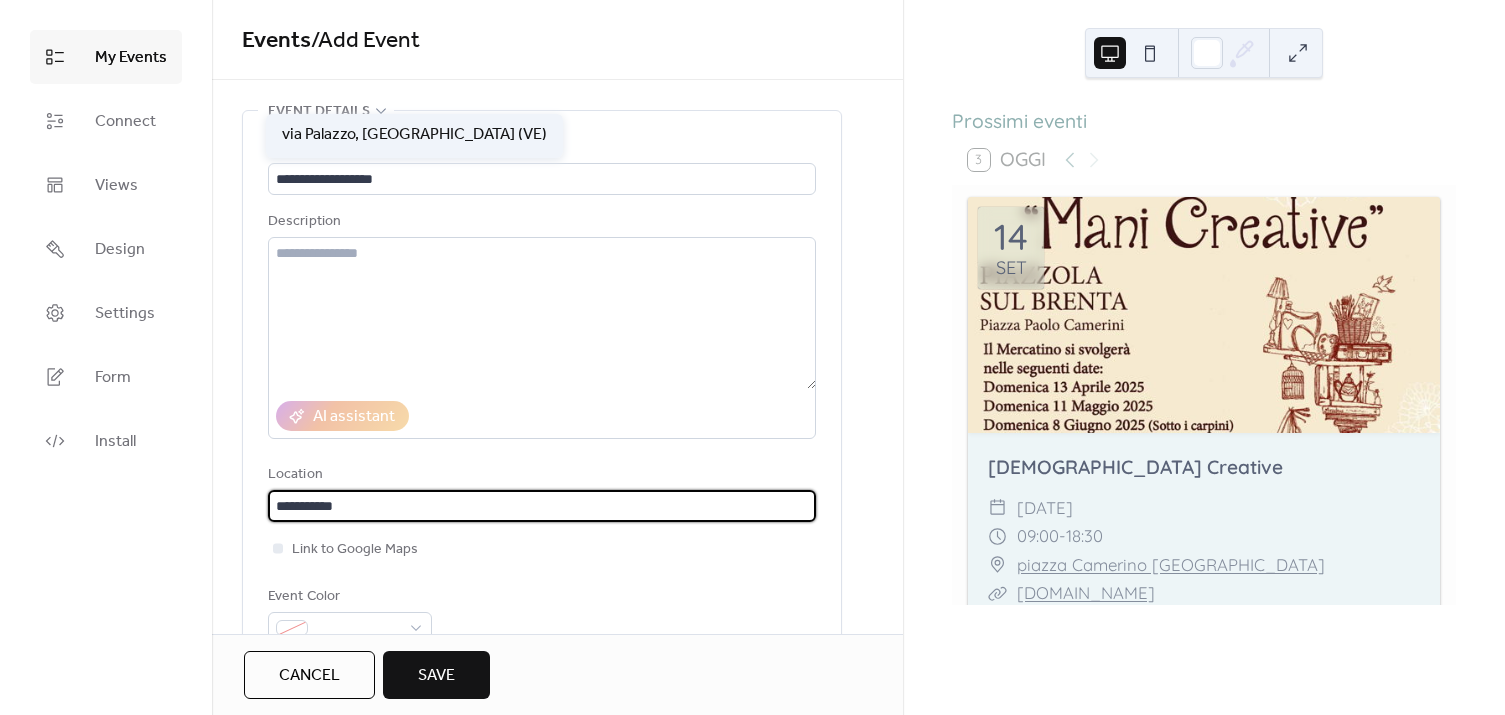 type on "**********" 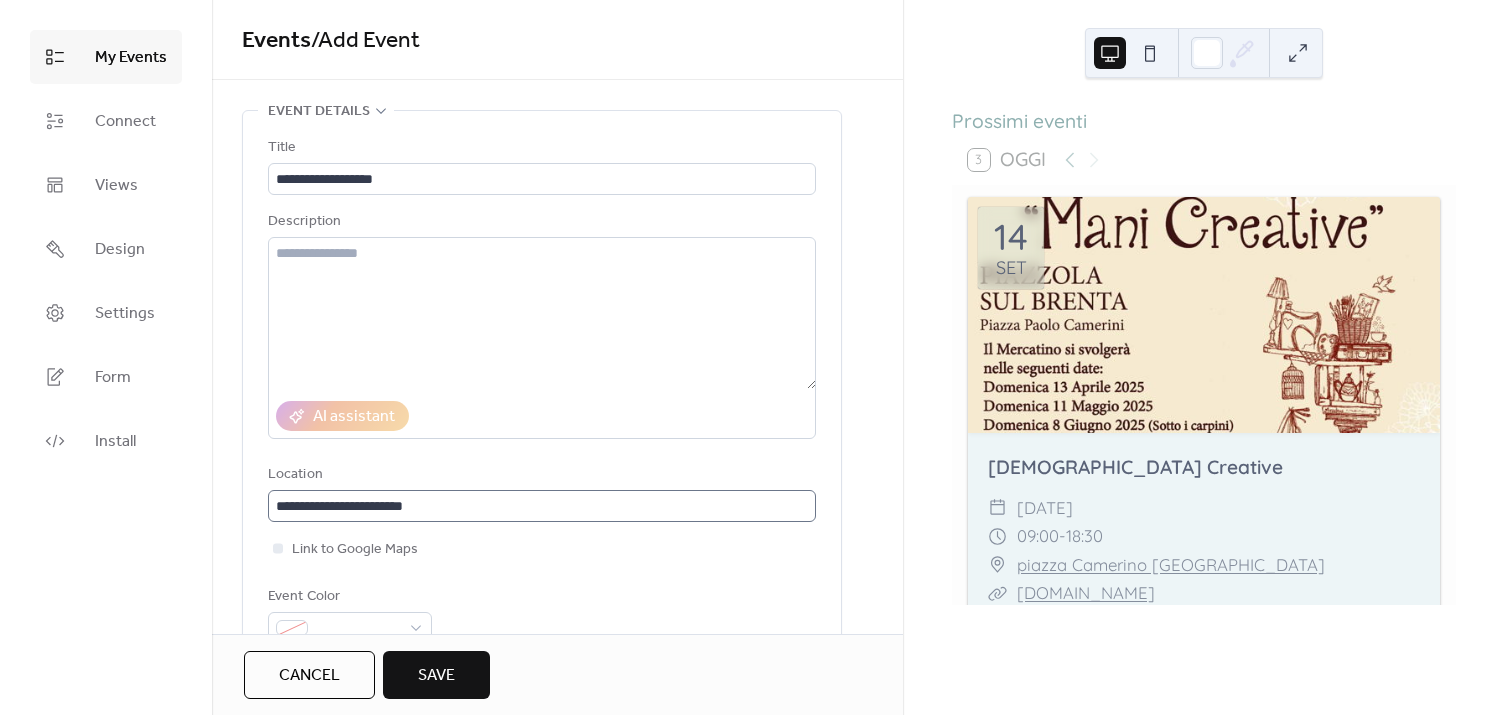 scroll, scrollTop: 0, scrollLeft: 0, axis: both 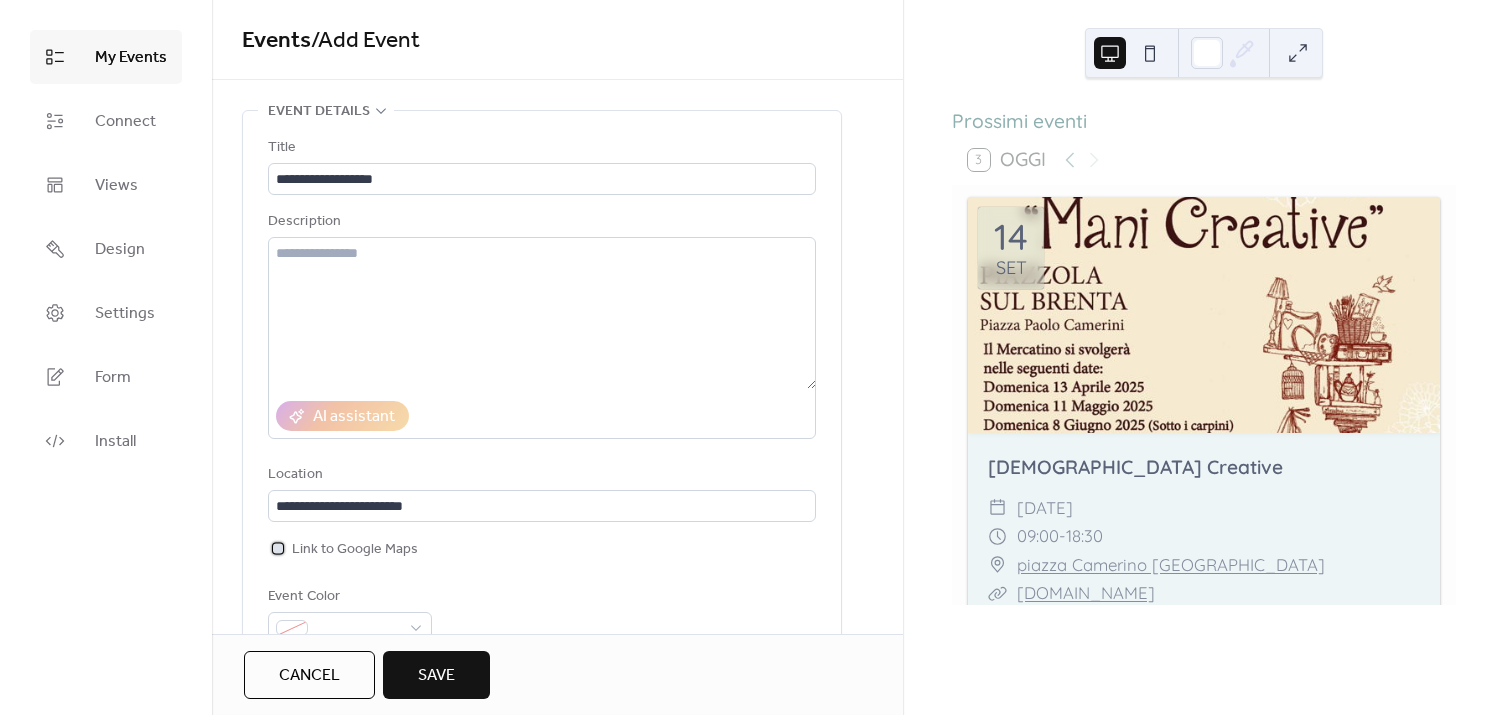click on "Link to Google Maps" at bounding box center [355, 550] 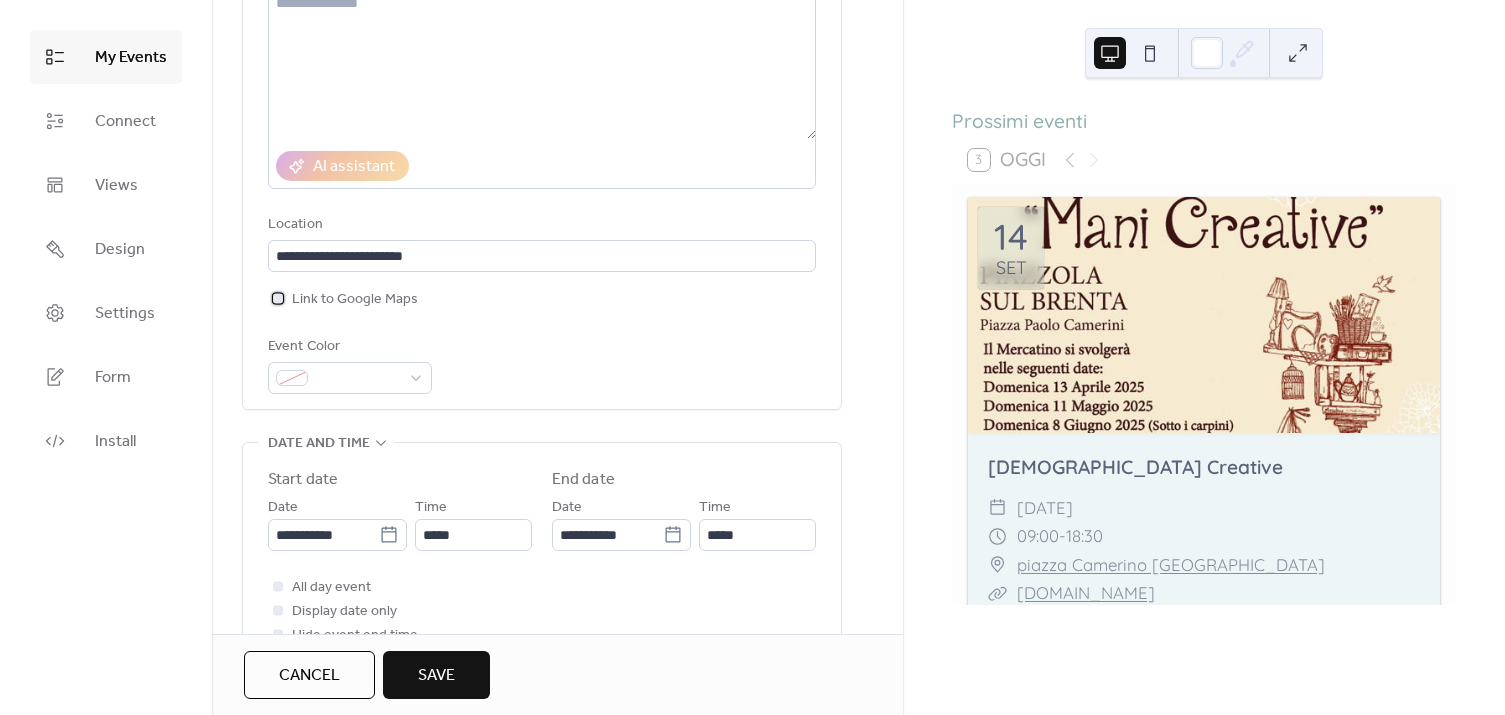 scroll, scrollTop: 272, scrollLeft: 0, axis: vertical 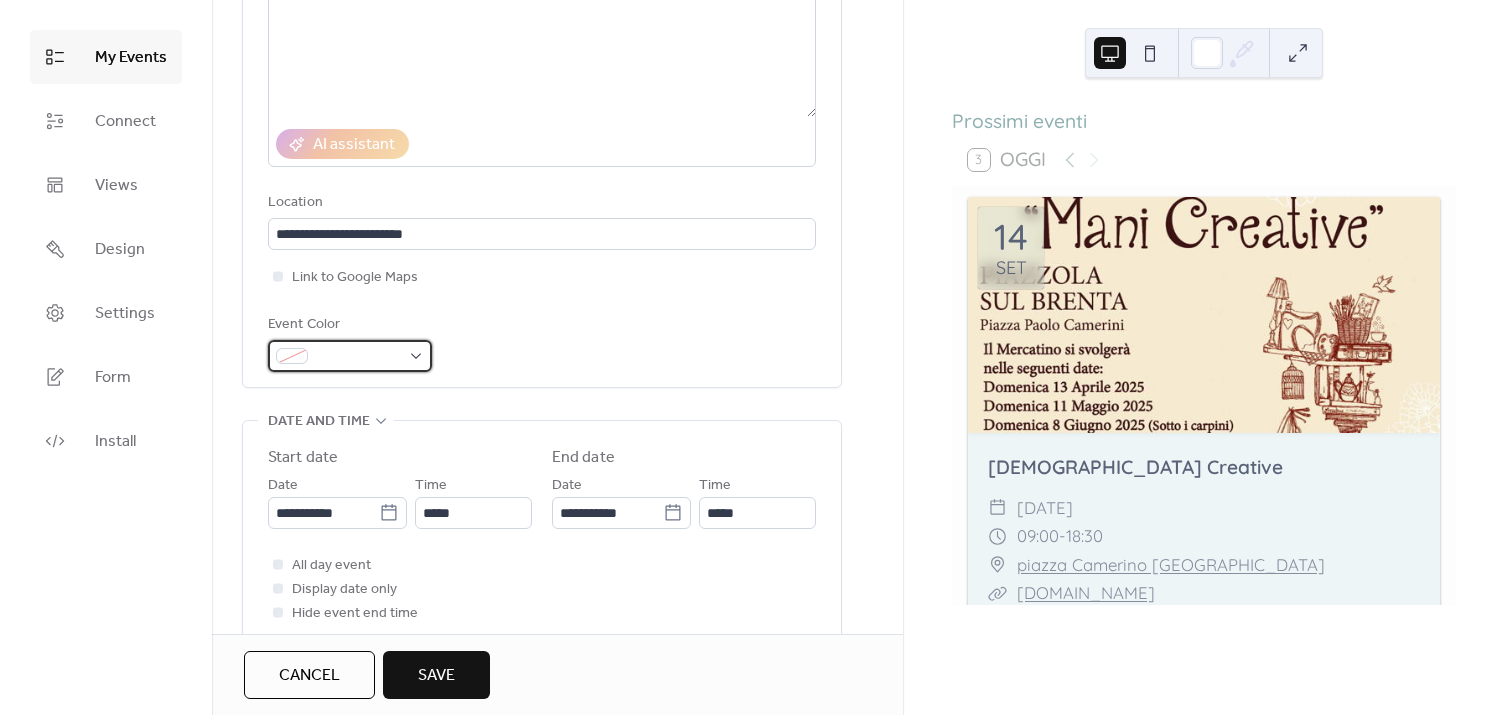 click at bounding box center (358, 357) 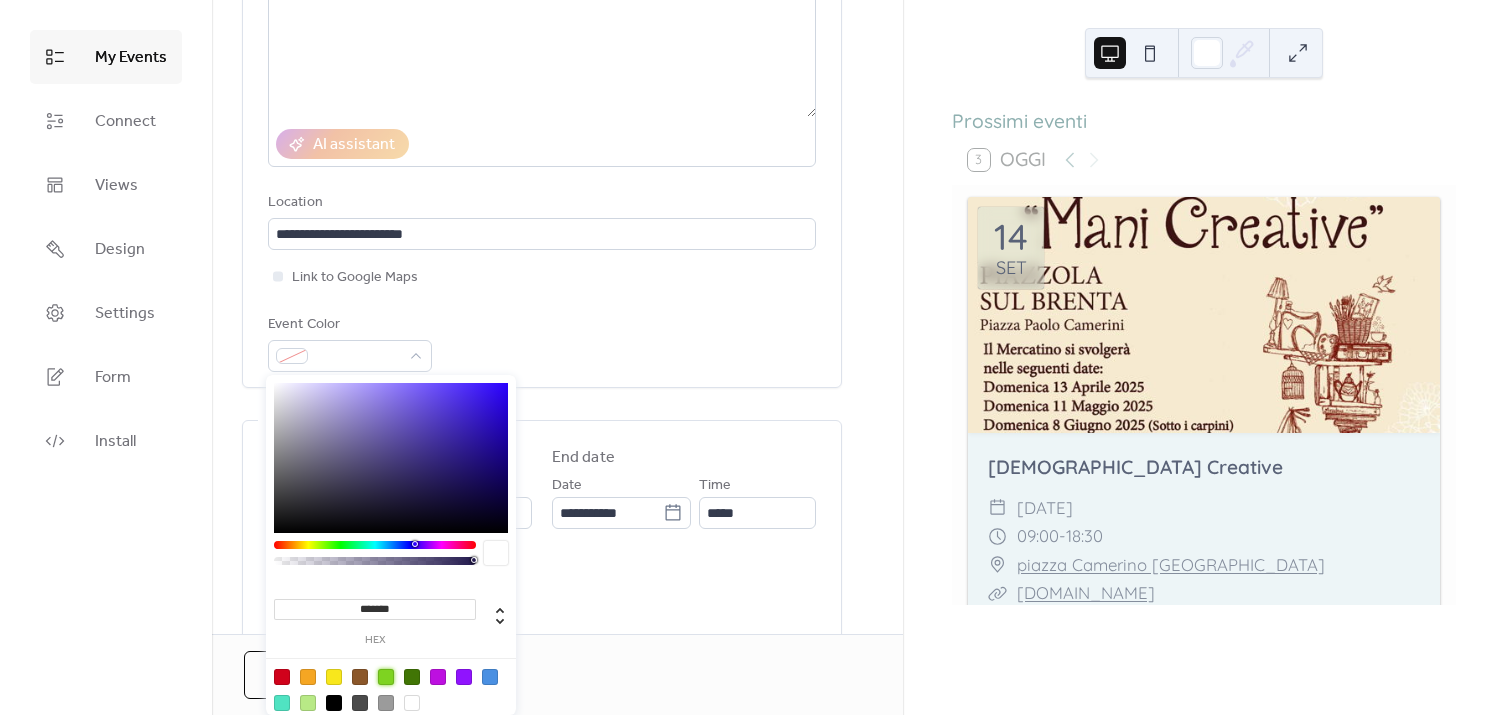 click at bounding box center (386, 677) 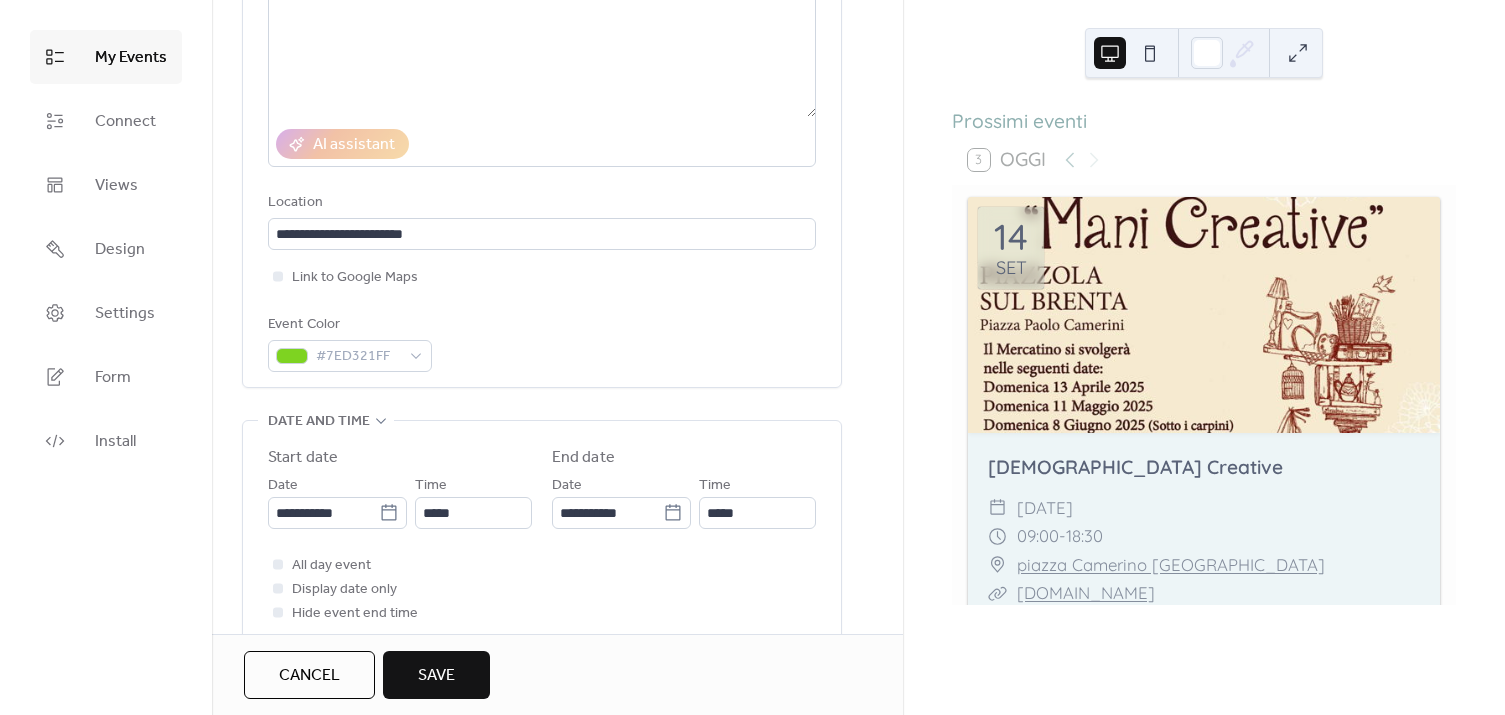 click on "**********" at bounding box center (542, 118) 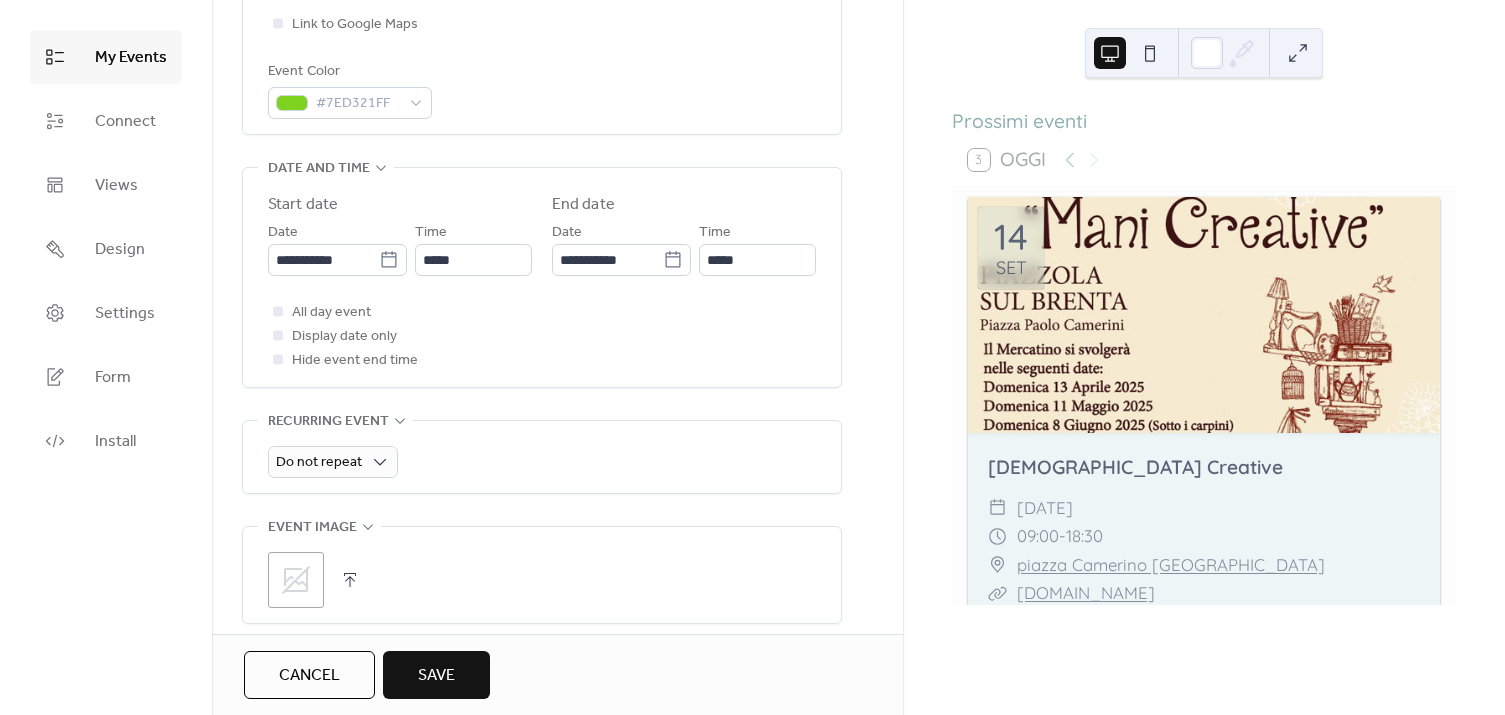 scroll, scrollTop: 545, scrollLeft: 0, axis: vertical 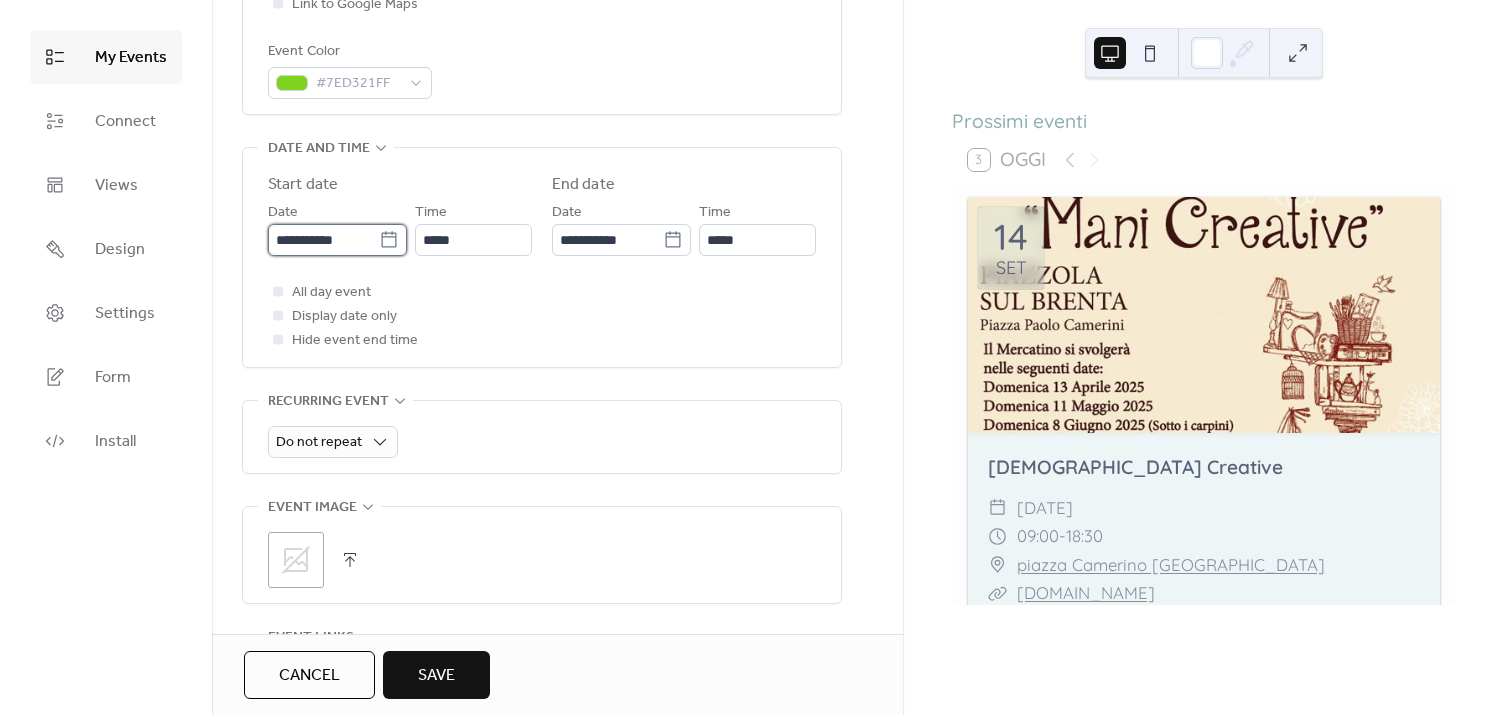 click on "**********" at bounding box center [323, 240] 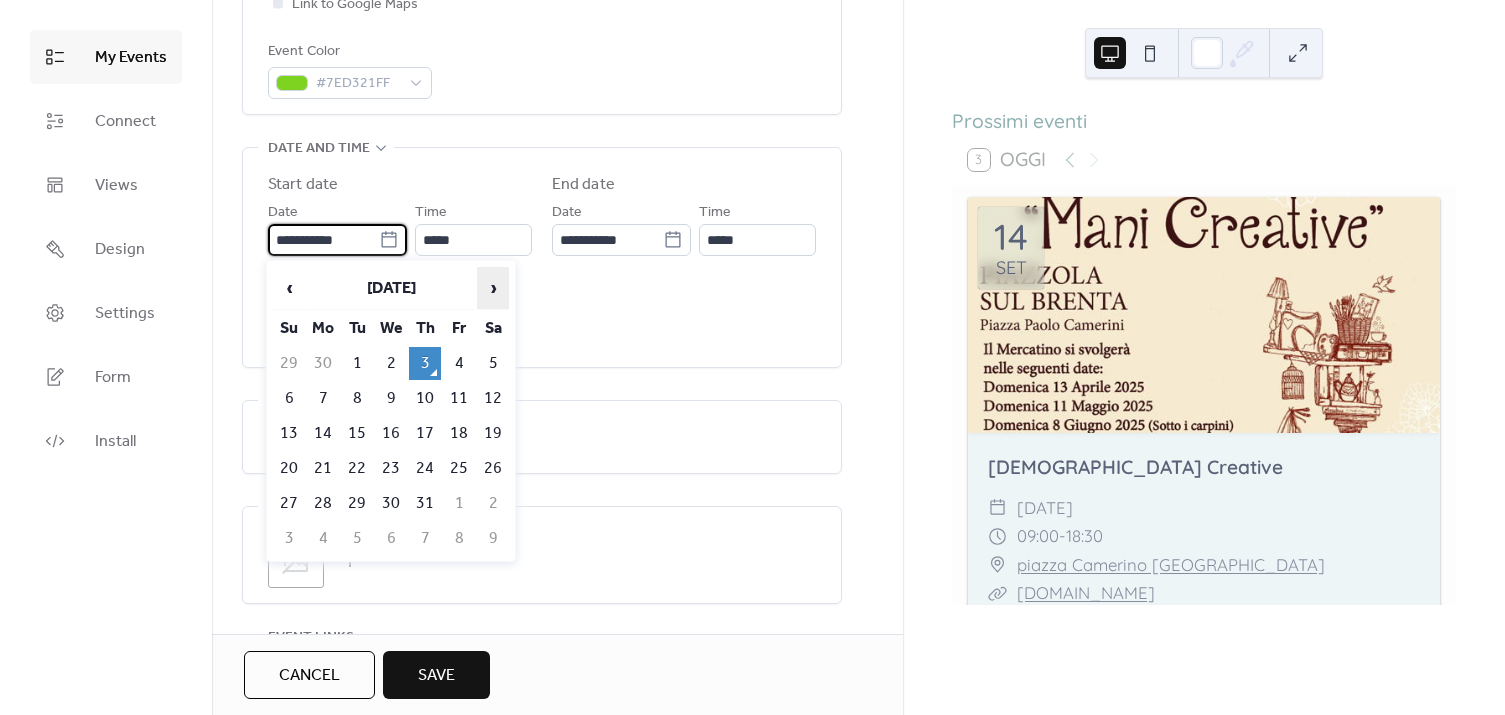 click on "›" at bounding box center (493, 288) 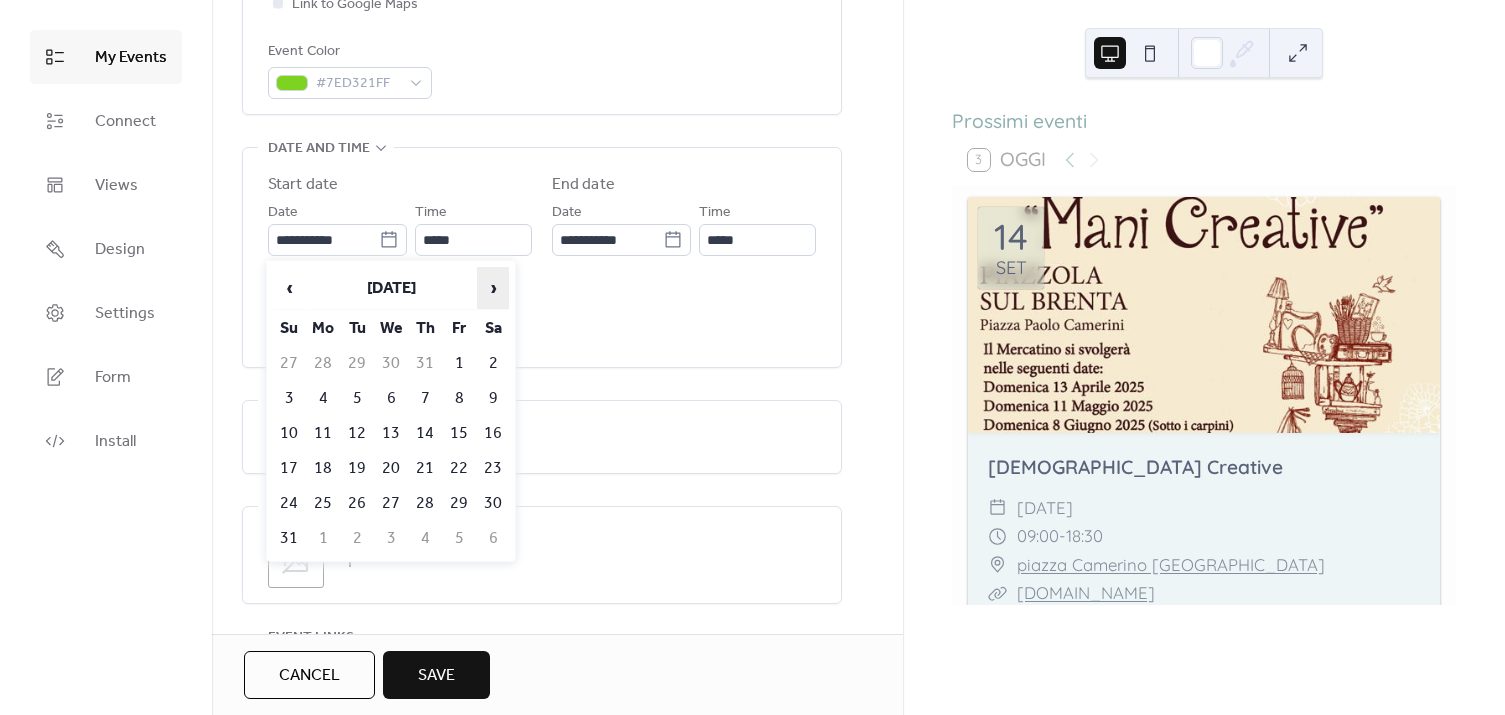 click on "›" at bounding box center [493, 288] 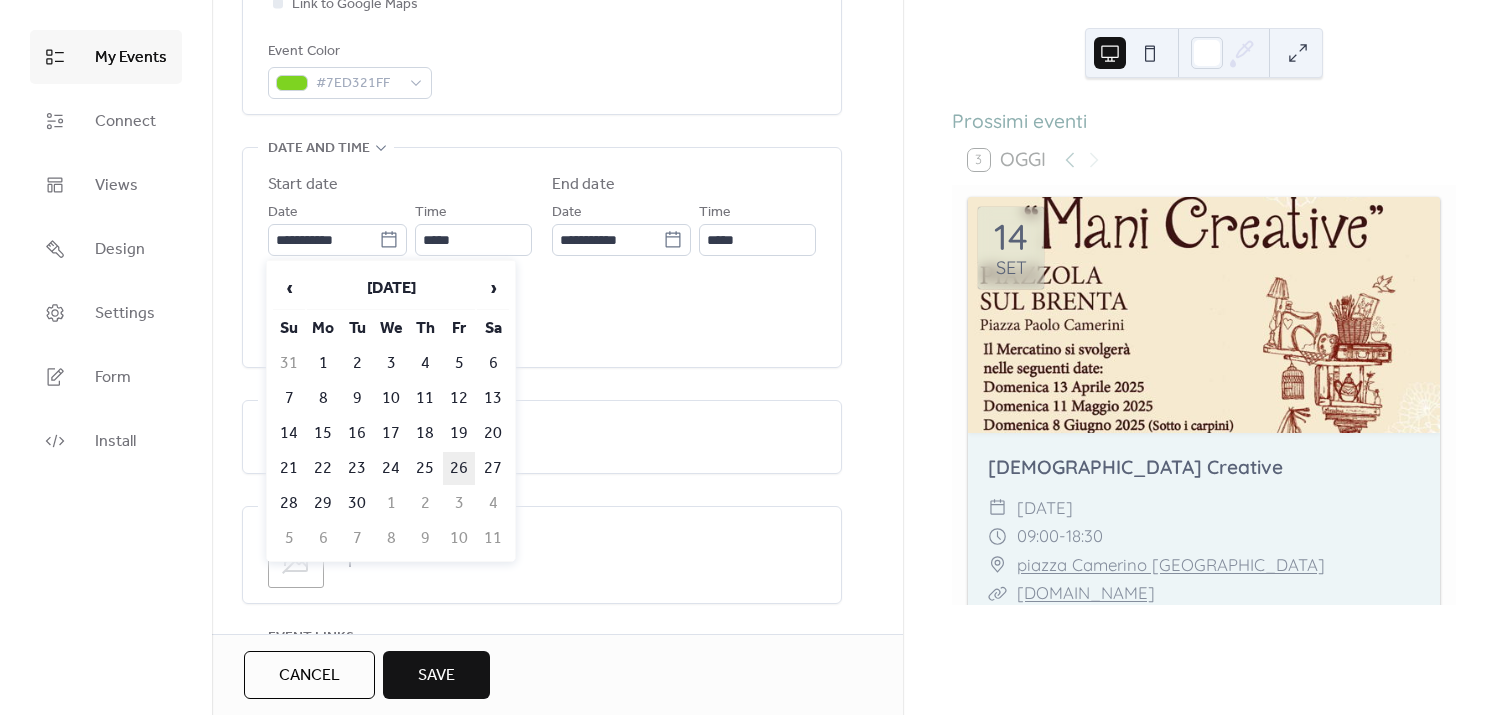 click on "26" at bounding box center [459, 468] 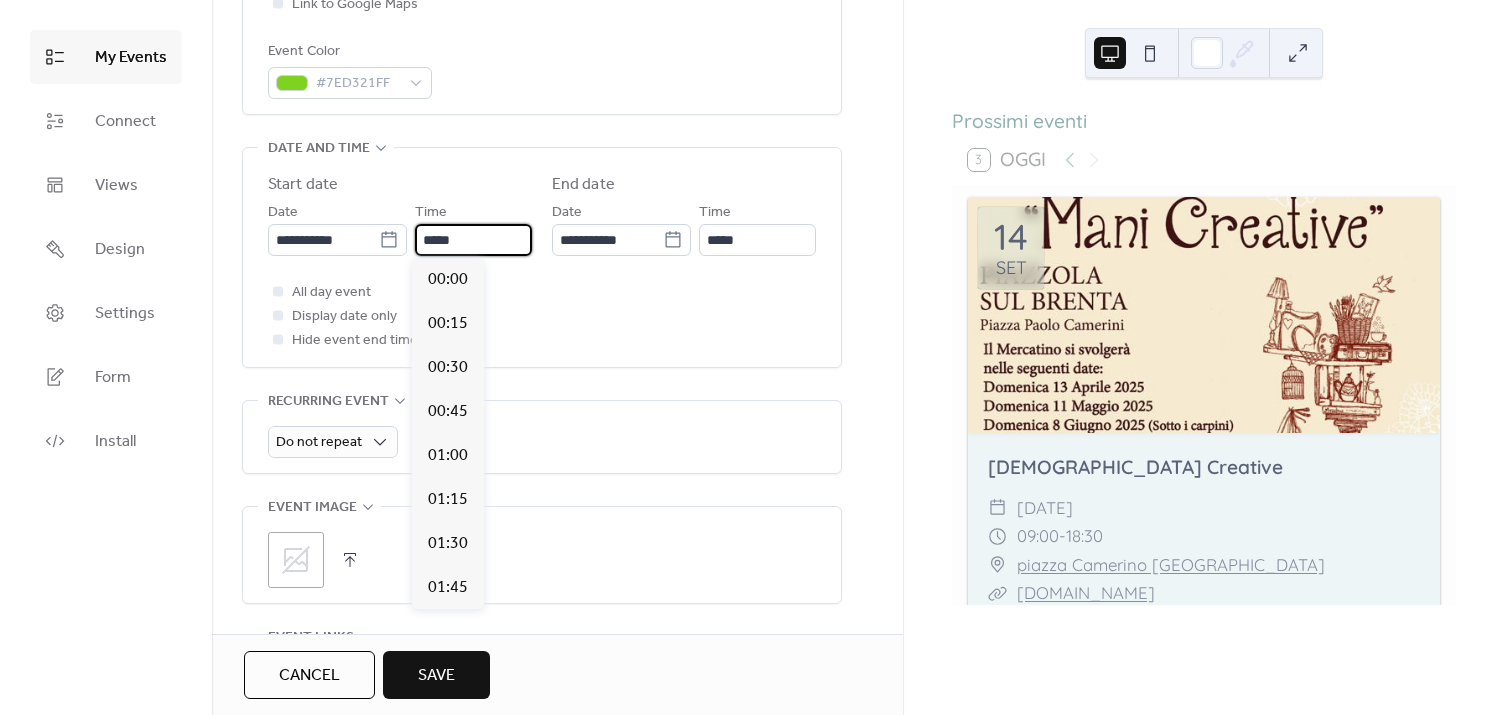 scroll, scrollTop: 2094, scrollLeft: 0, axis: vertical 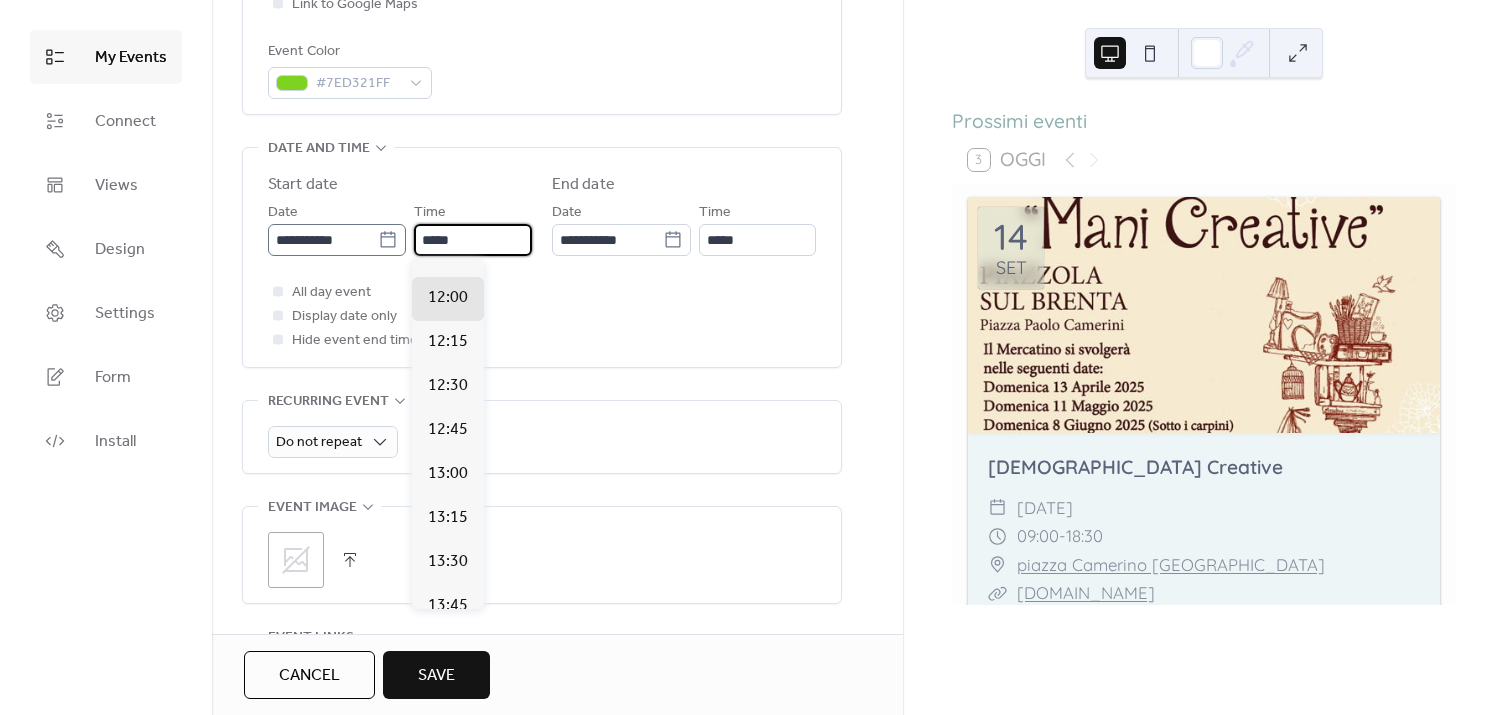 drag, startPoint x: 488, startPoint y: 248, endPoint x: 395, endPoint y: 254, distance: 93.193344 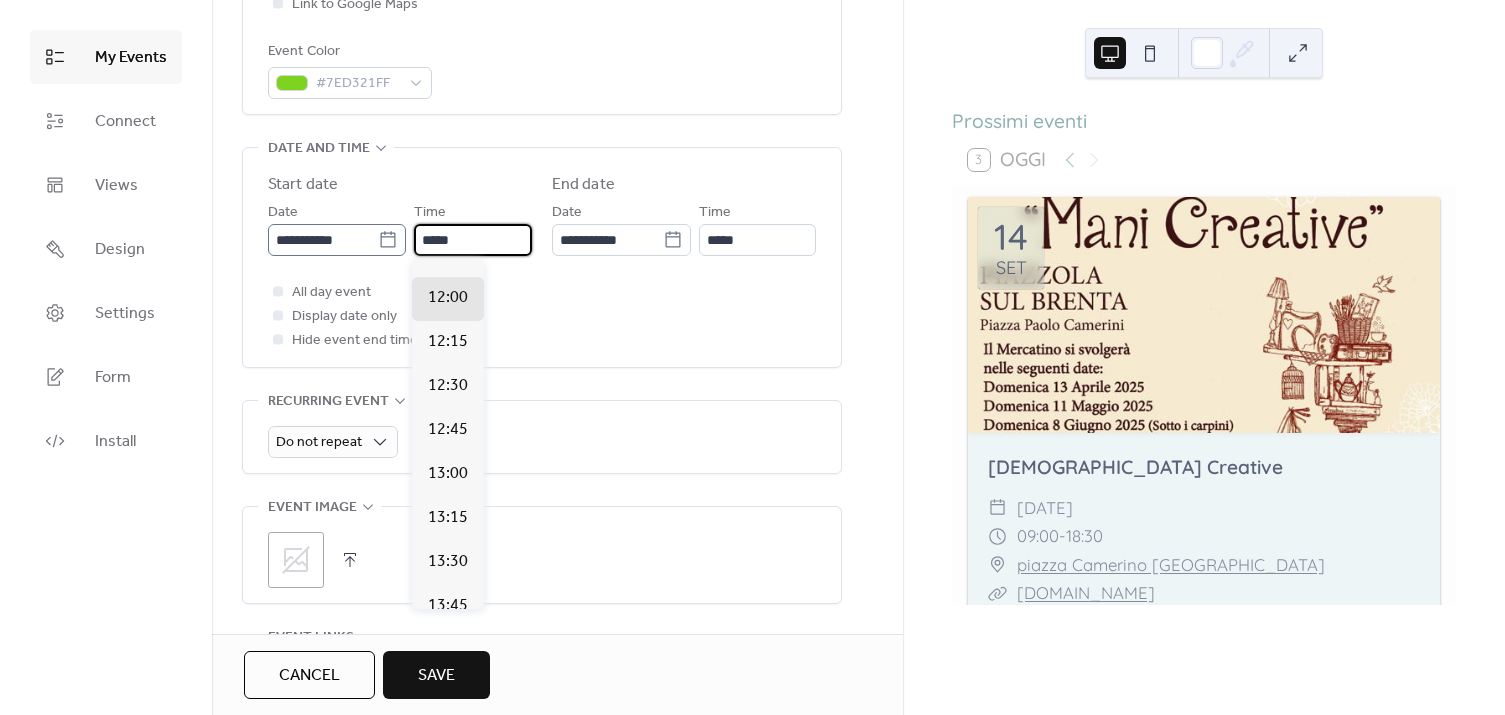 click on "**********" at bounding box center [400, 228] 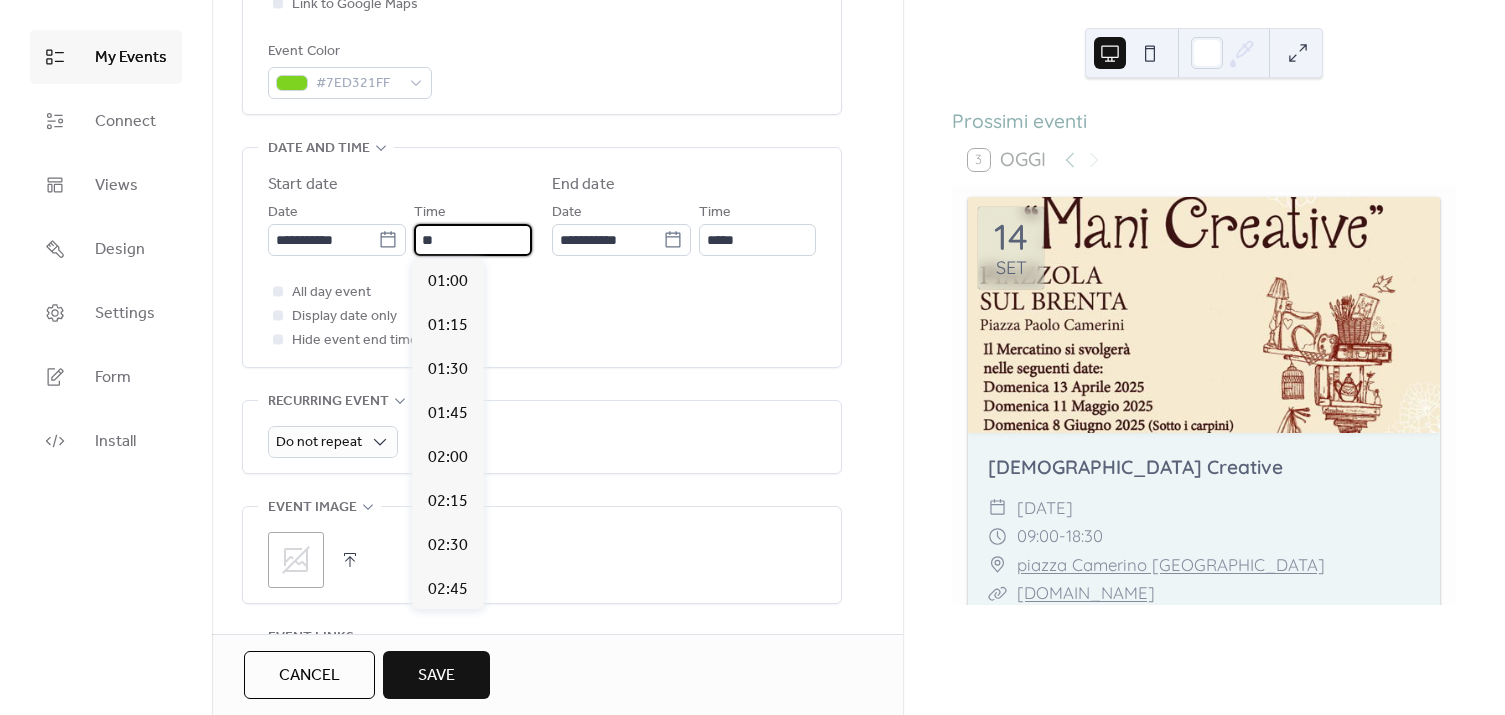 scroll, scrollTop: 1745, scrollLeft: 0, axis: vertical 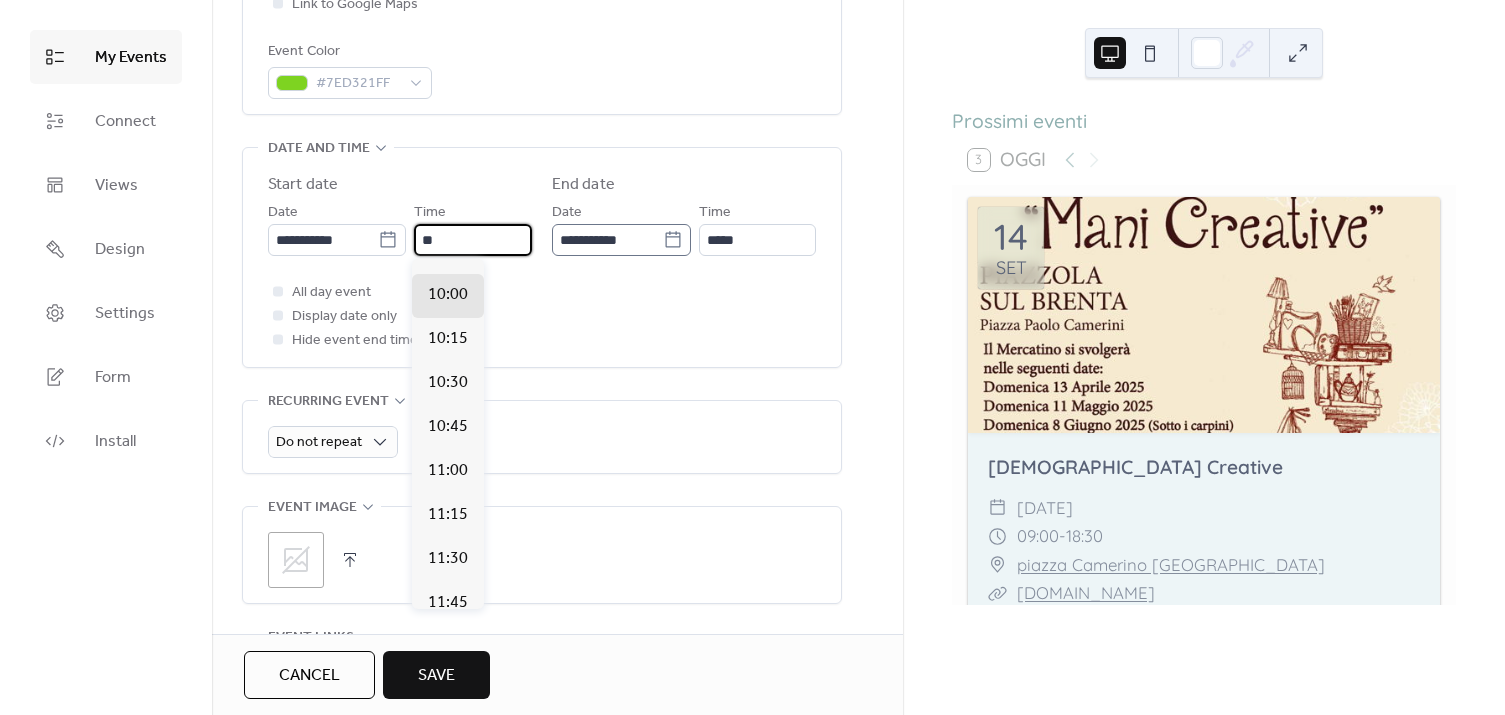 type on "*****" 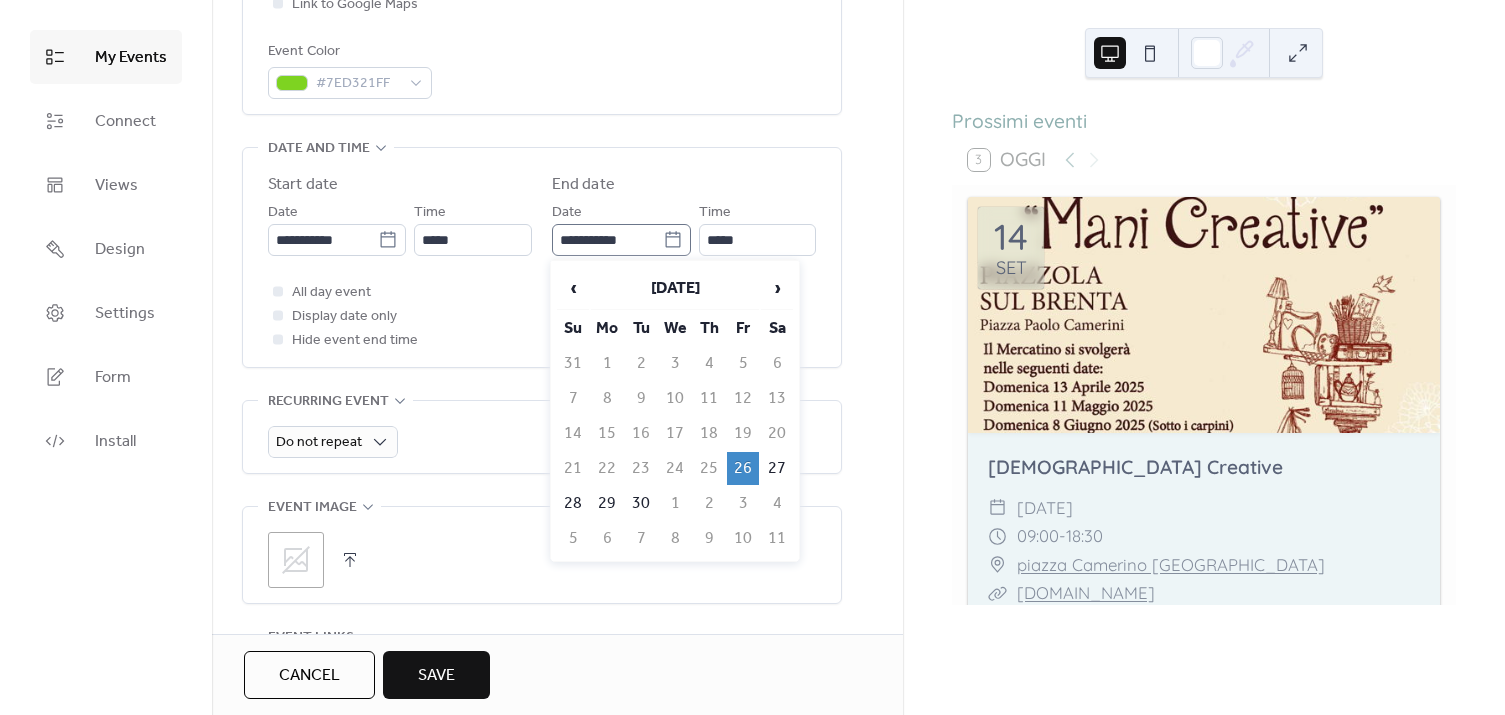 scroll, scrollTop: 0, scrollLeft: 0, axis: both 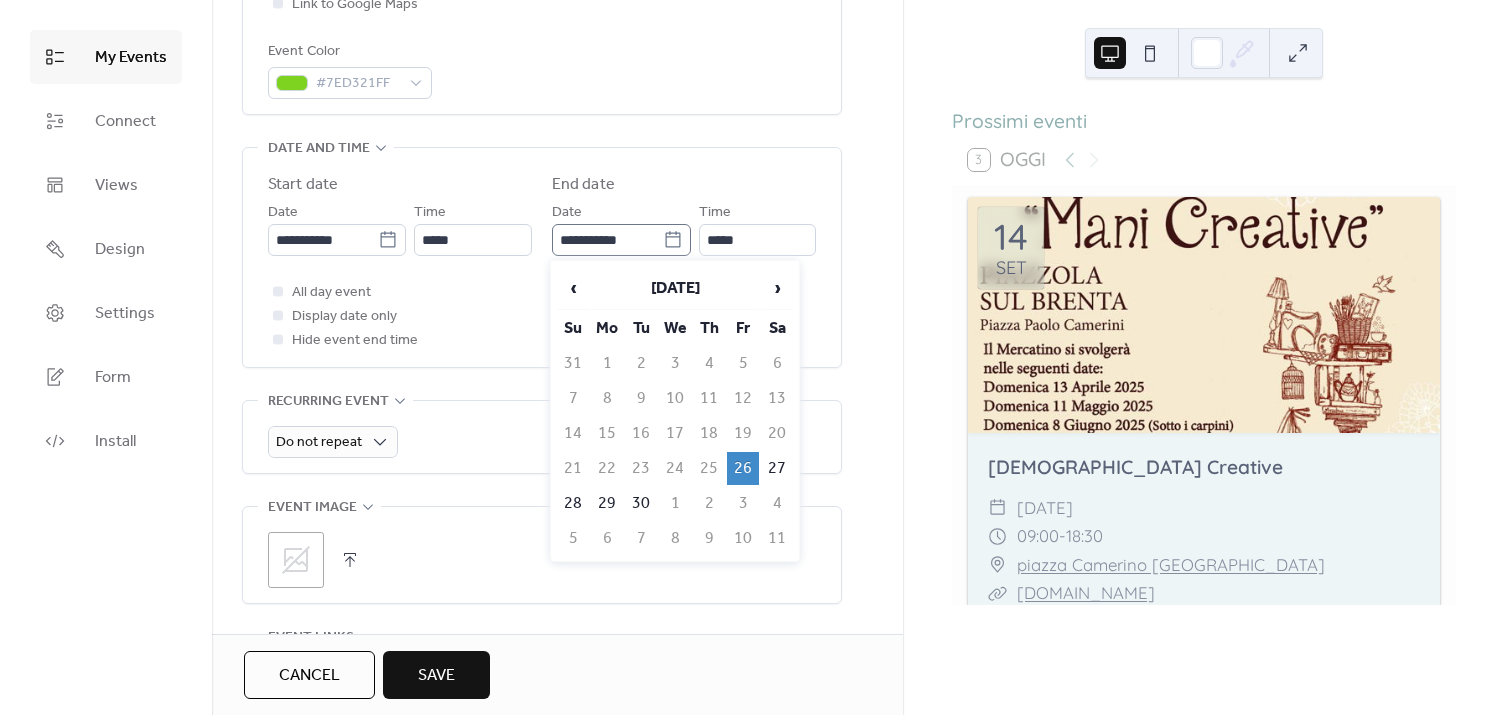 click 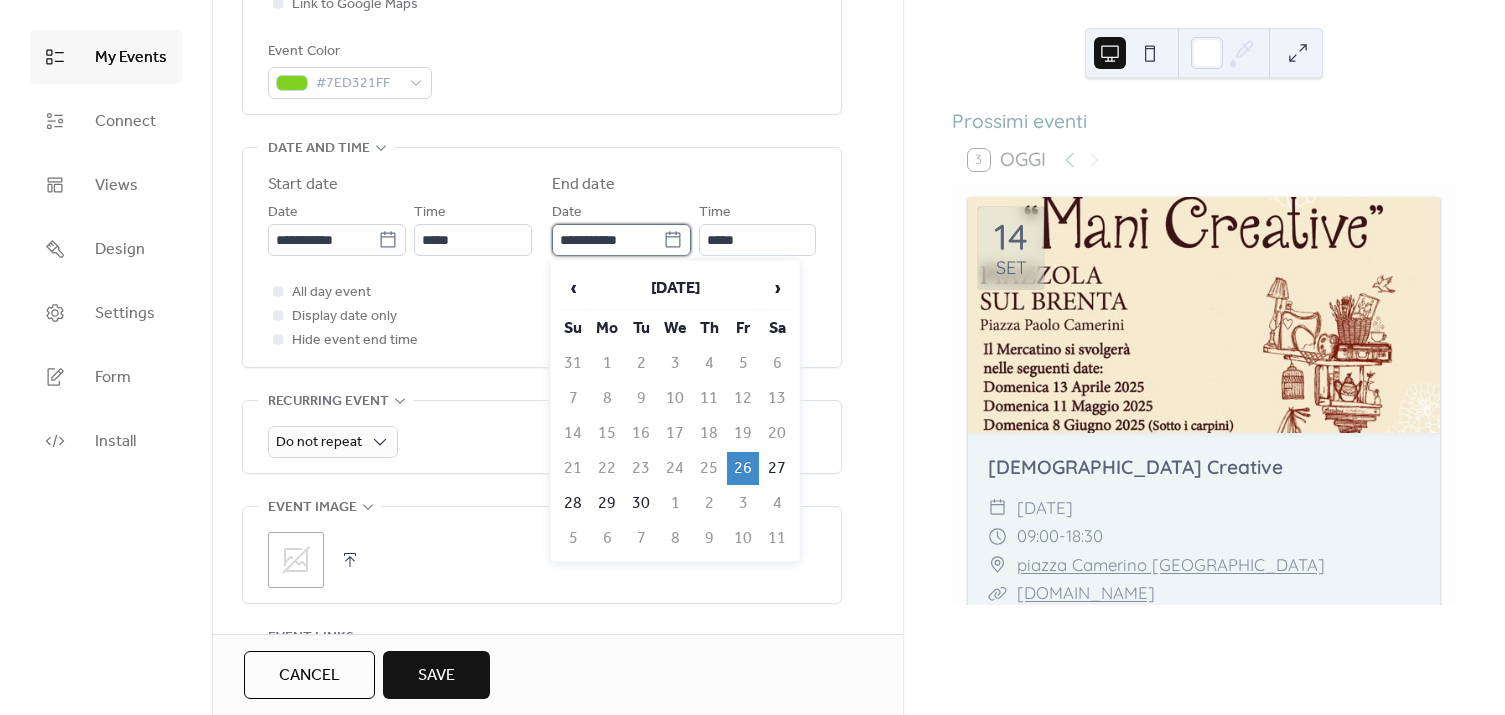 click on "**********" at bounding box center (607, 240) 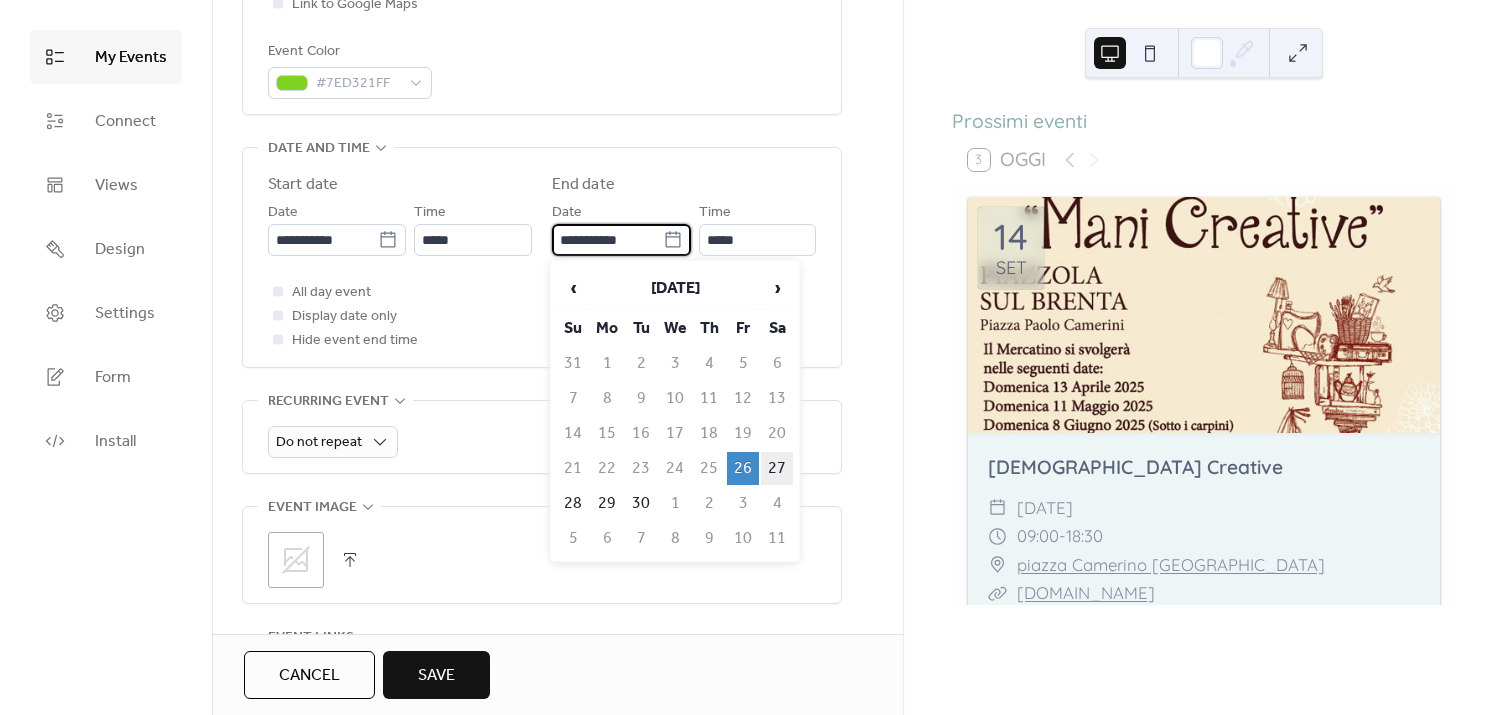 click on "27" at bounding box center (777, 468) 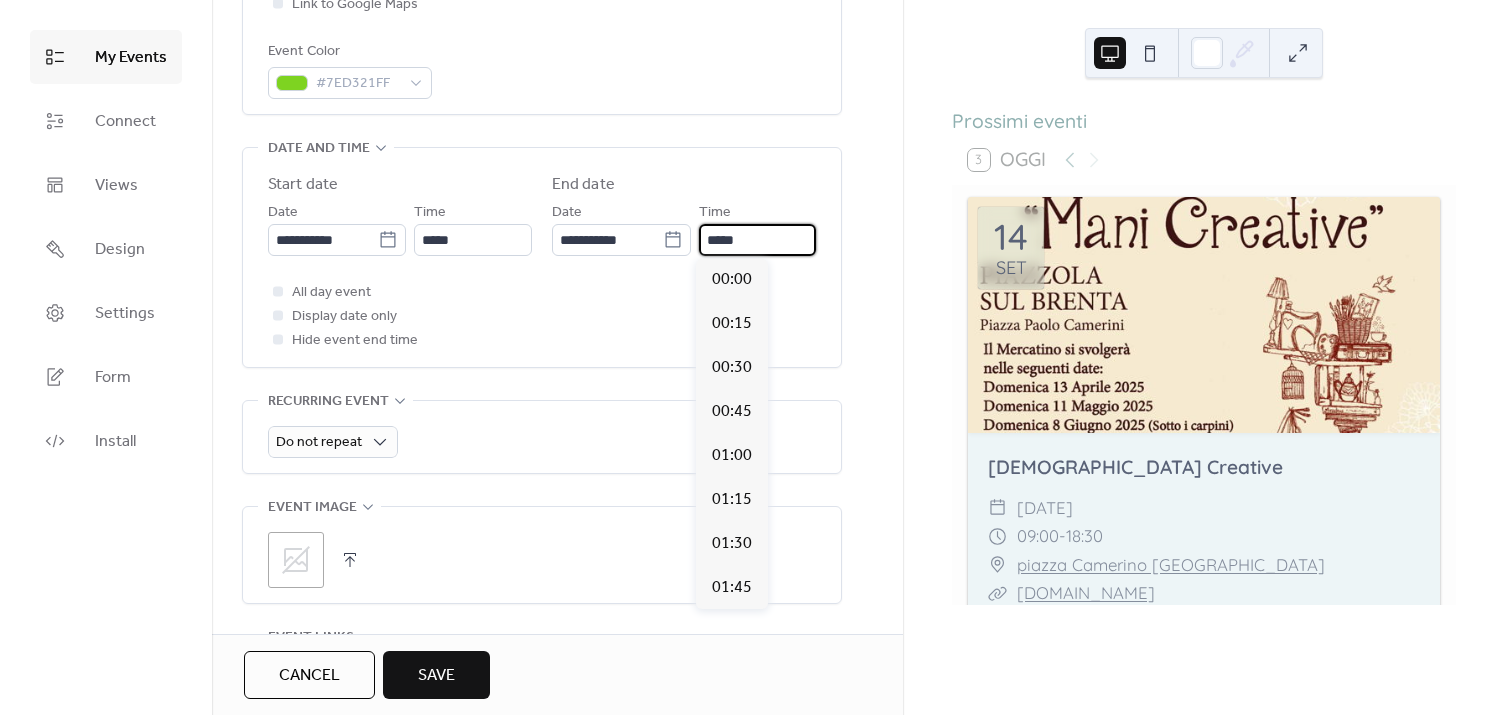 click on "*****" at bounding box center (757, 240) 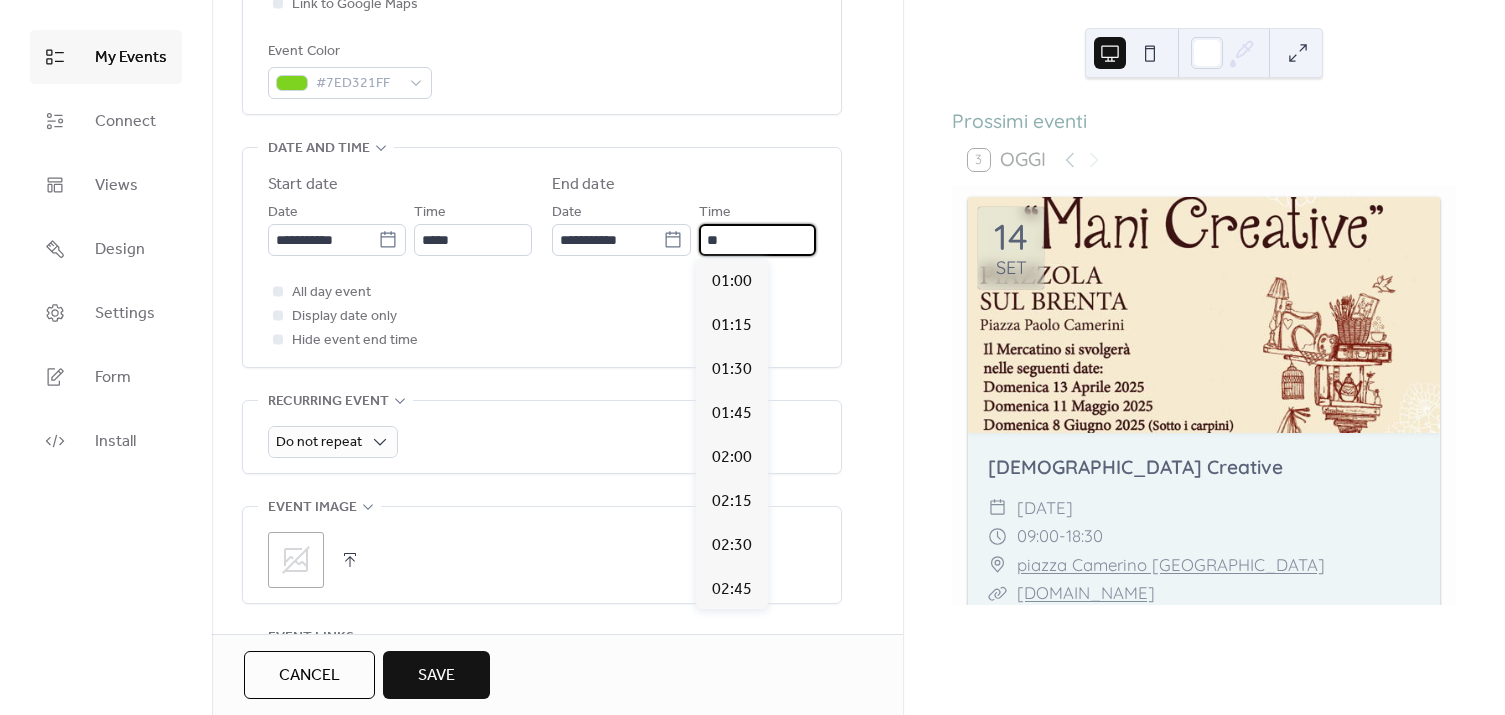 scroll, scrollTop: 3316, scrollLeft: 0, axis: vertical 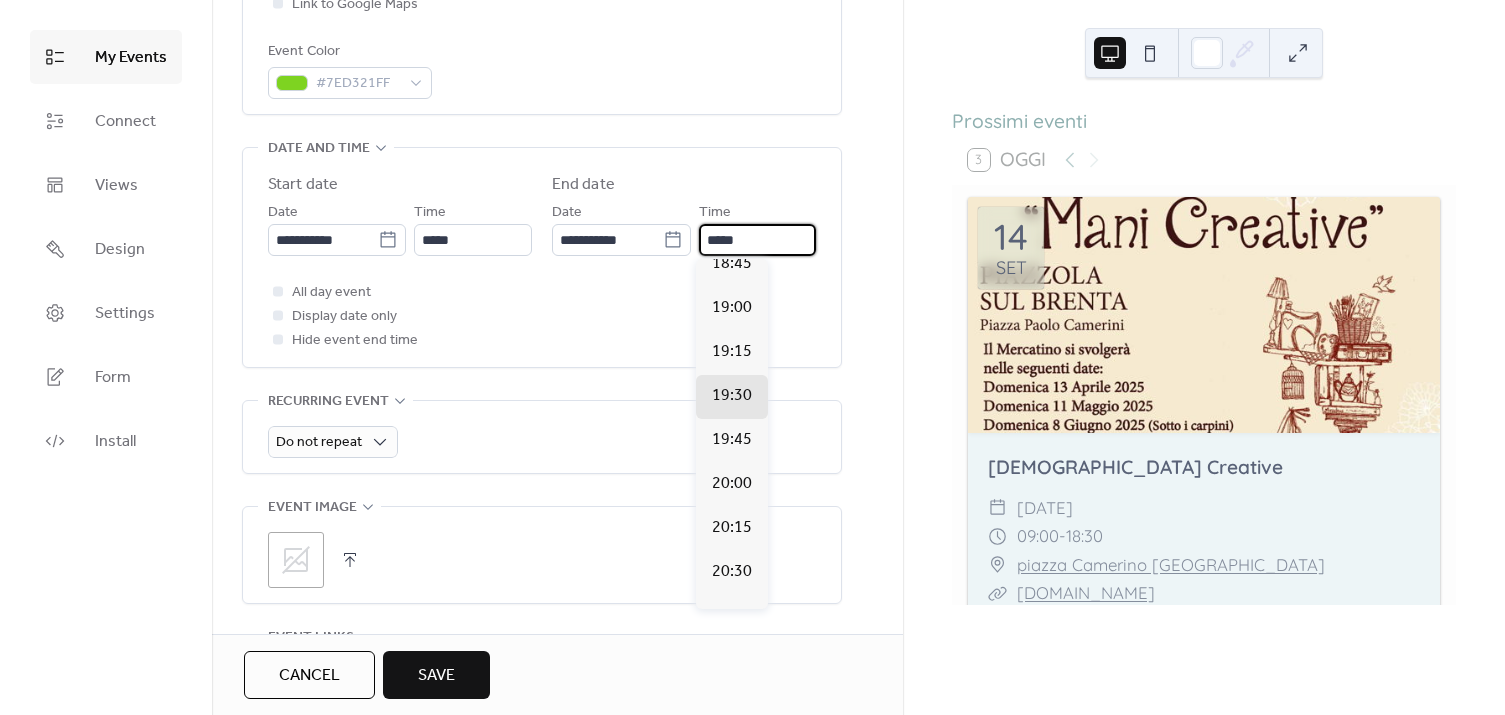 type on "*****" 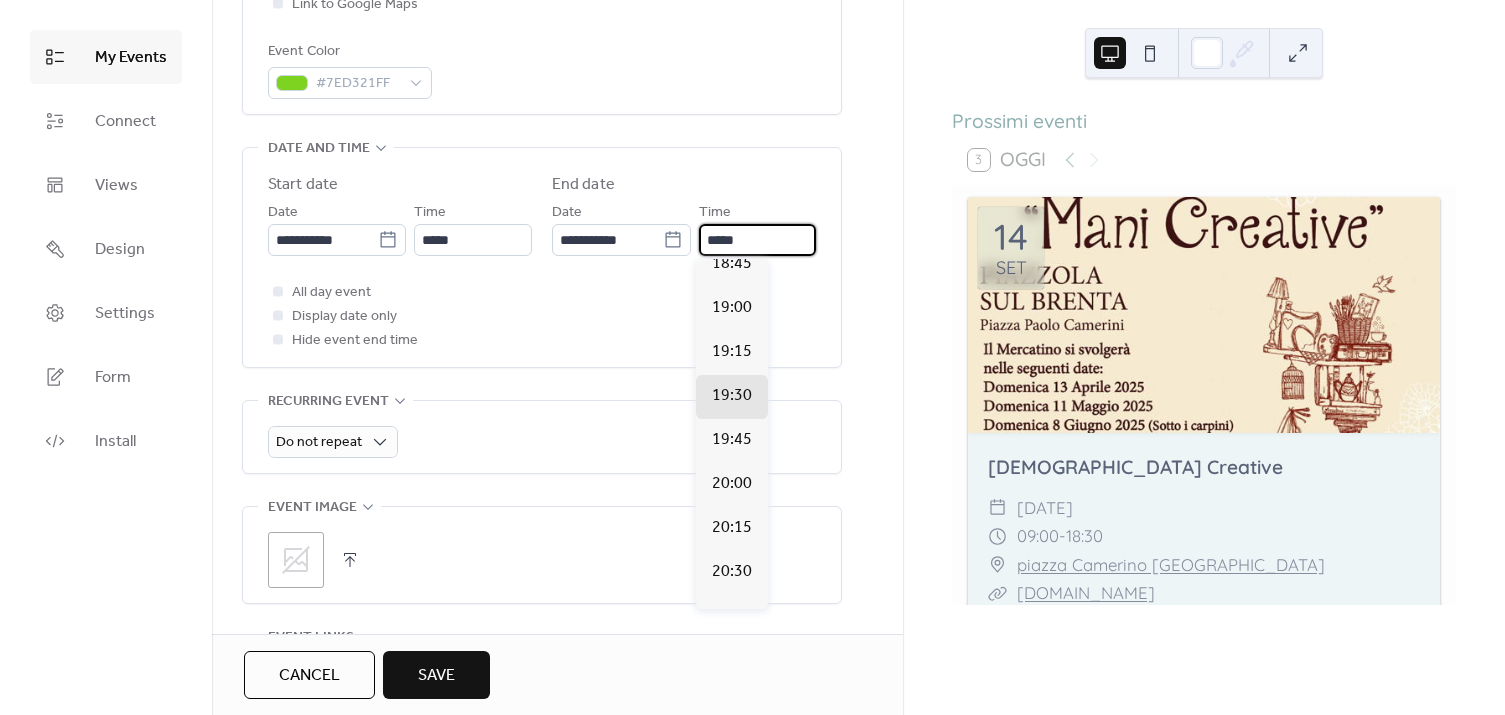 click on "**********" at bounding box center (542, 257) 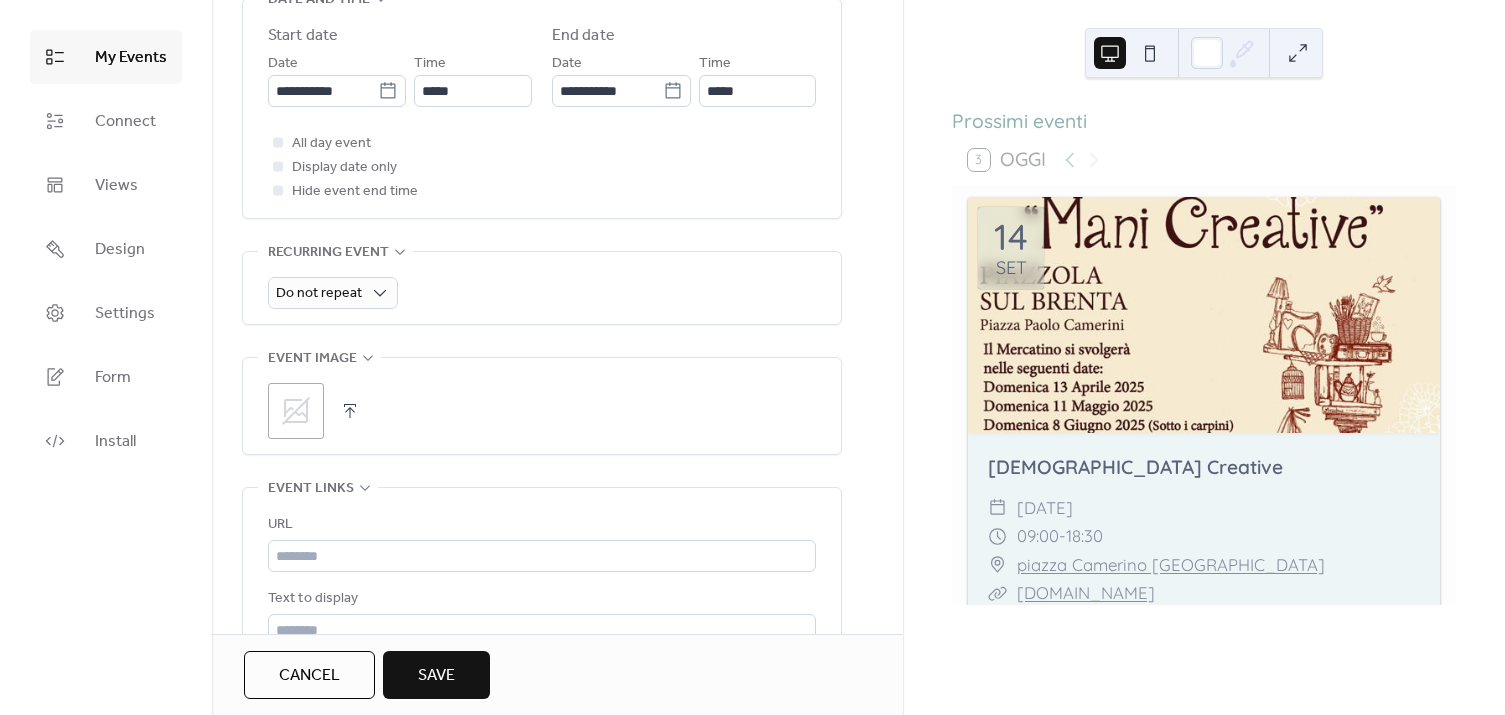scroll, scrollTop: 727, scrollLeft: 0, axis: vertical 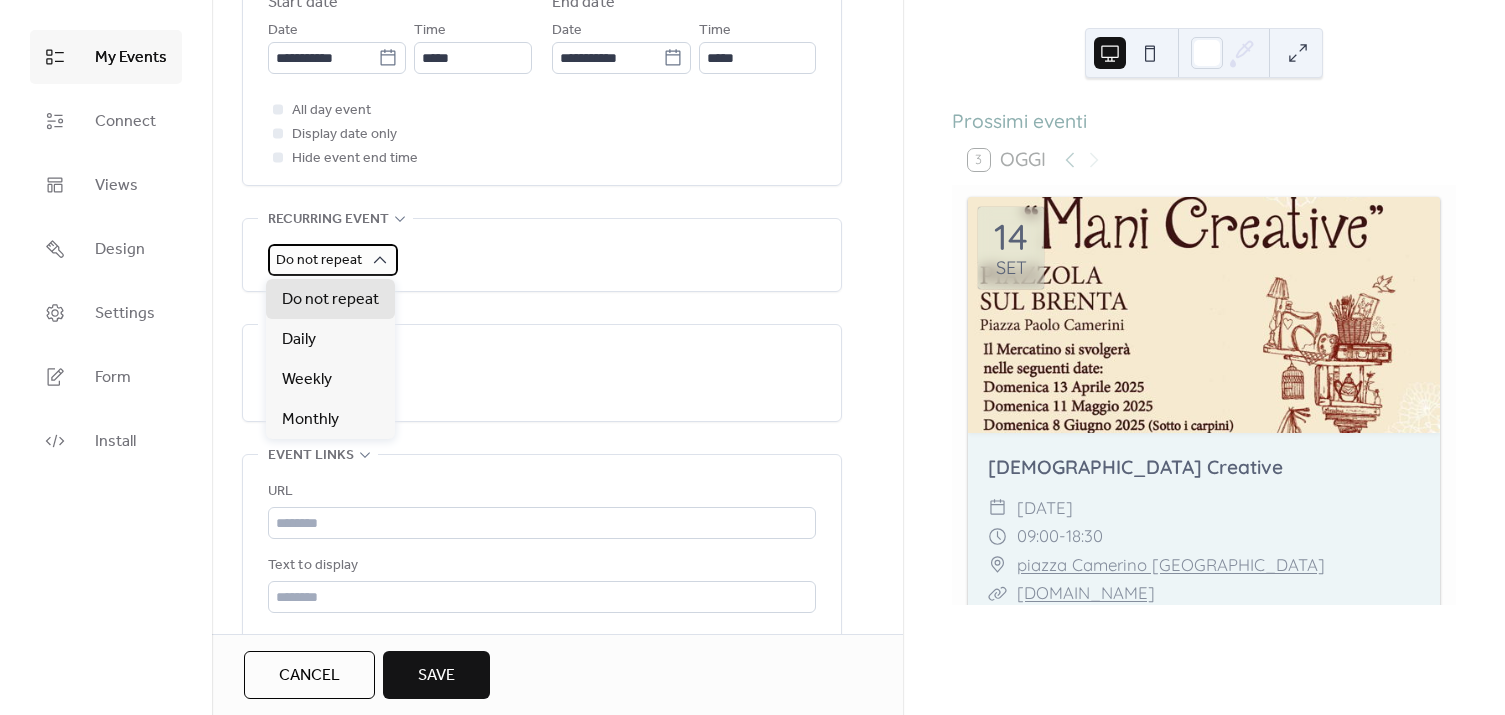 click 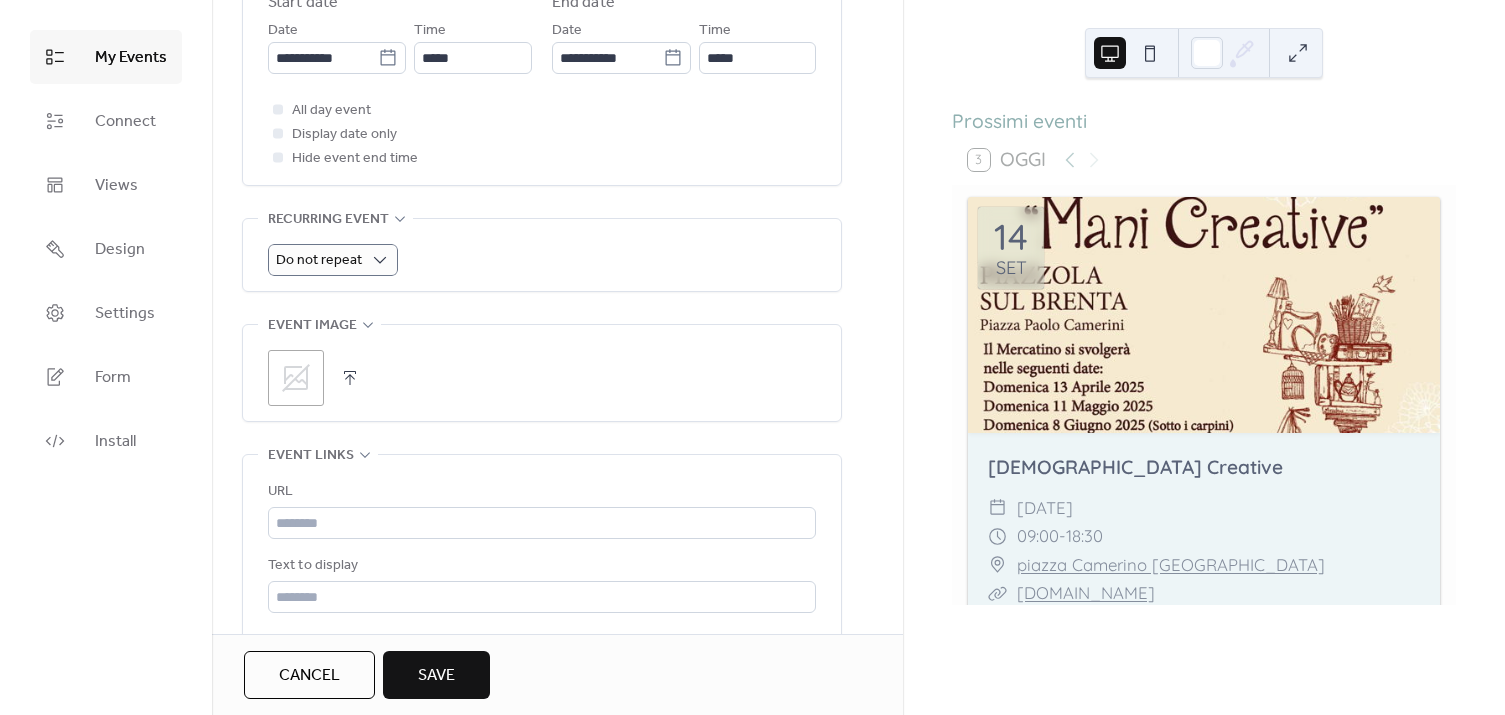 click on "Do not repeat" at bounding box center [542, 260] 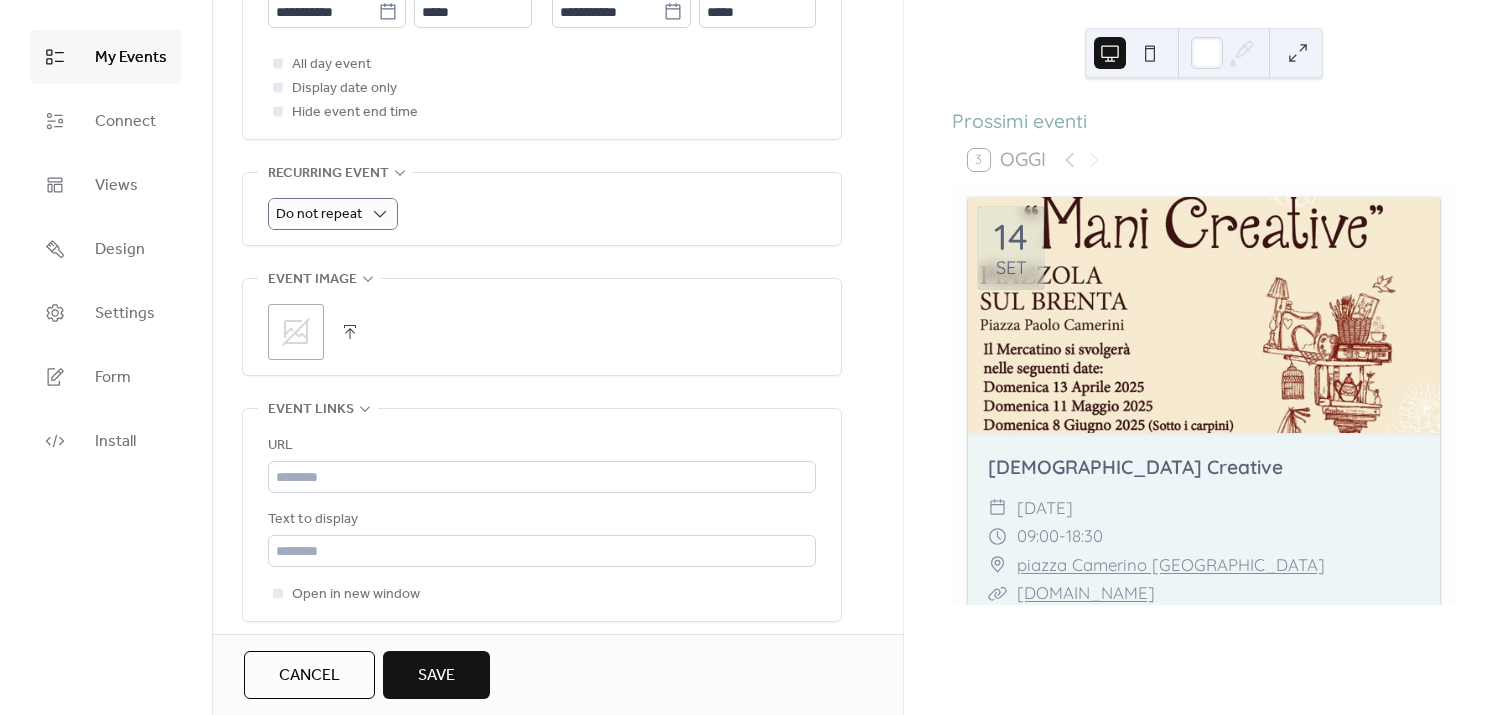 scroll, scrollTop: 818, scrollLeft: 0, axis: vertical 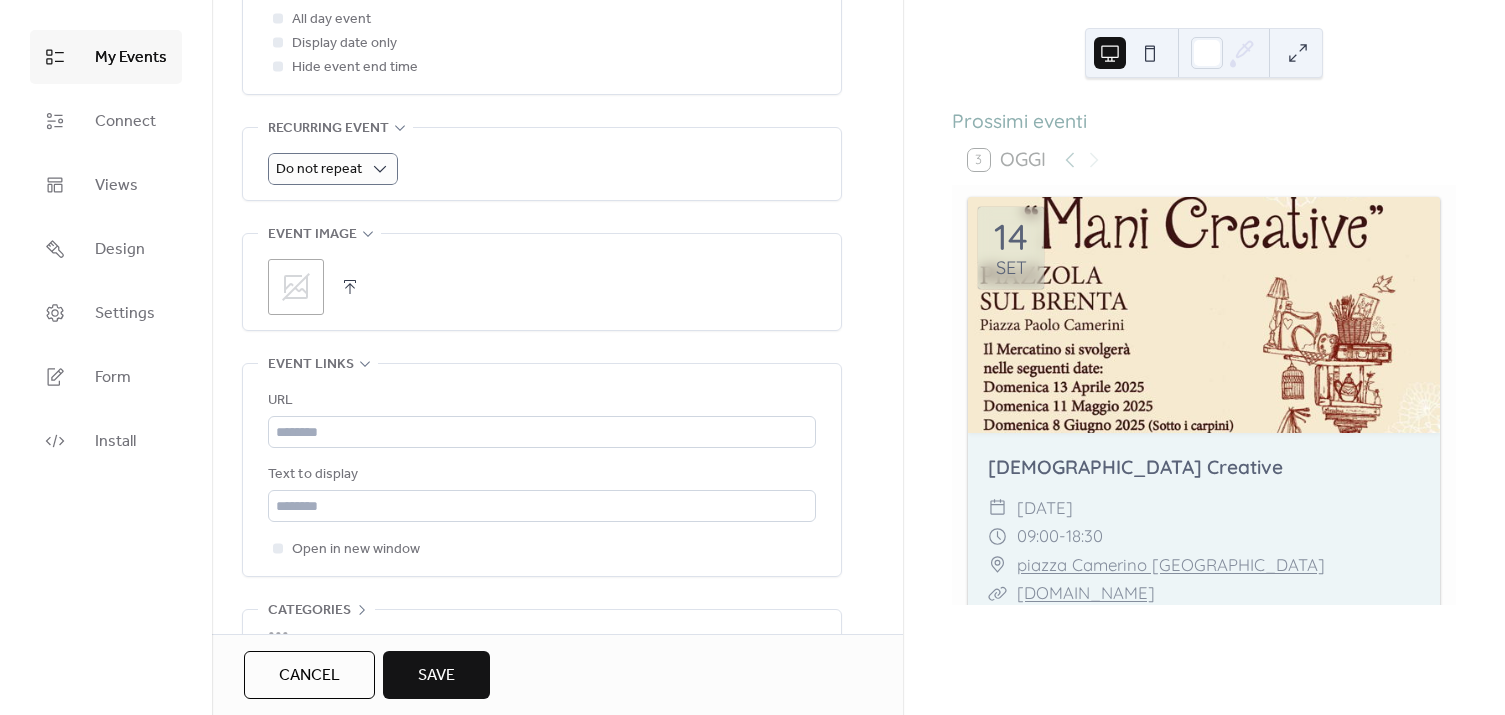 click 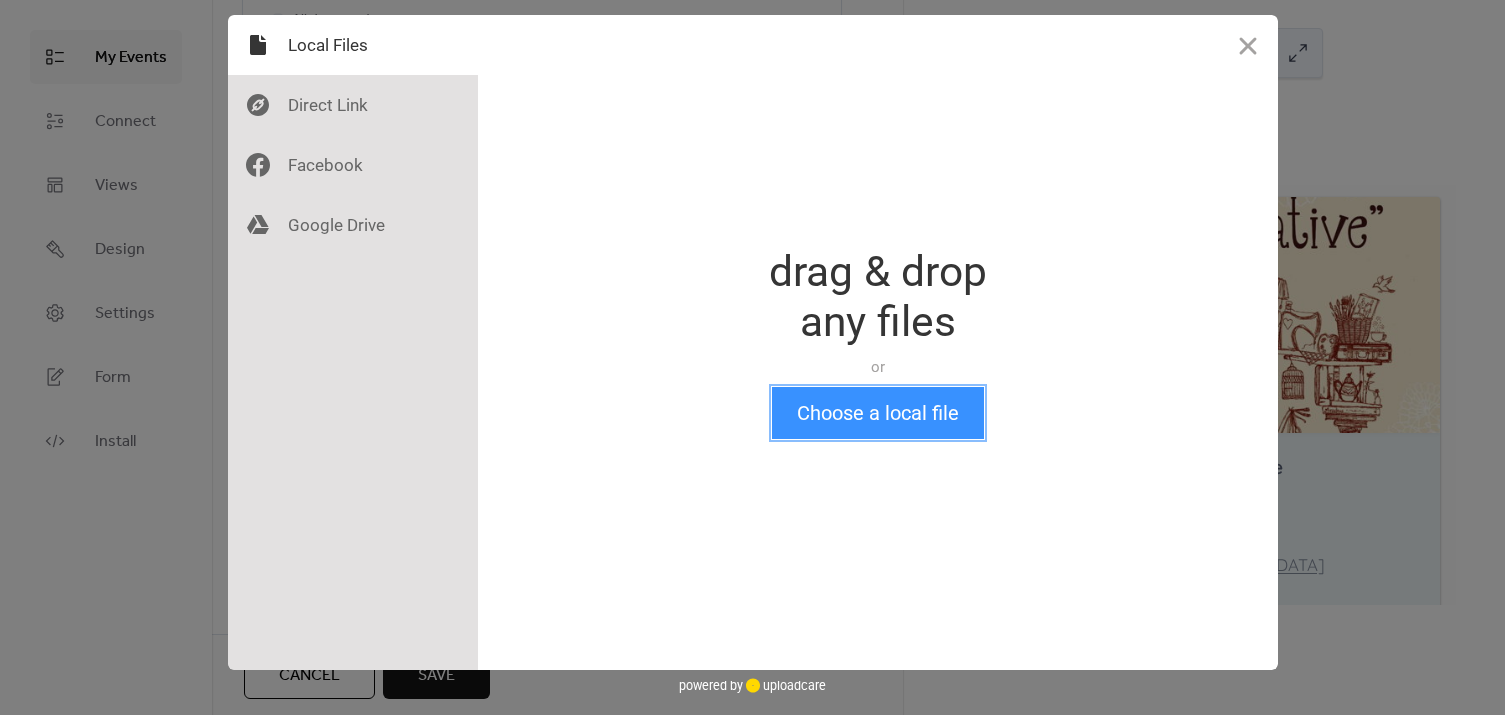 click on "Choose a local file" at bounding box center [878, 413] 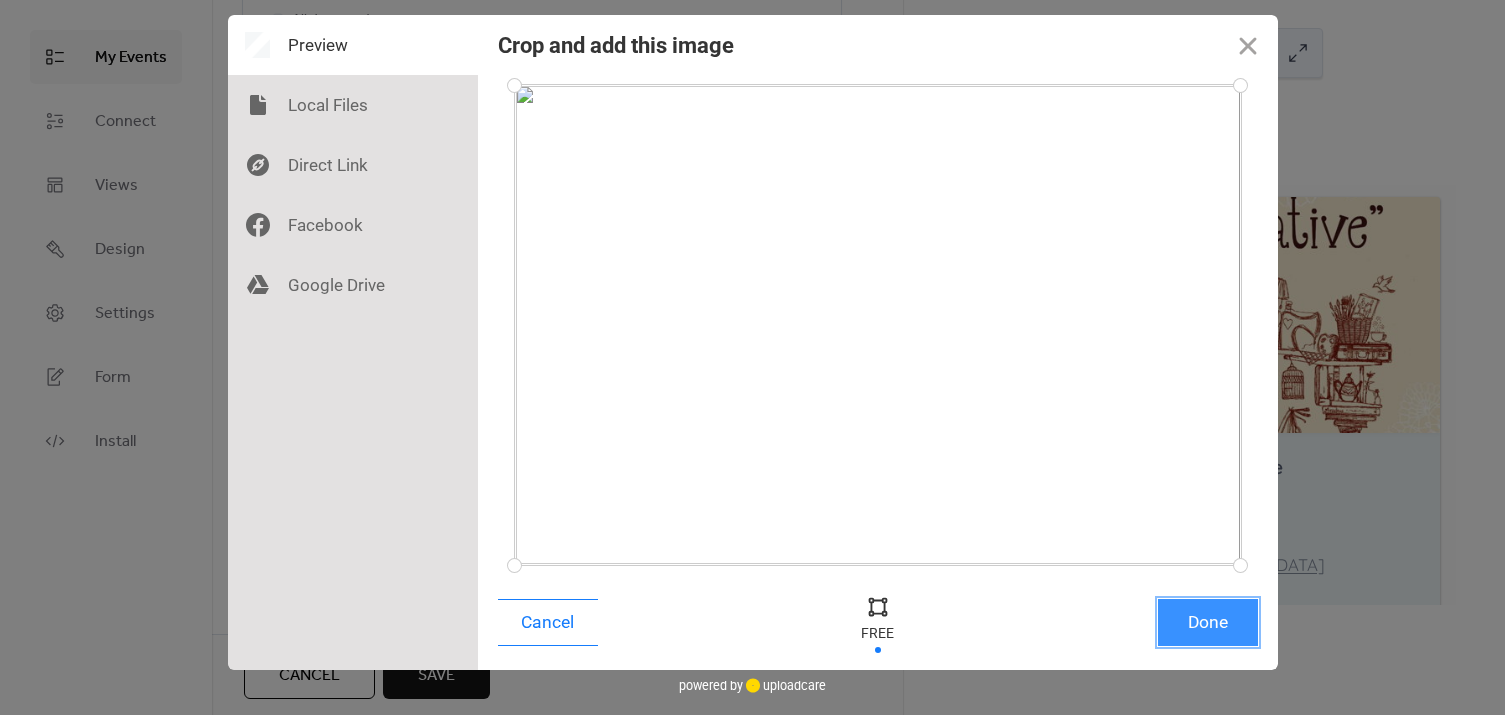 click on "Done" at bounding box center (1208, 622) 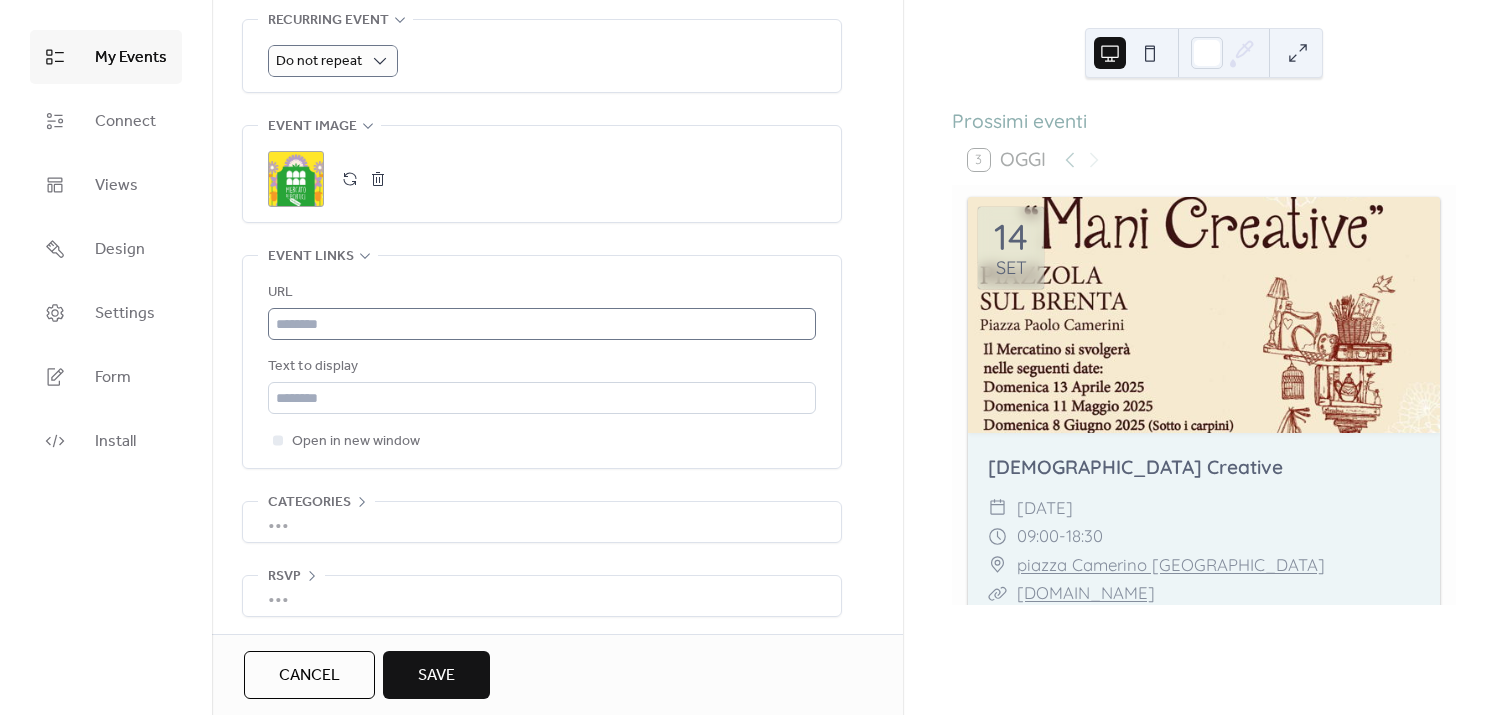 scroll, scrollTop: 930, scrollLeft: 0, axis: vertical 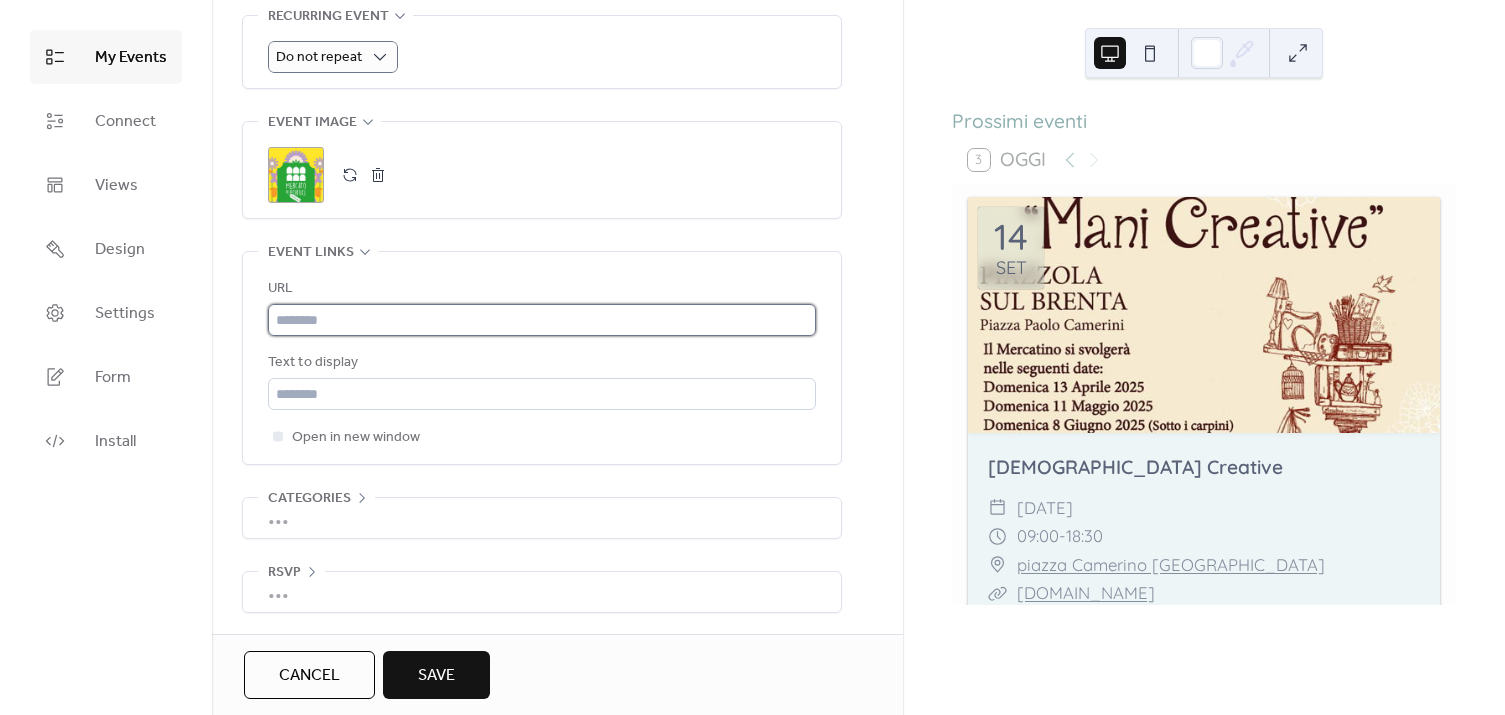 click at bounding box center [542, 320] 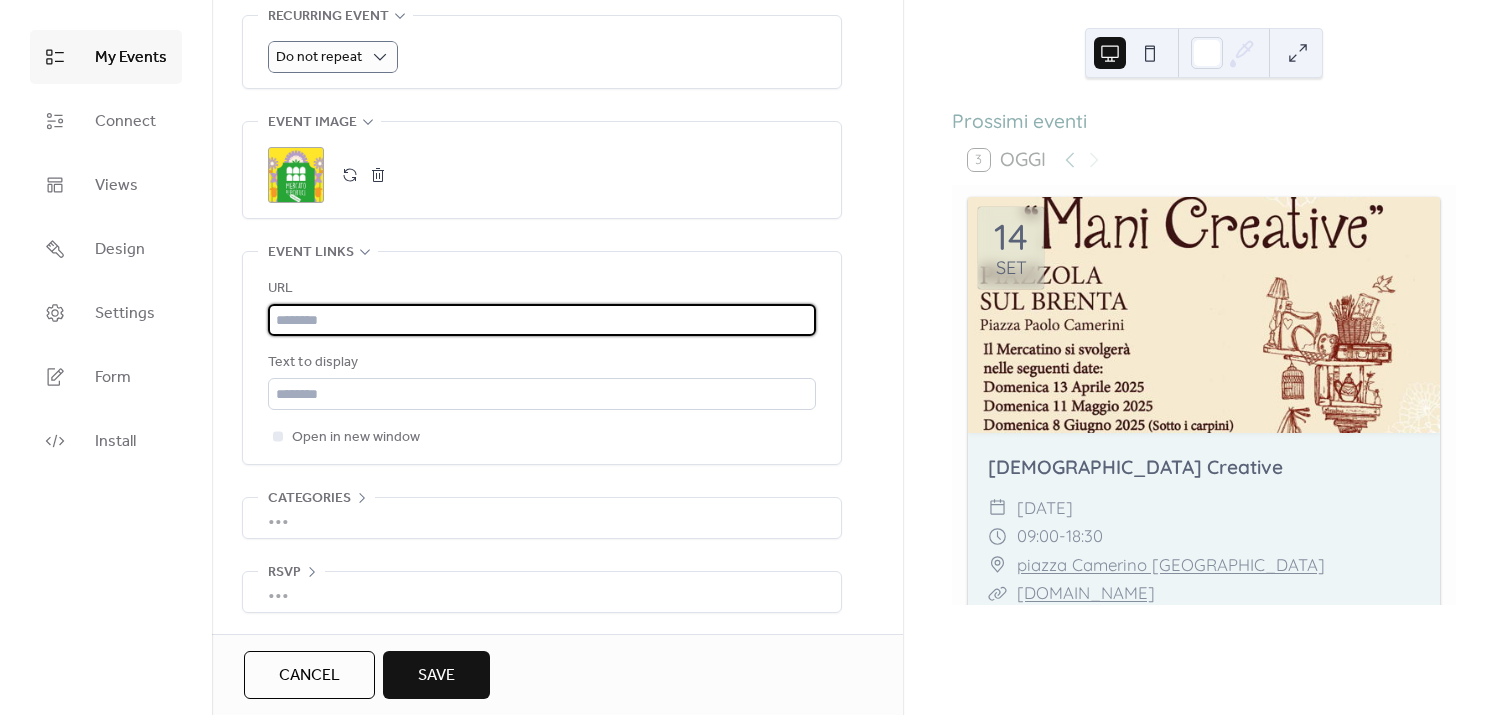 paste on "**********" 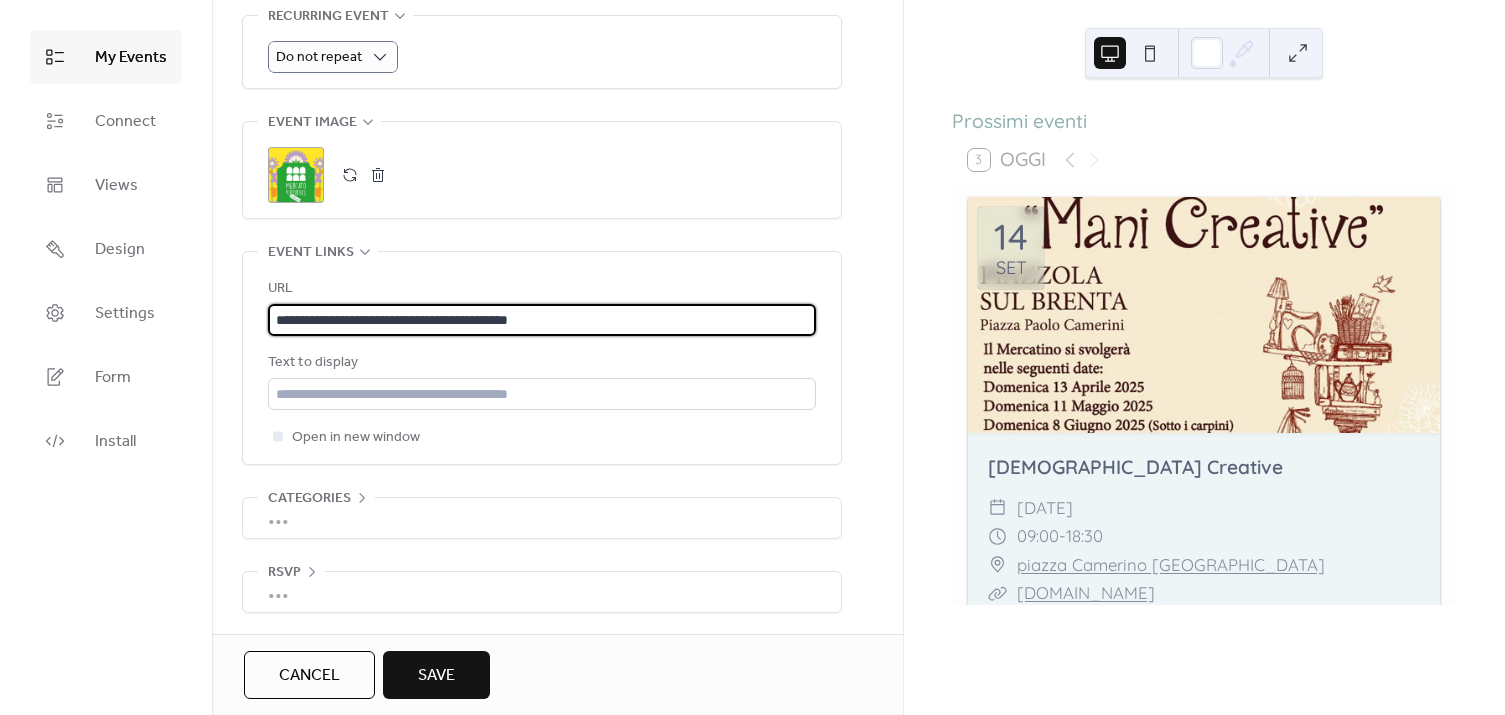 type on "**********" 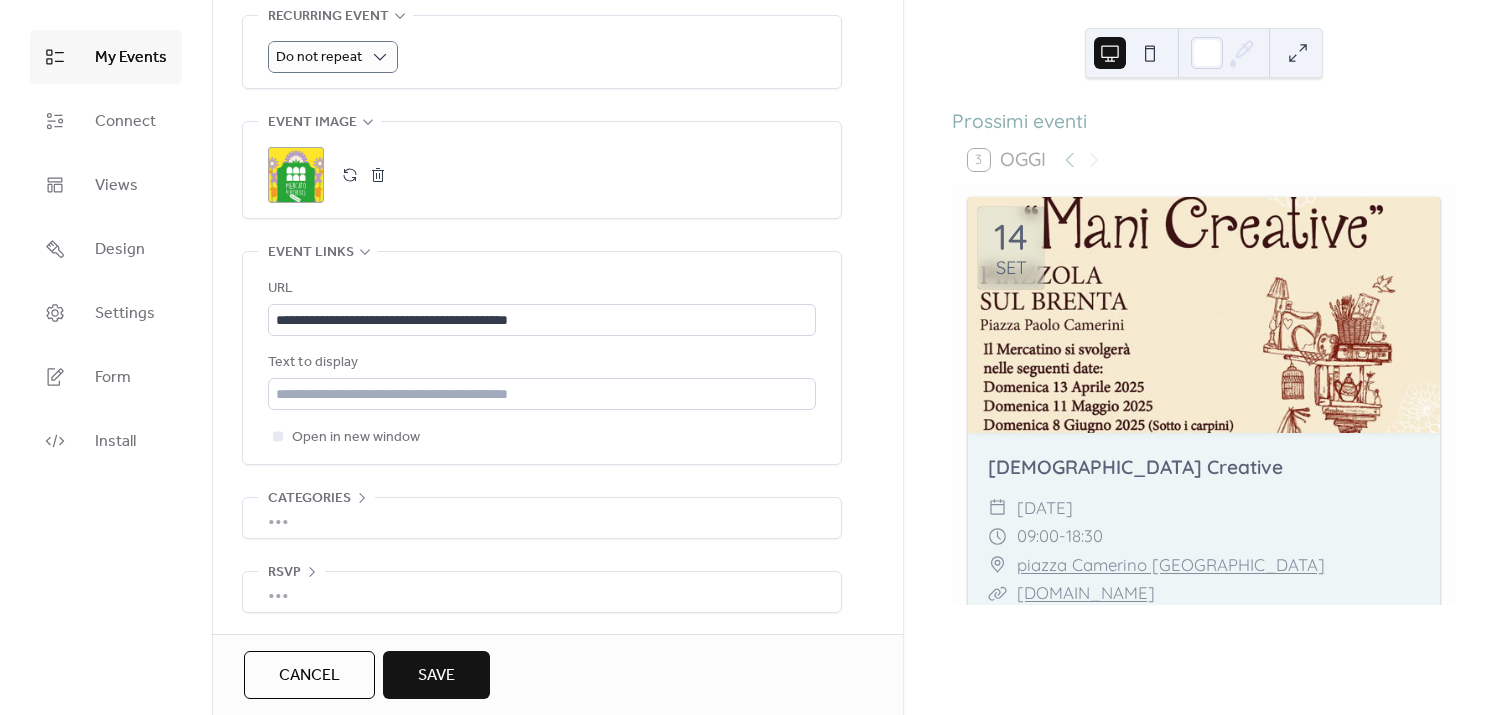 click on "•••" at bounding box center (542, 518) 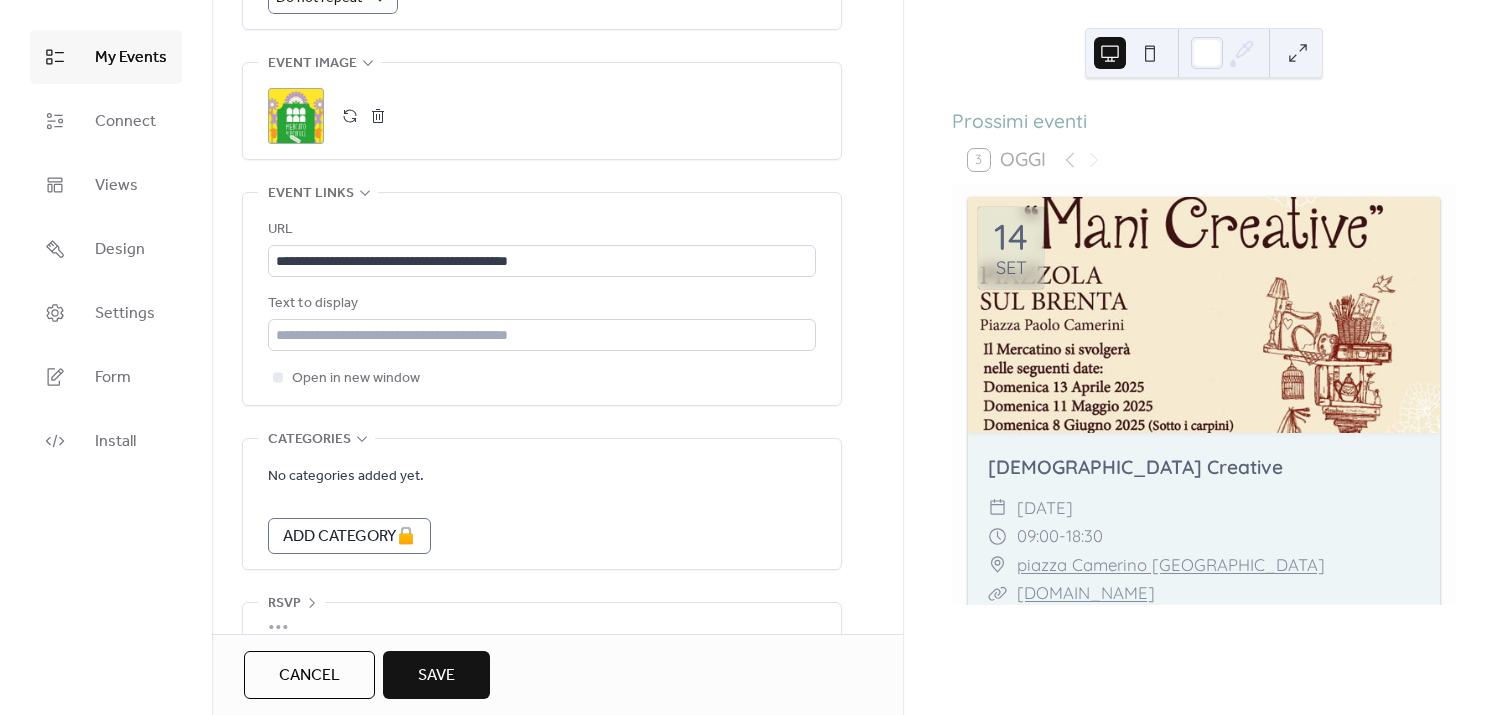 scroll, scrollTop: 1020, scrollLeft: 0, axis: vertical 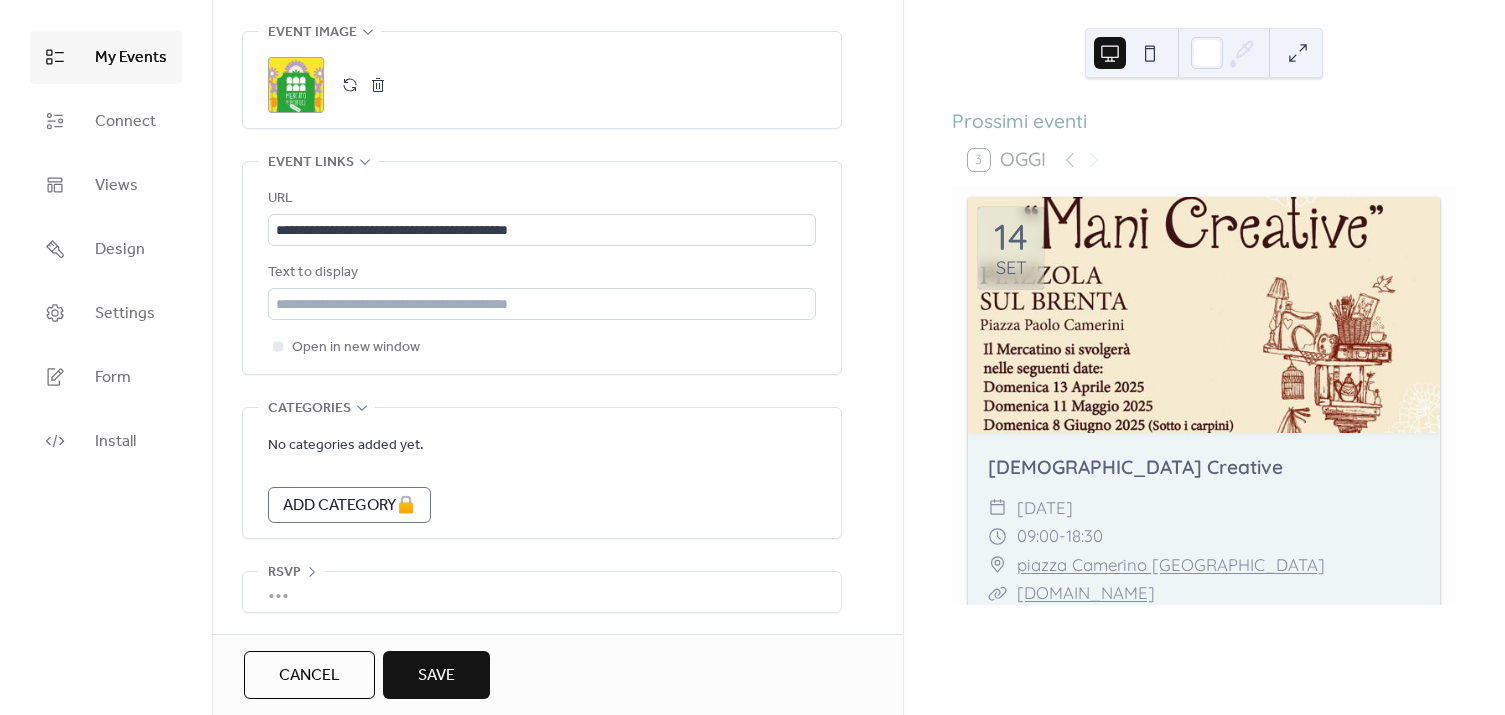click on "Open in new window" at bounding box center (542, 347) 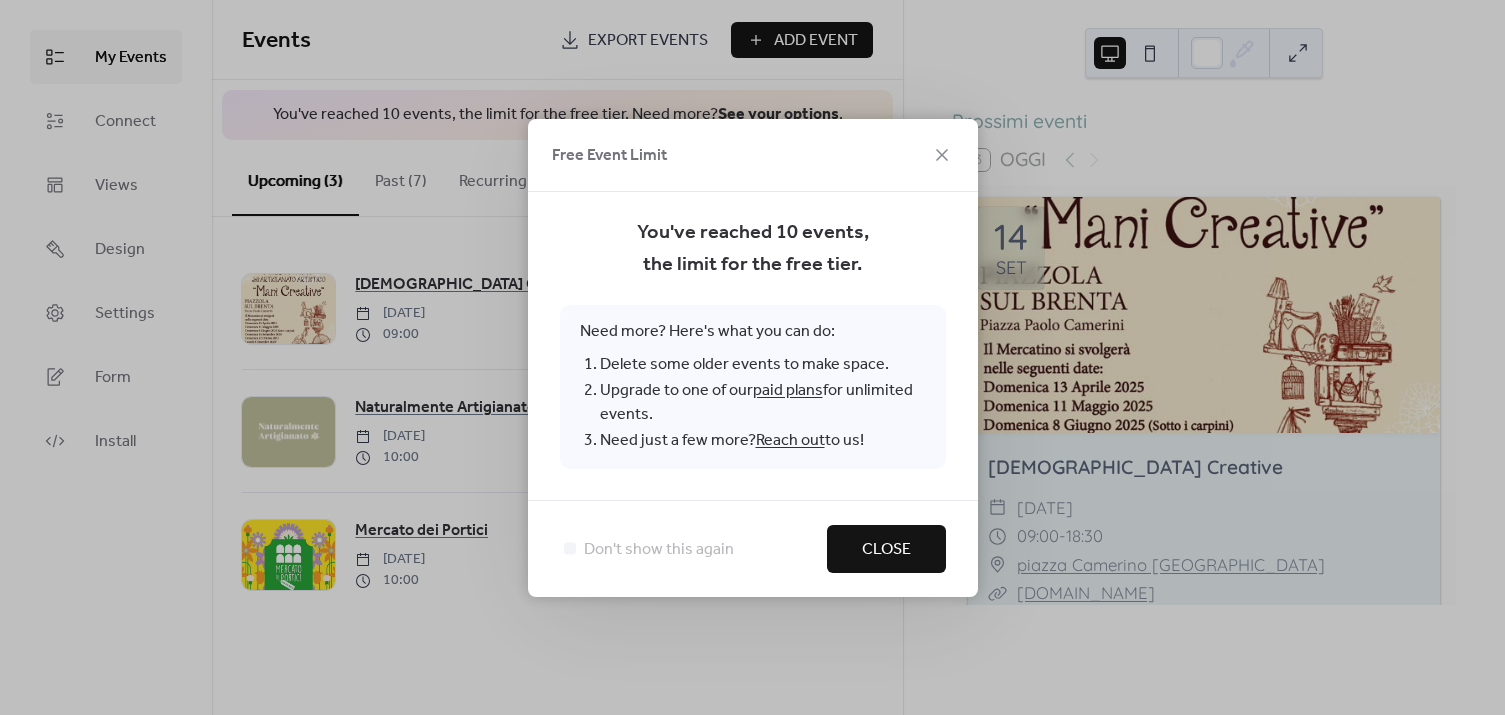 click on "Close" at bounding box center (886, 550) 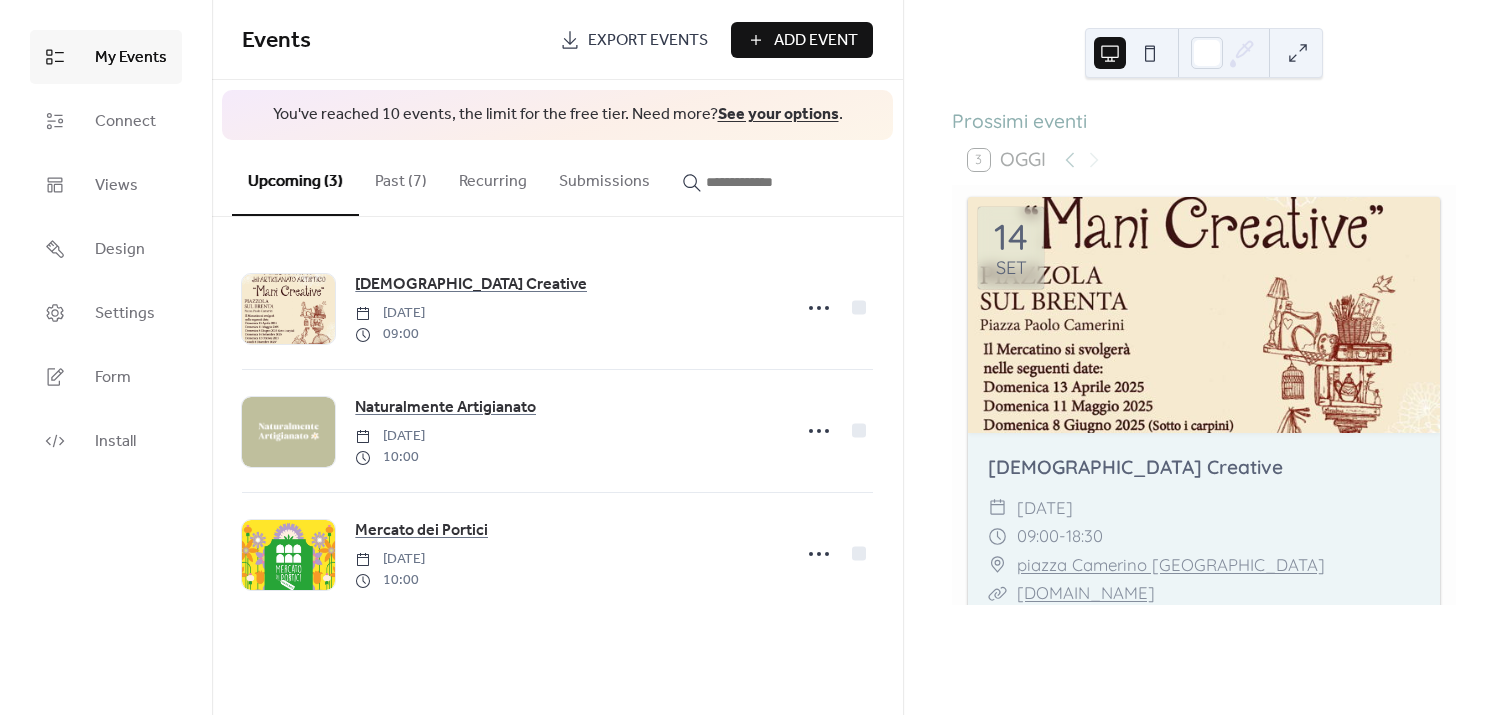 click on "Past  (7)" at bounding box center (401, 177) 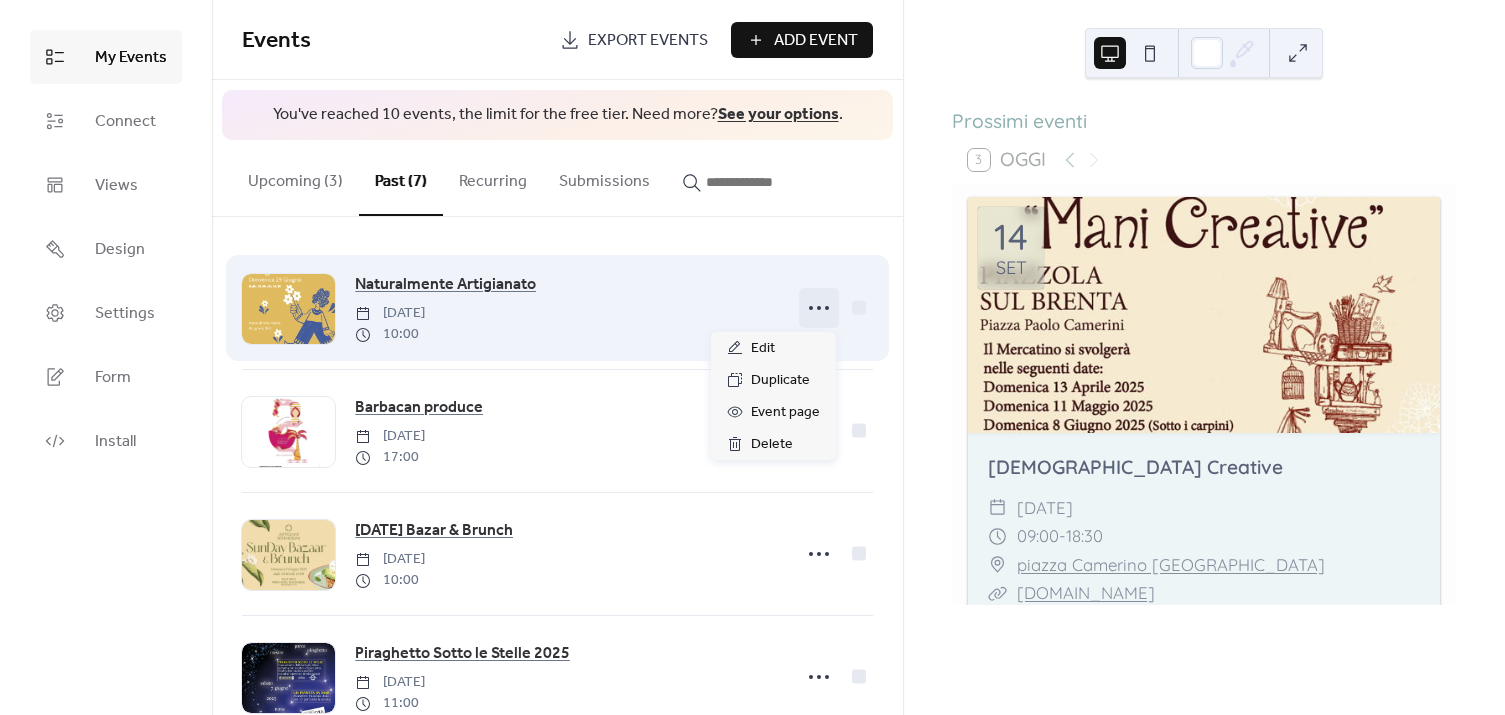 click 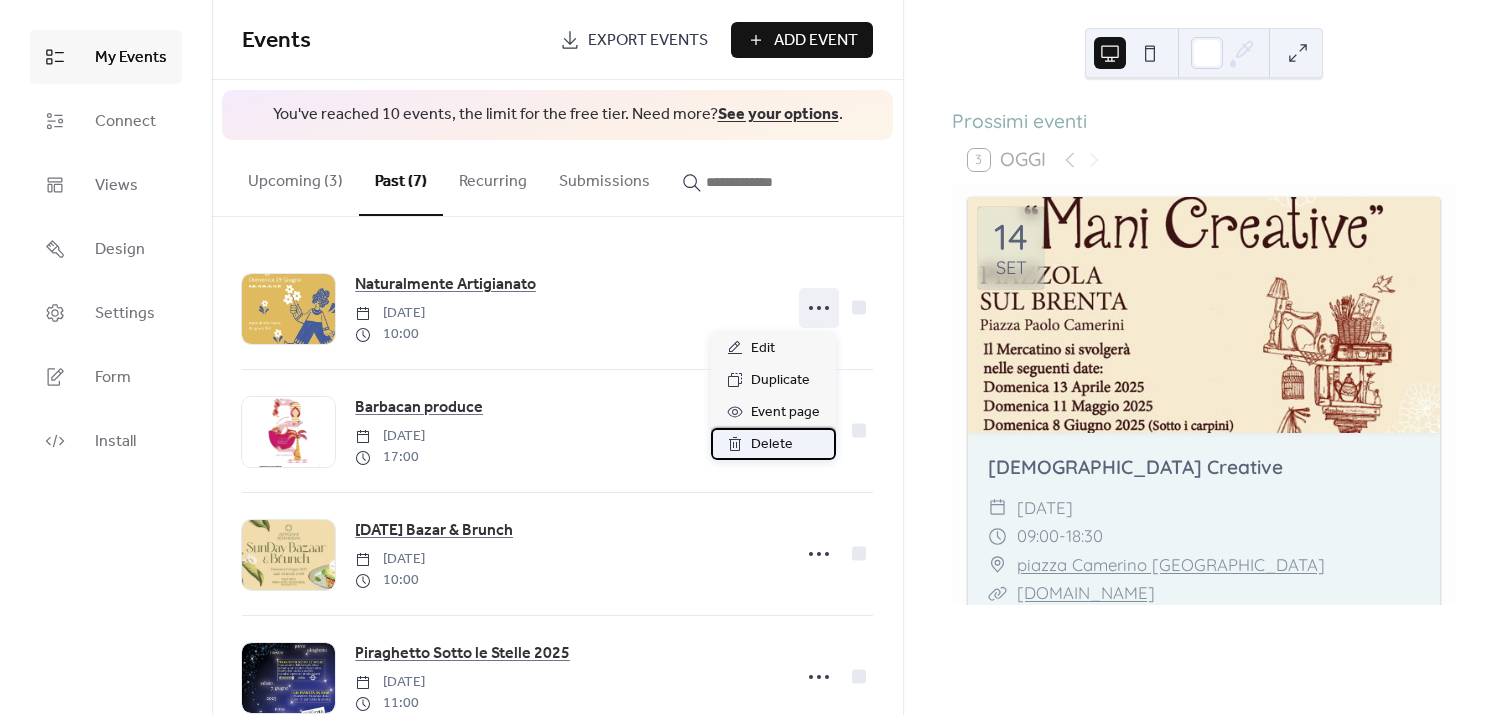 click on "Delete" at bounding box center [772, 445] 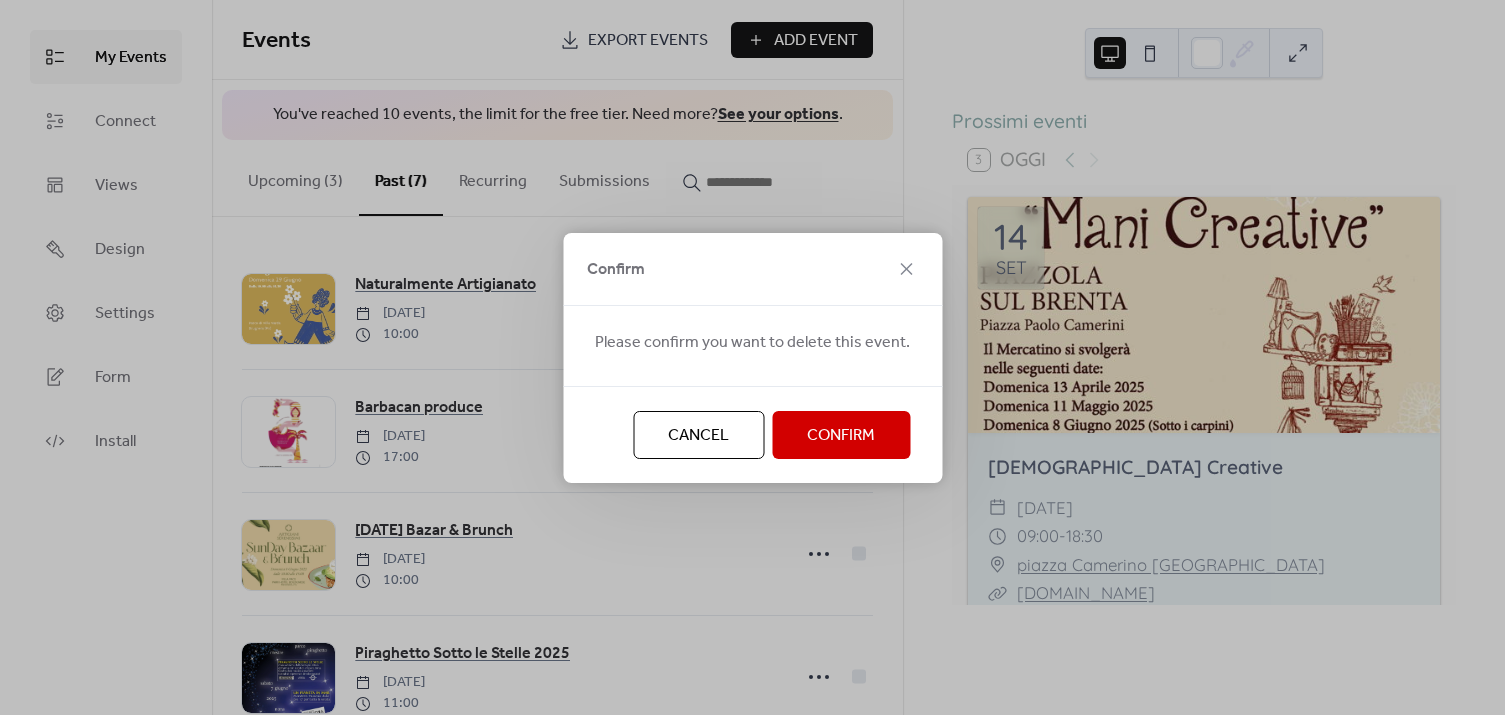 click on "Confirm" at bounding box center [841, 435] 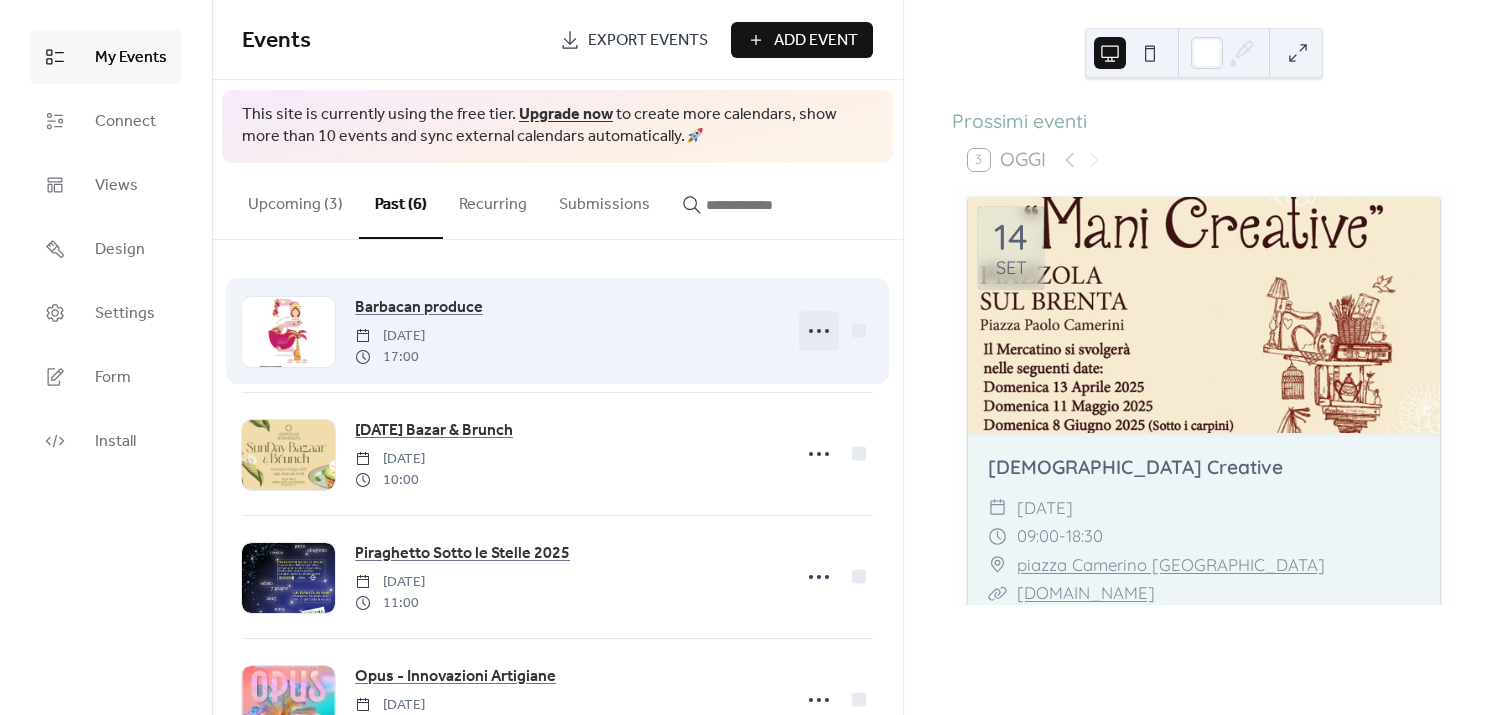 click 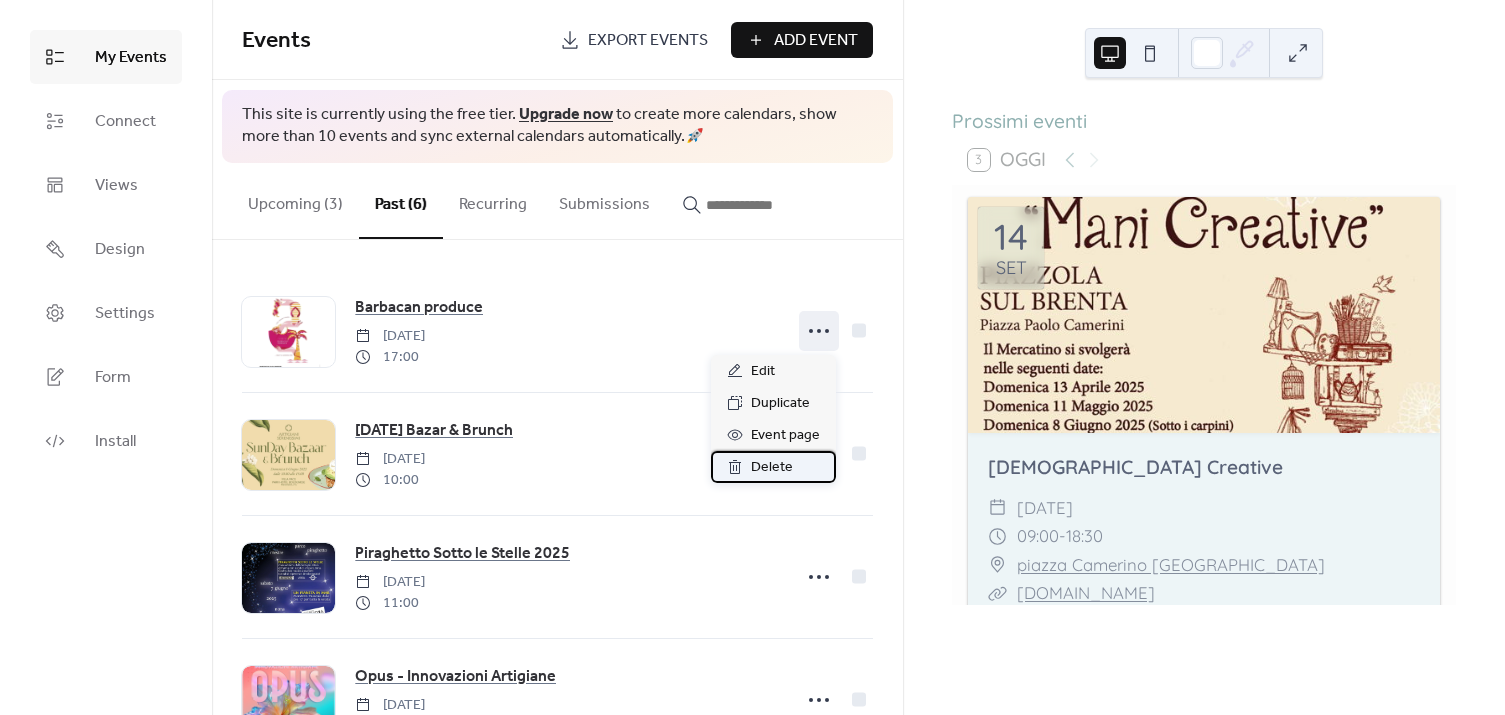 click on "Delete" at bounding box center (773, 467) 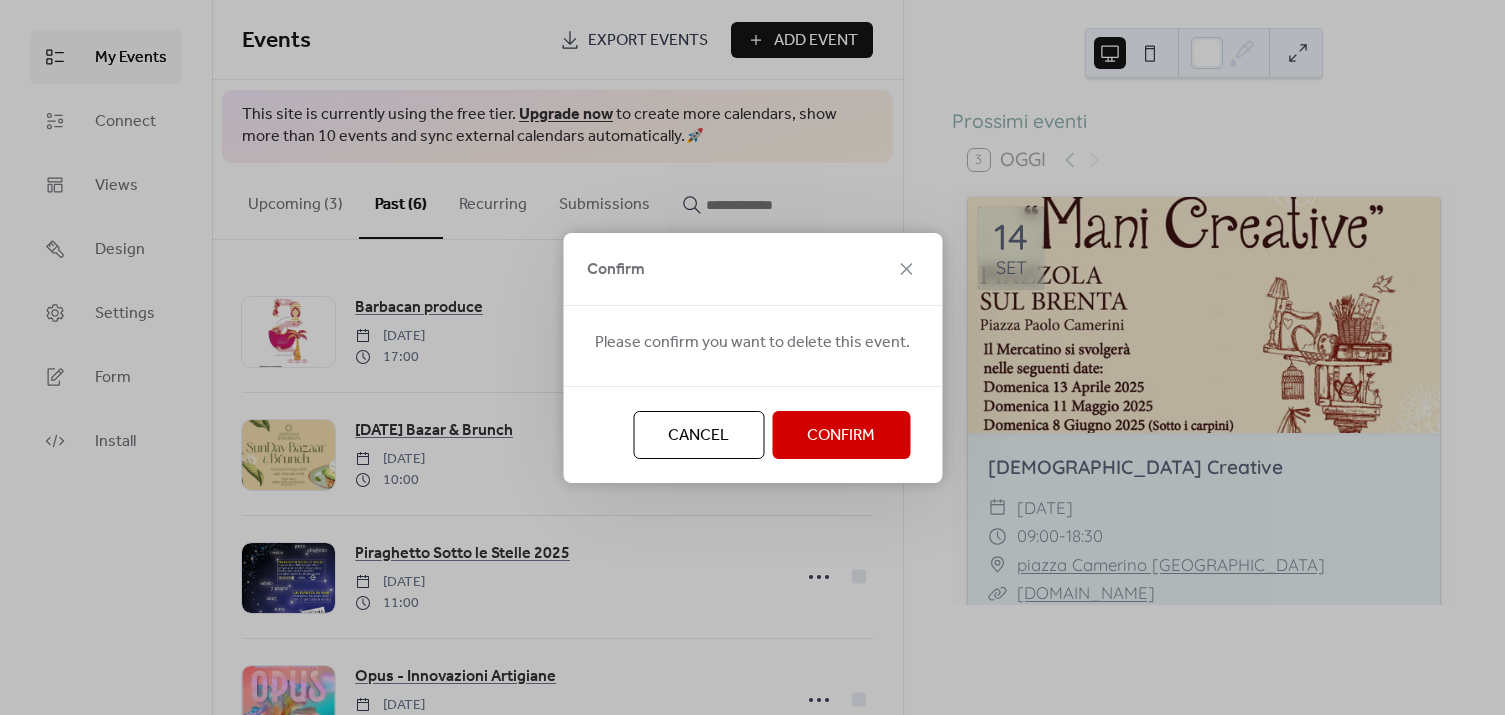 click on "Confirm" at bounding box center [841, 435] 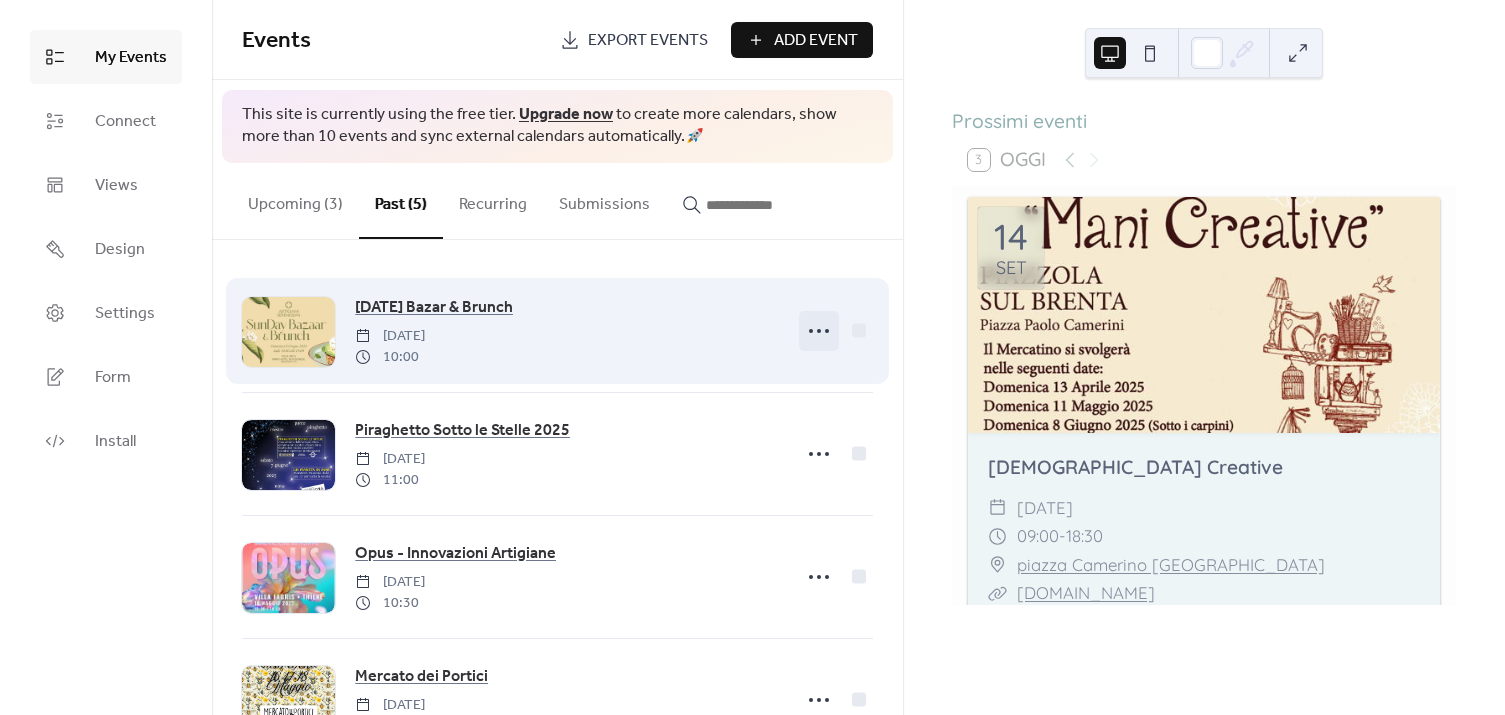 click 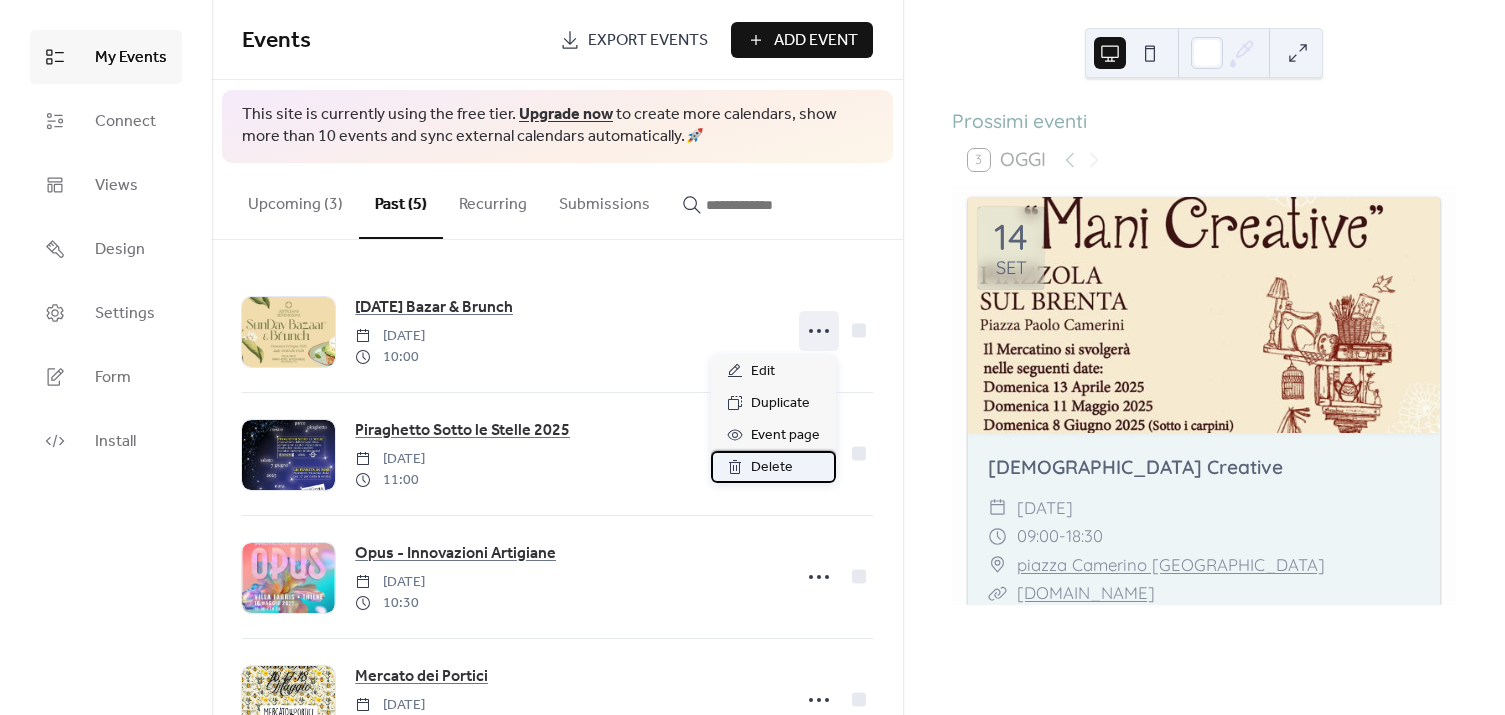click on "Delete" at bounding box center (773, 467) 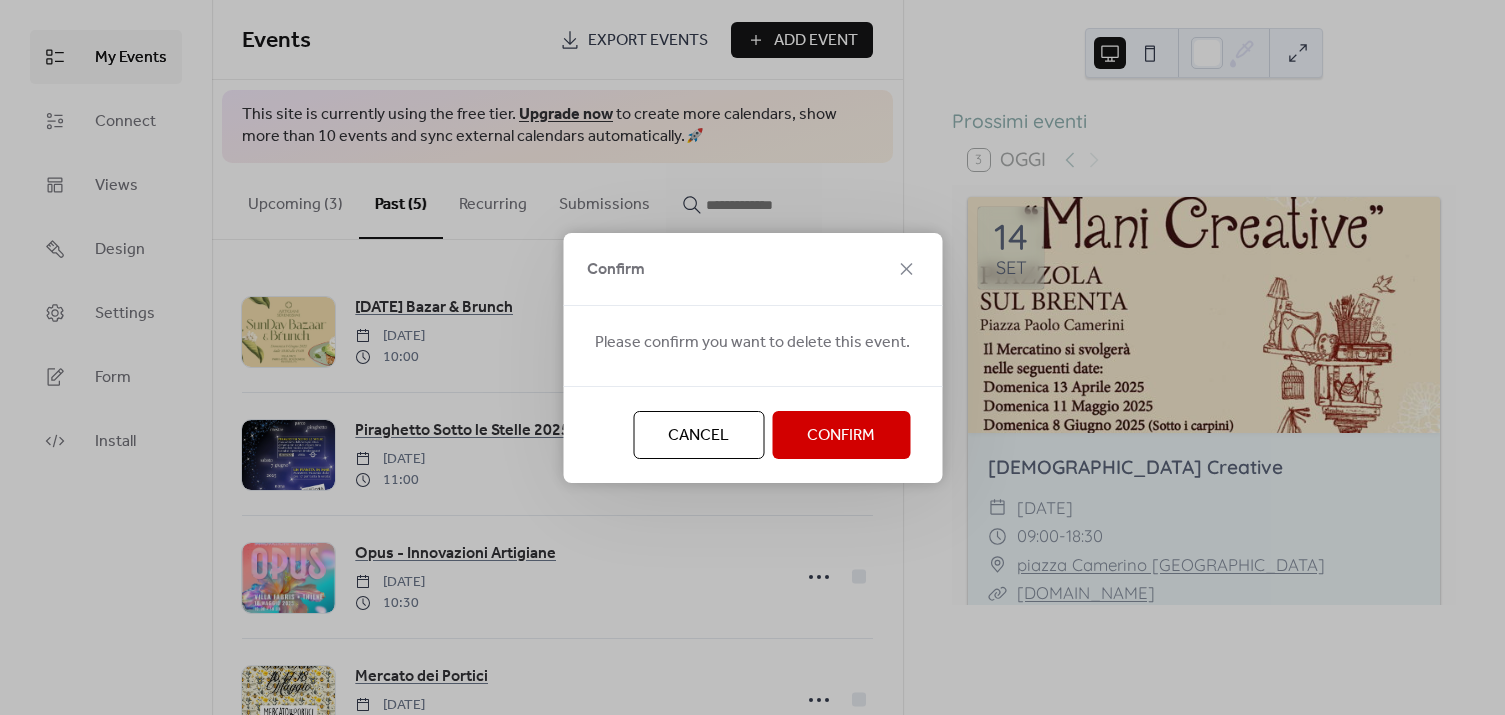 click on "Confirm" at bounding box center [841, 435] 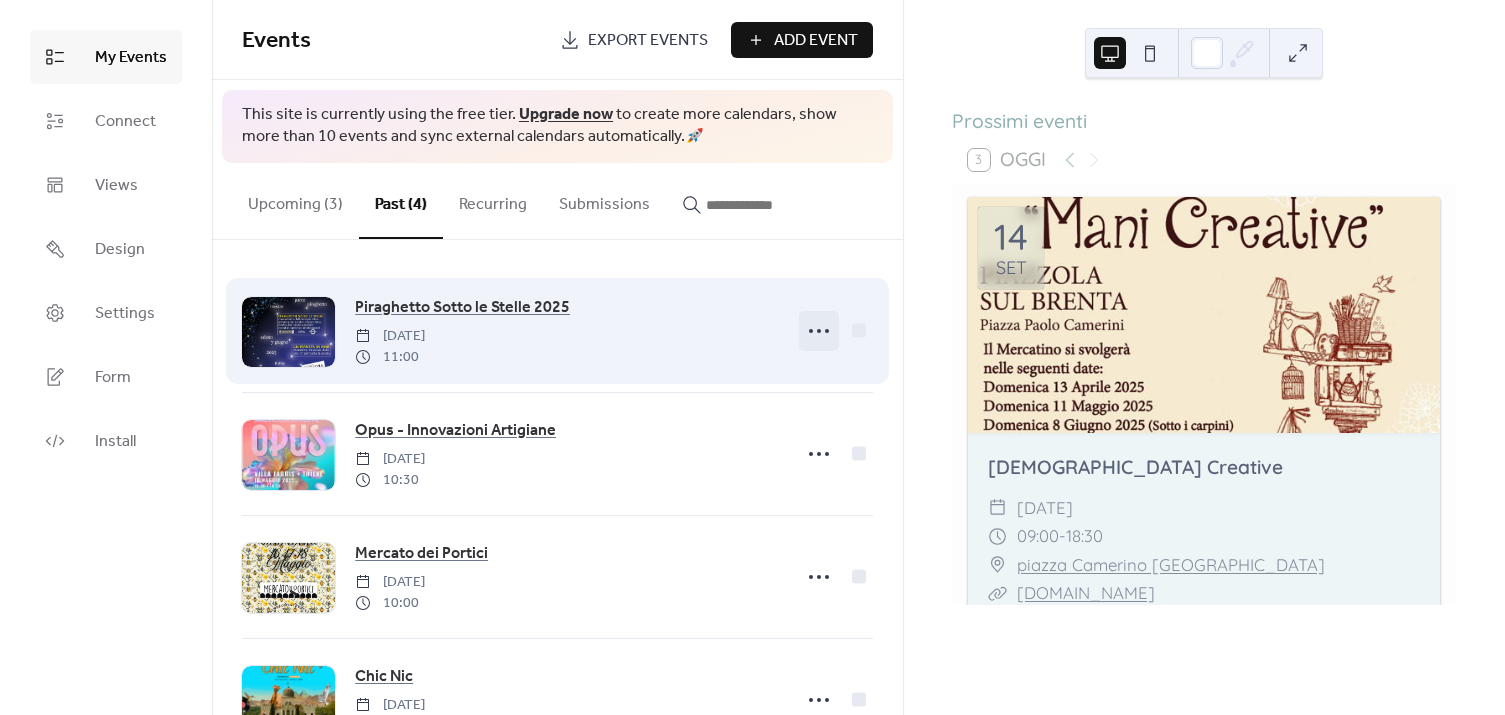 click 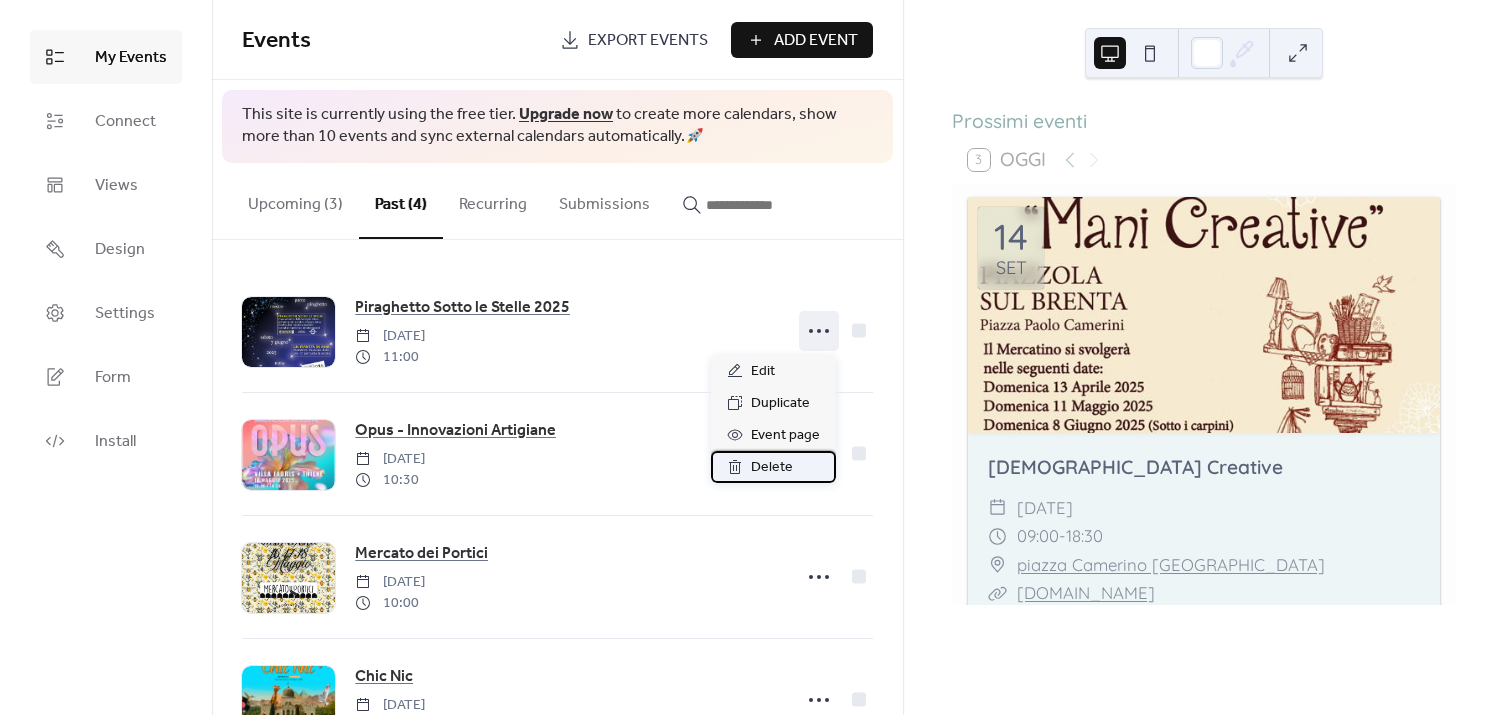 click on "Delete" at bounding box center [773, 467] 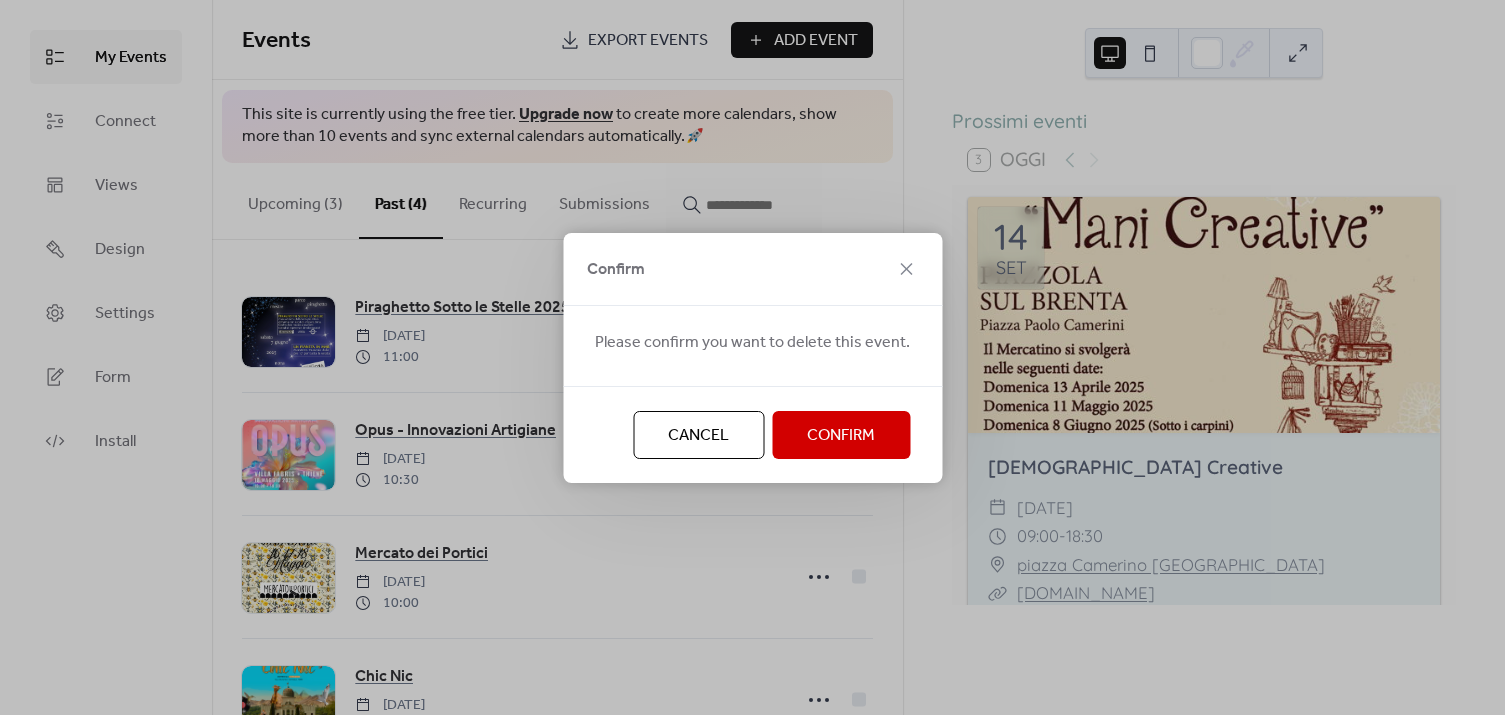 click on "Confirm" at bounding box center [841, 435] 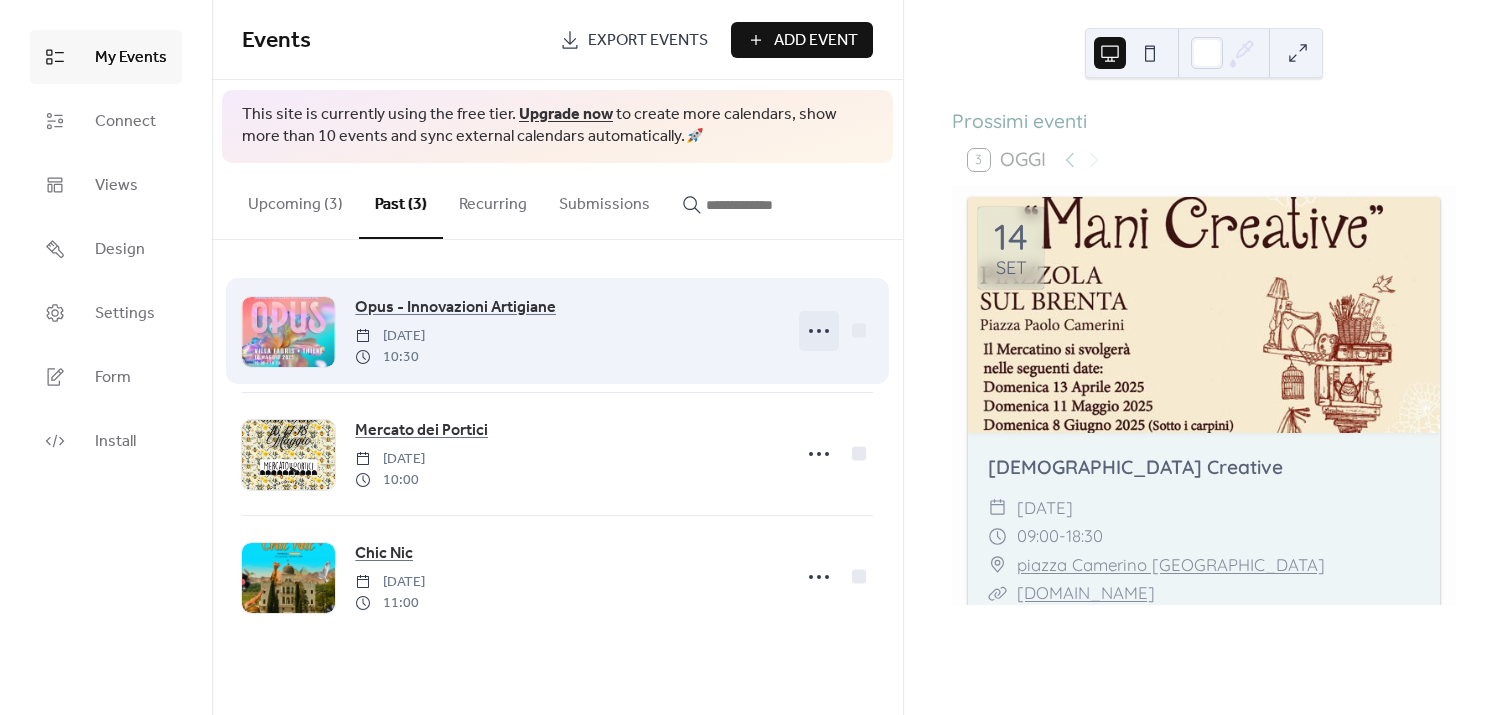 click 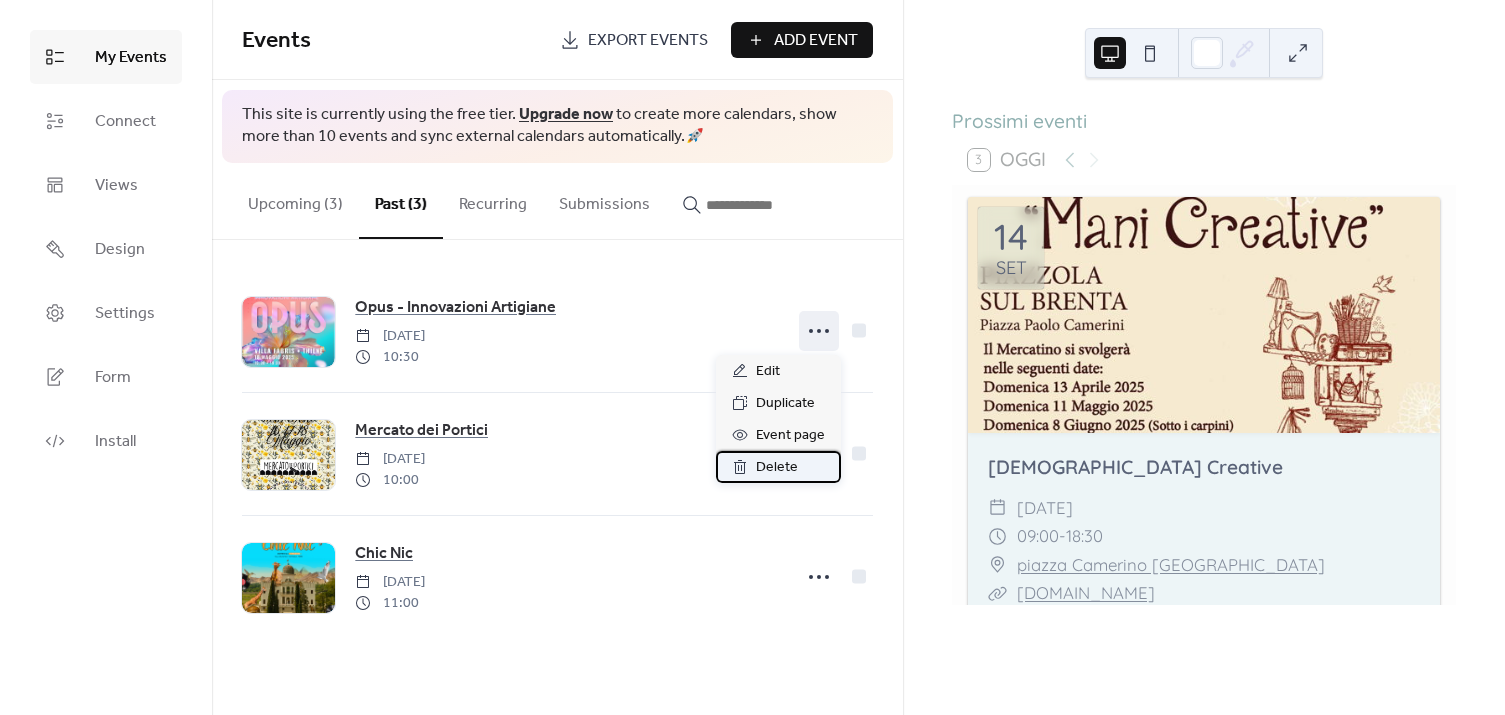 click on "Delete" at bounding box center (777, 468) 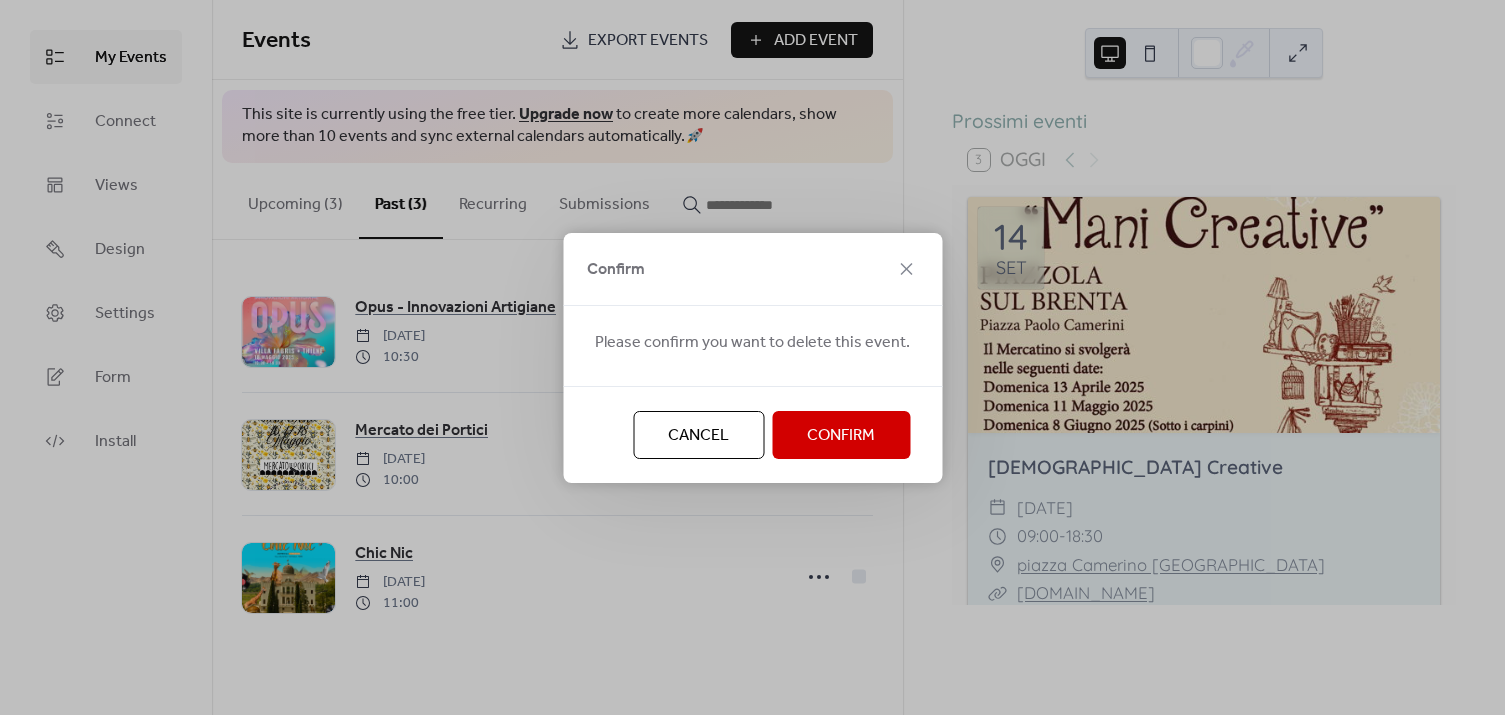click on "Confirm" at bounding box center (841, 436) 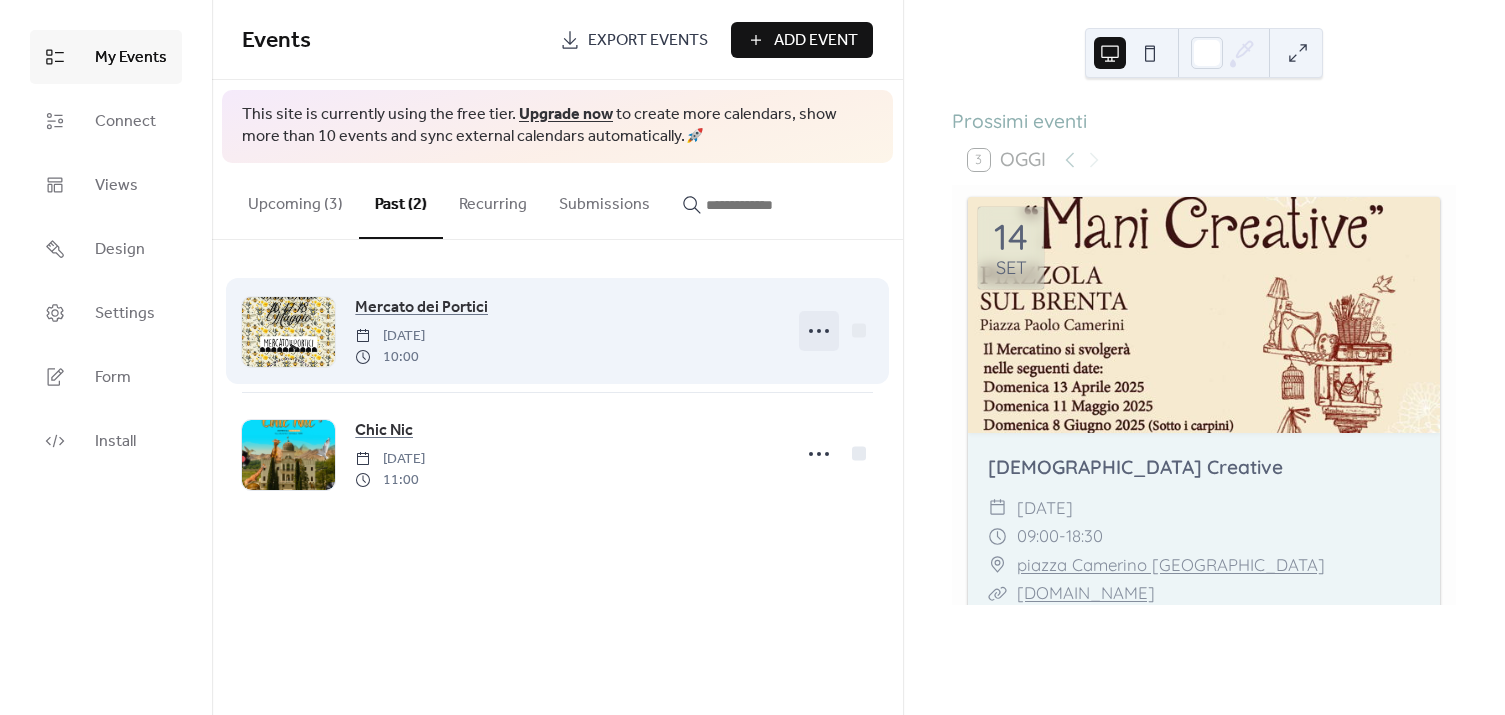 click 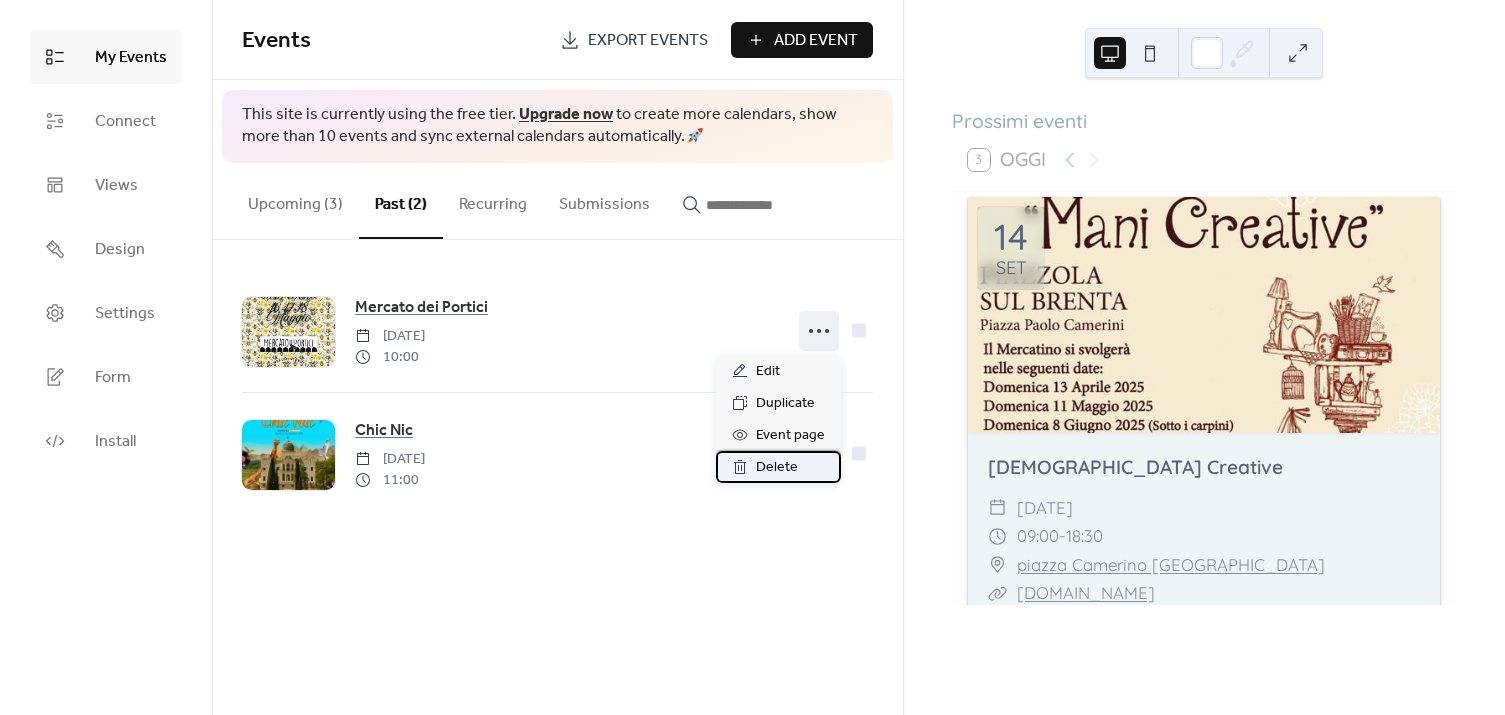 click on "Delete" at bounding box center (778, 467) 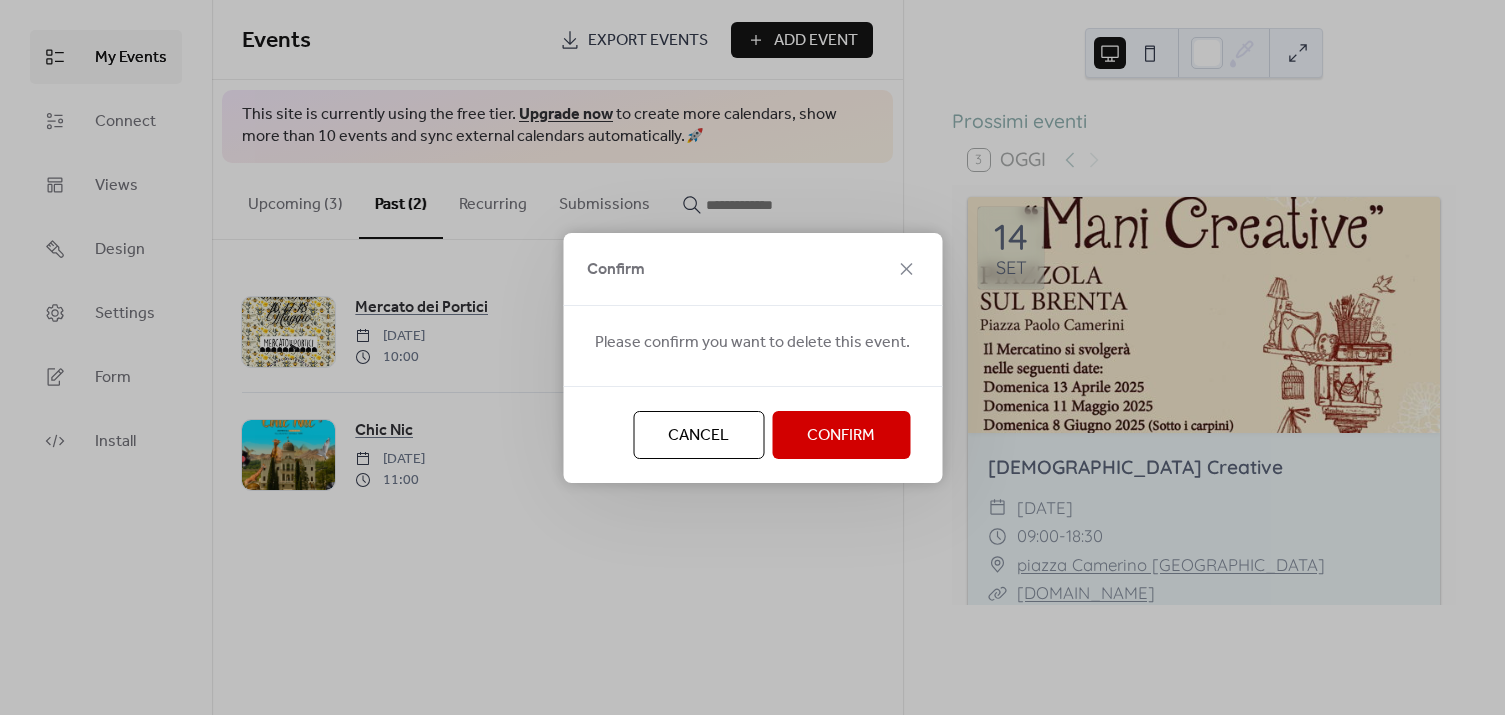 click on "Confirm" at bounding box center (841, 436) 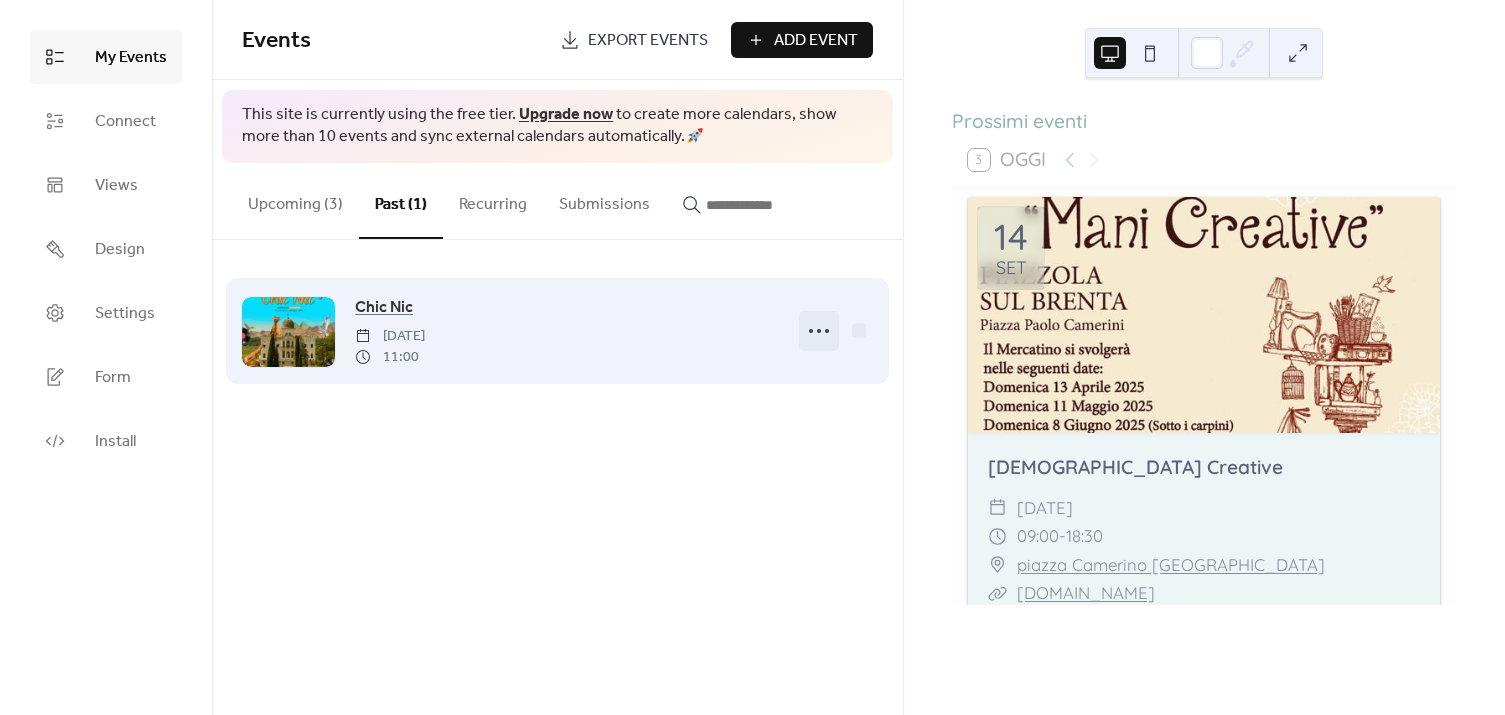 click 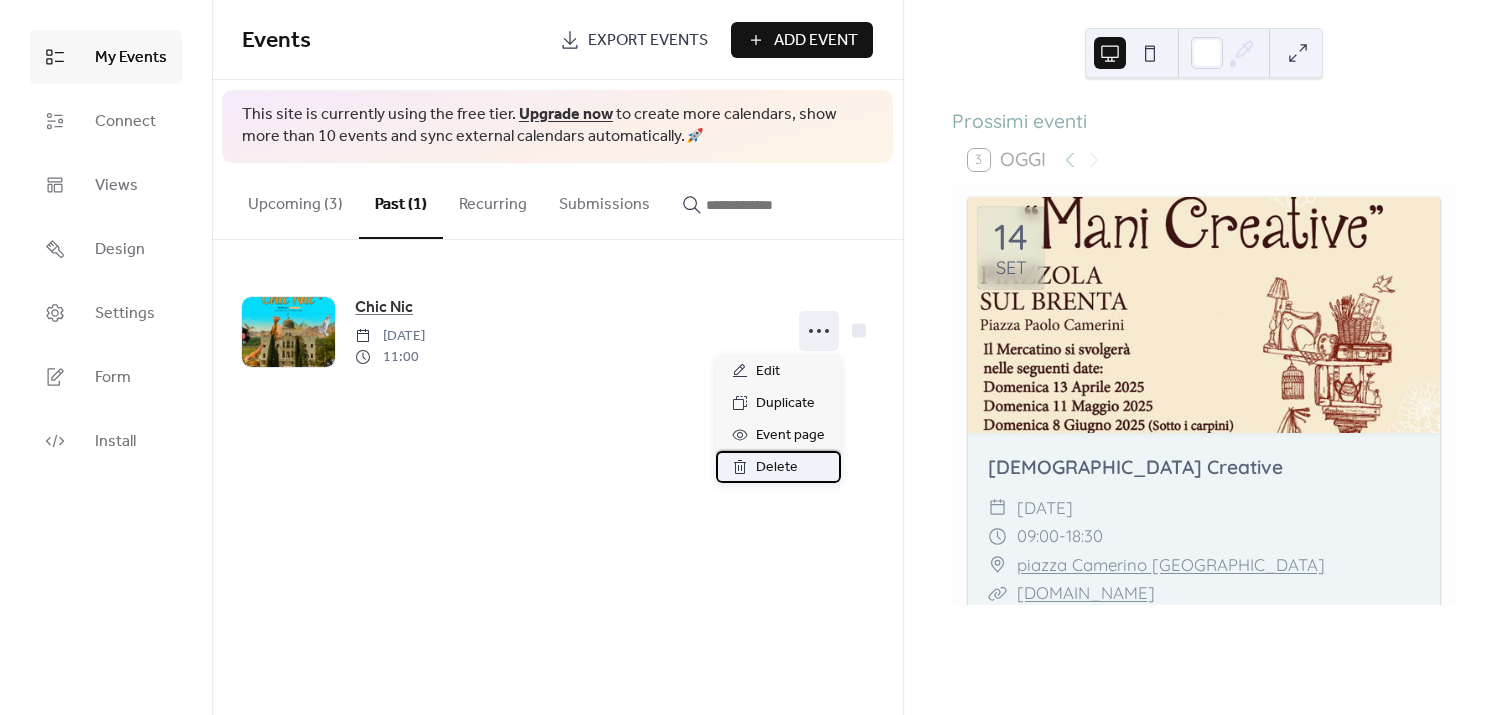 click on "Delete" at bounding box center (777, 468) 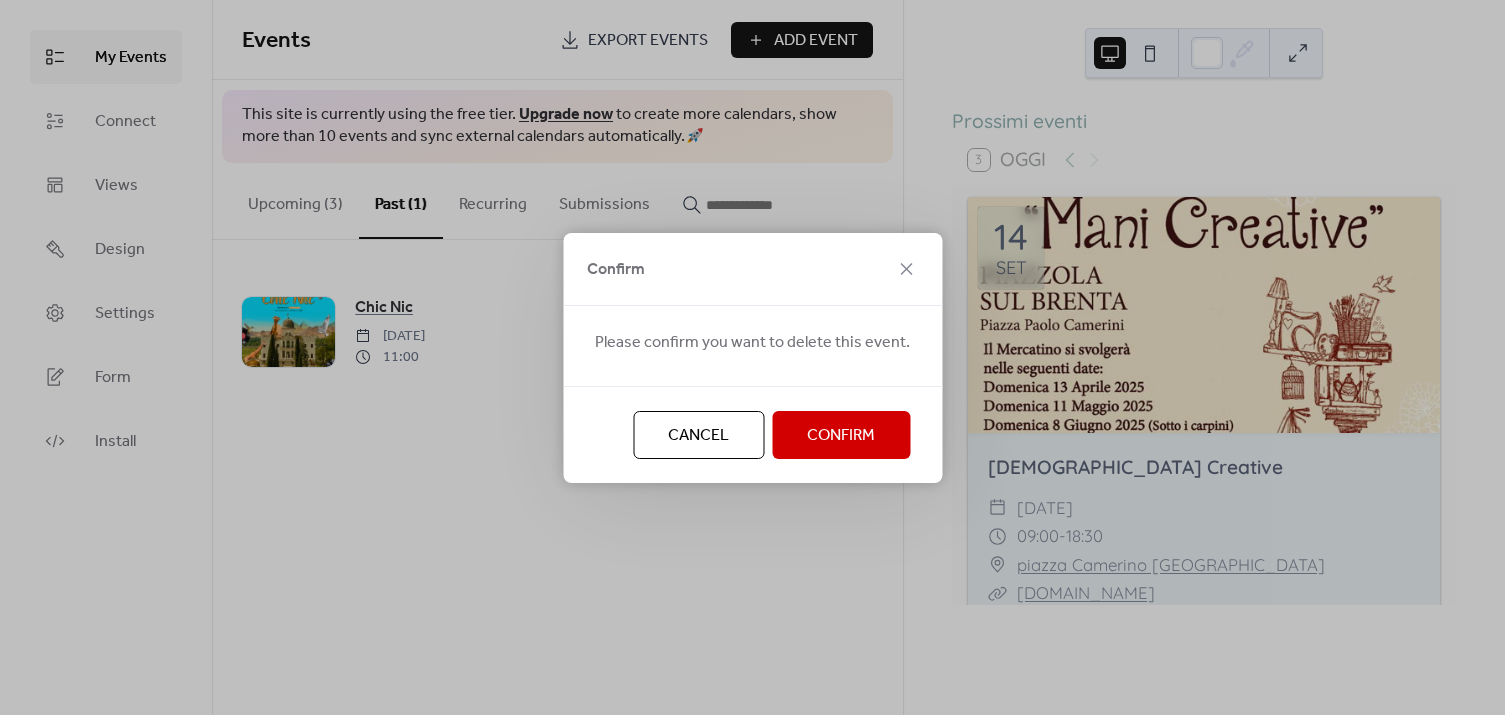 click on "Confirm" at bounding box center (841, 436) 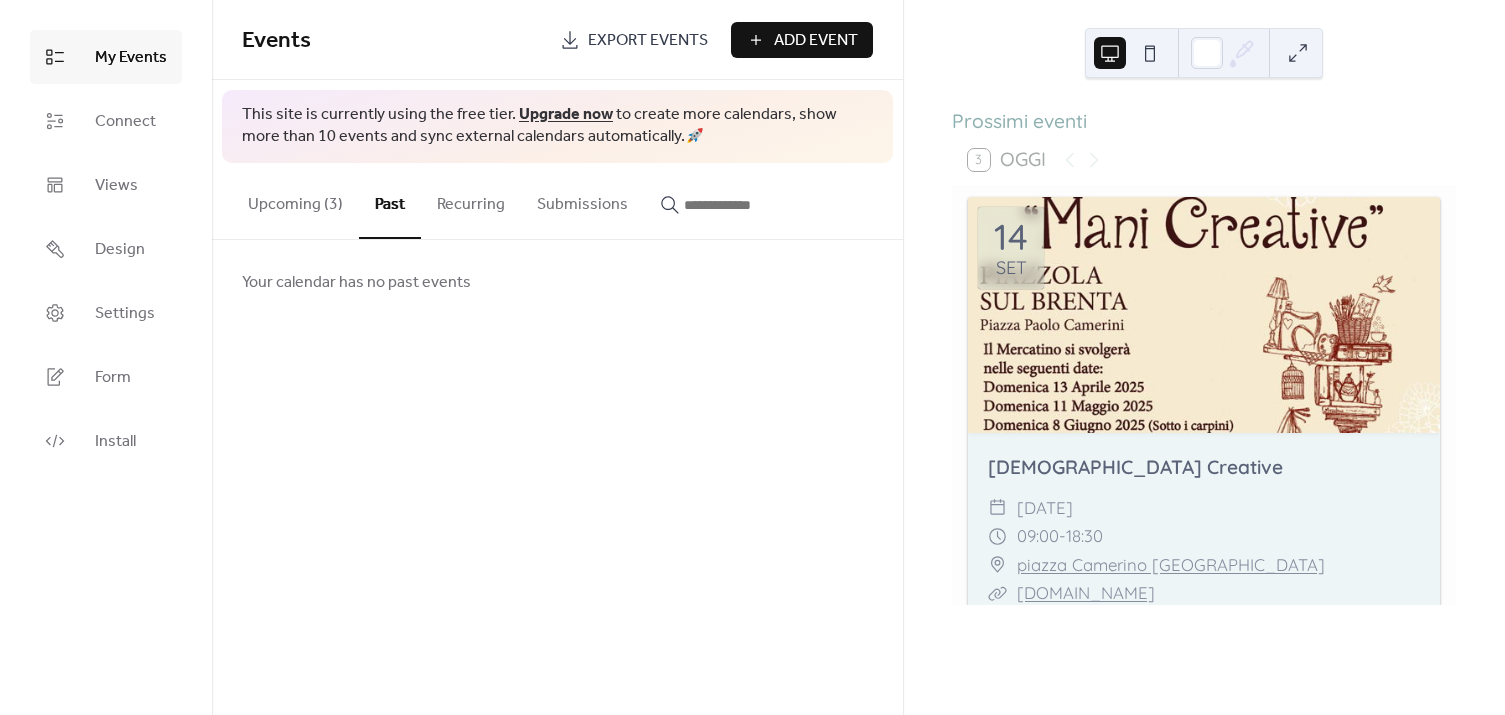 click on "Upcoming  (3)" at bounding box center [295, 200] 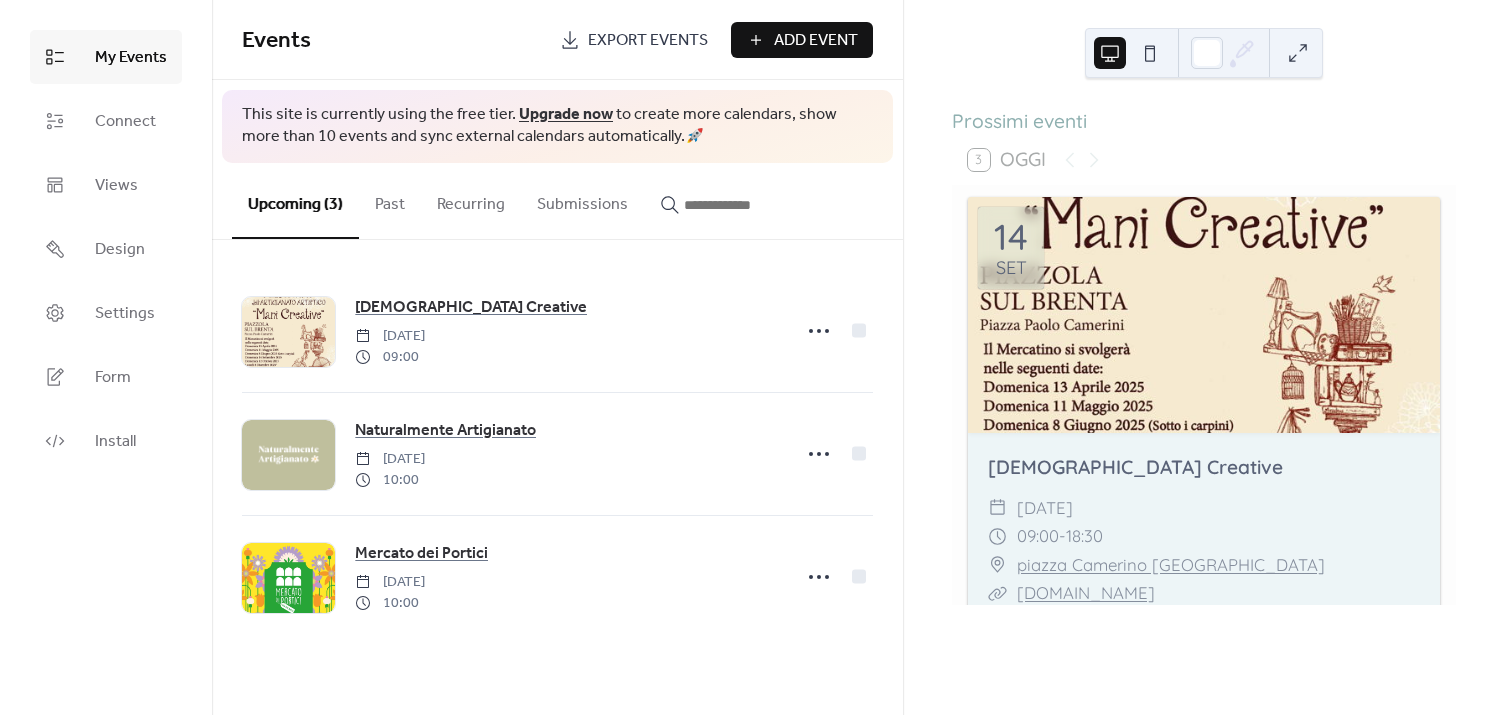 click on "Add Event" at bounding box center [816, 41] 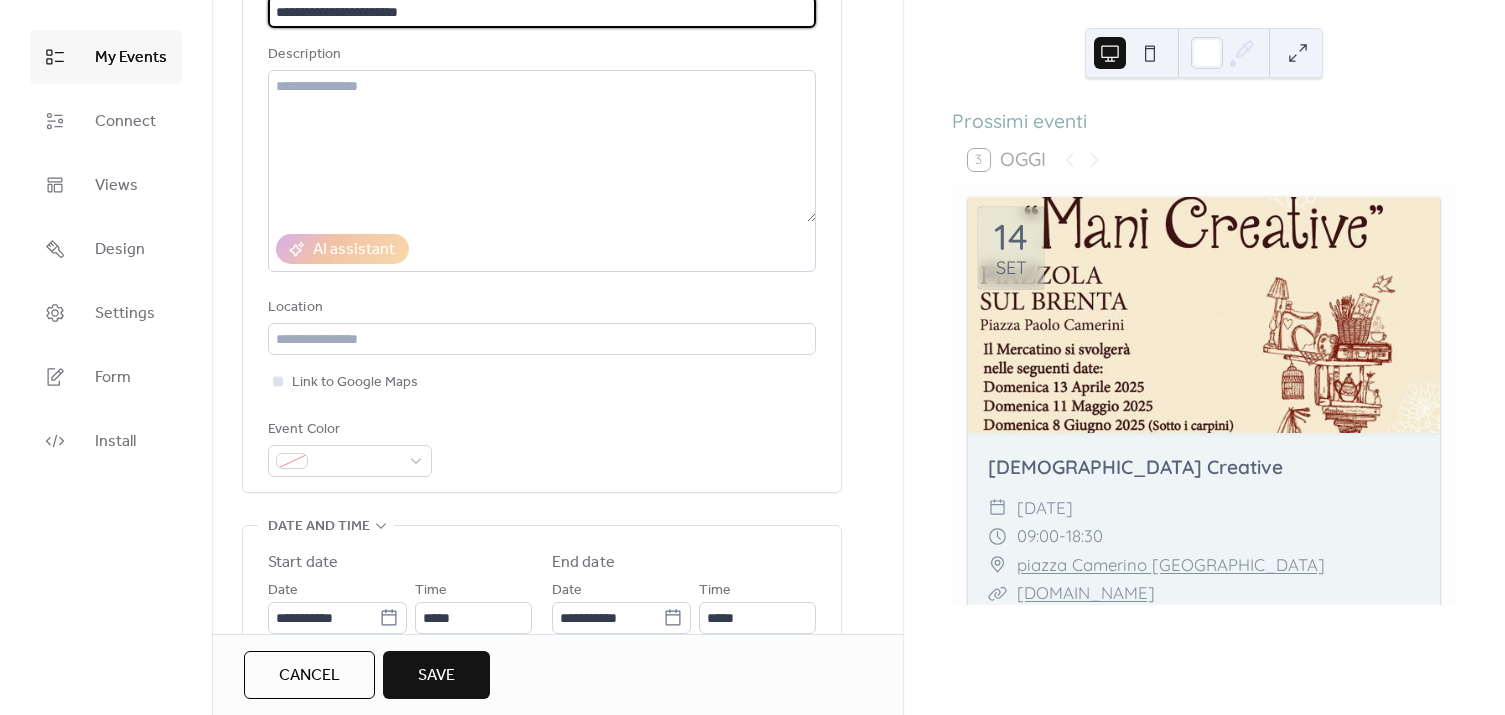 scroll, scrollTop: 181, scrollLeft: 0, axis: vertical 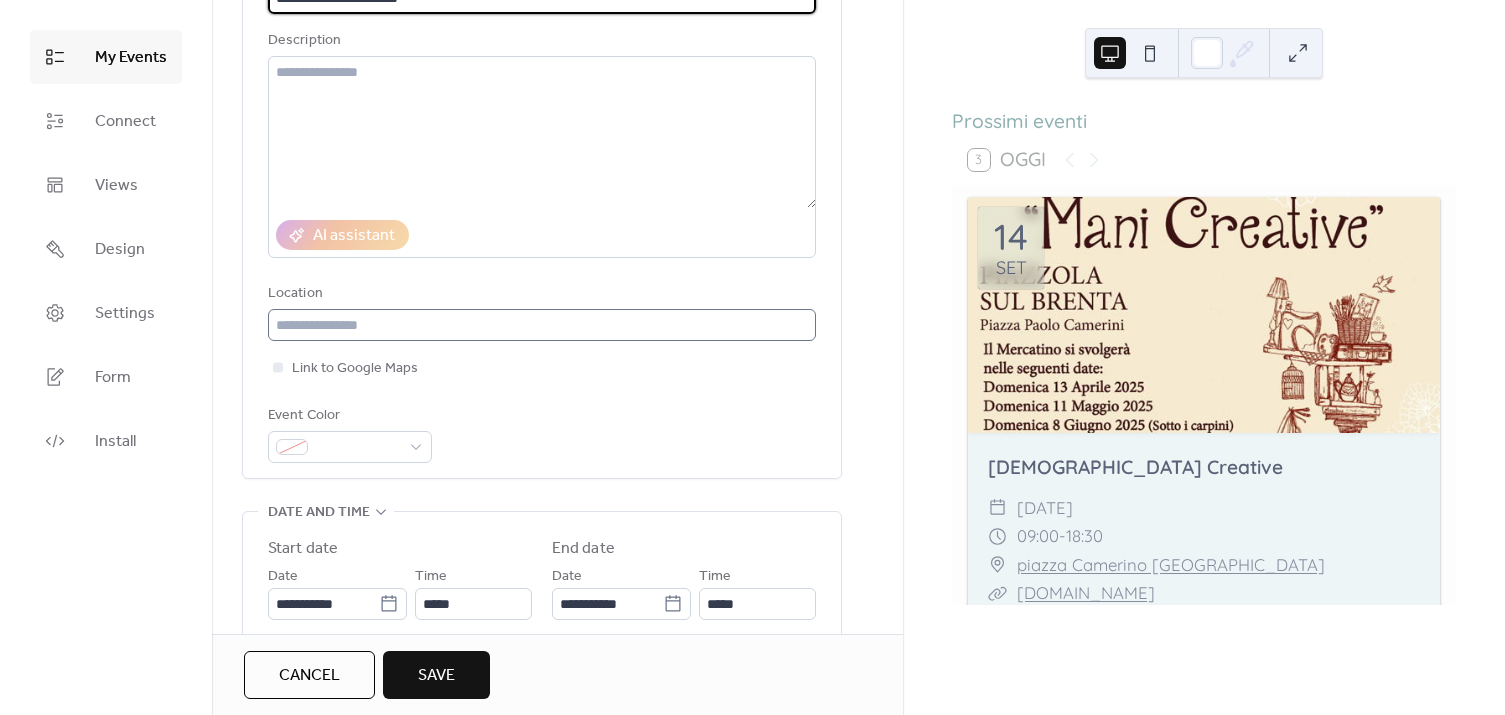 type on "**********" 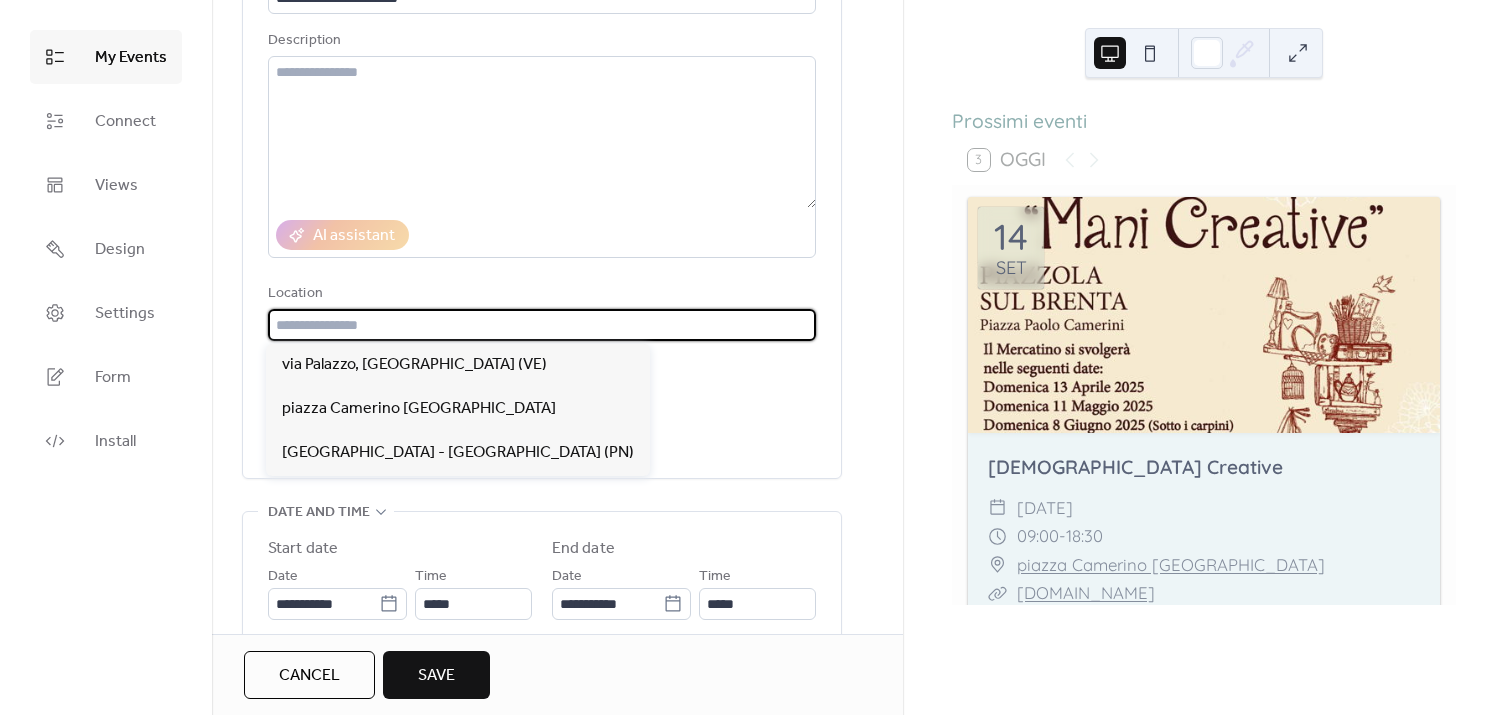 click at bounding box center (542, 325) 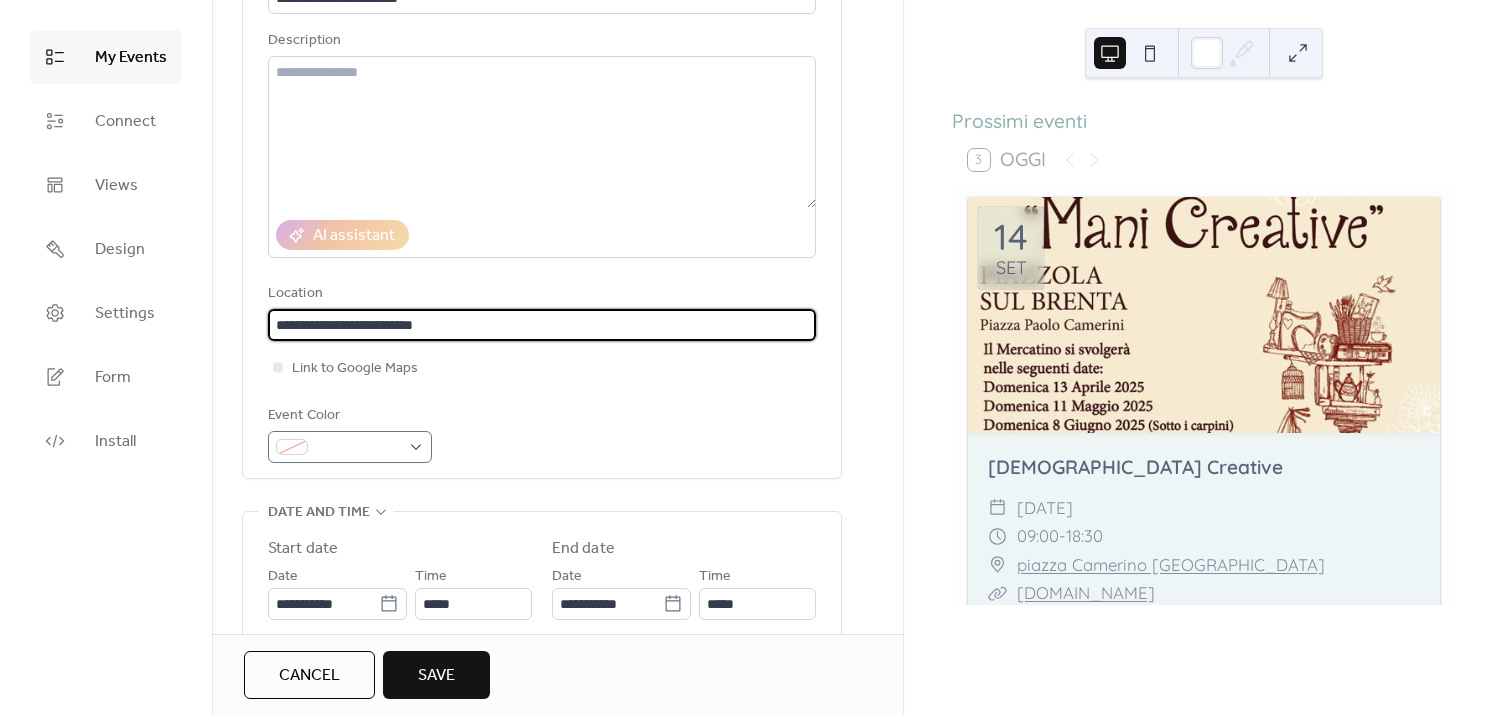 type on "**********" 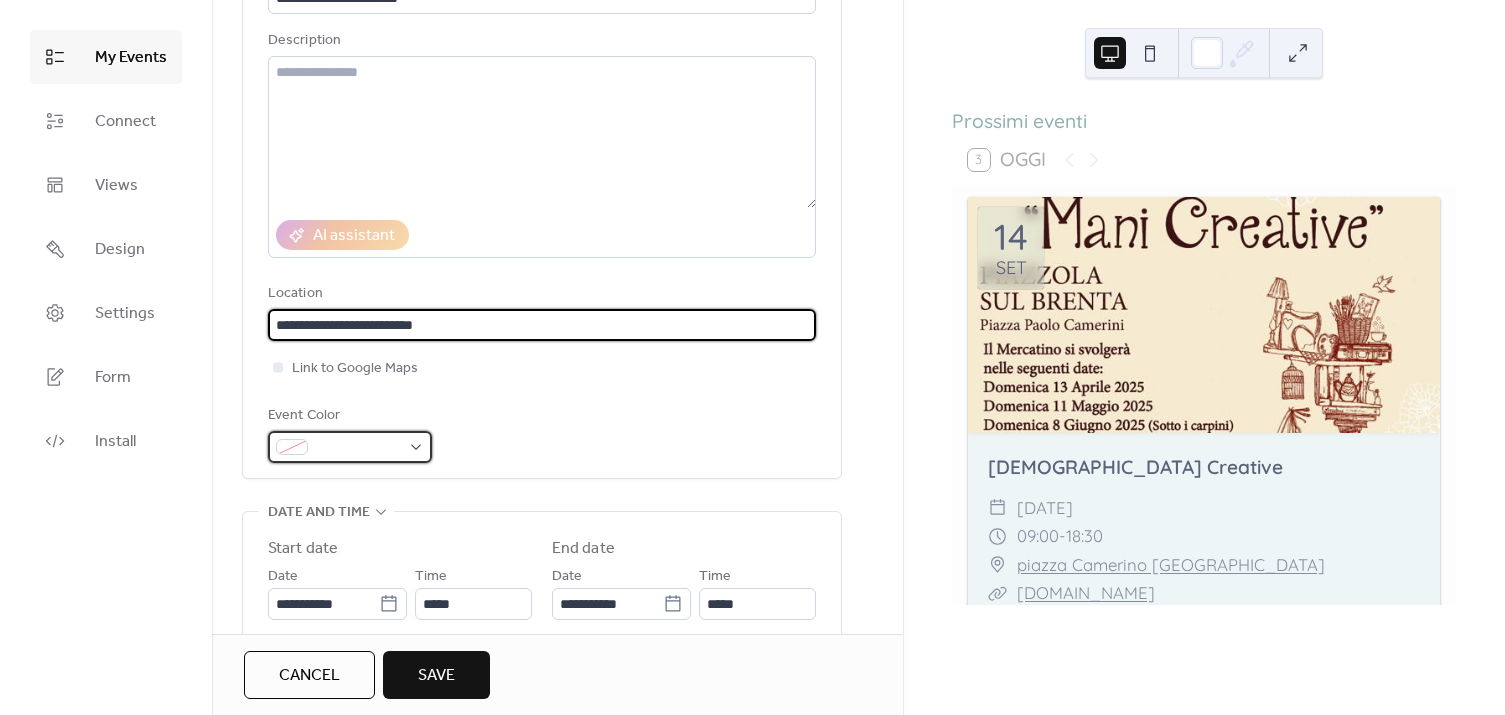 click at bounding box center [358, 448] 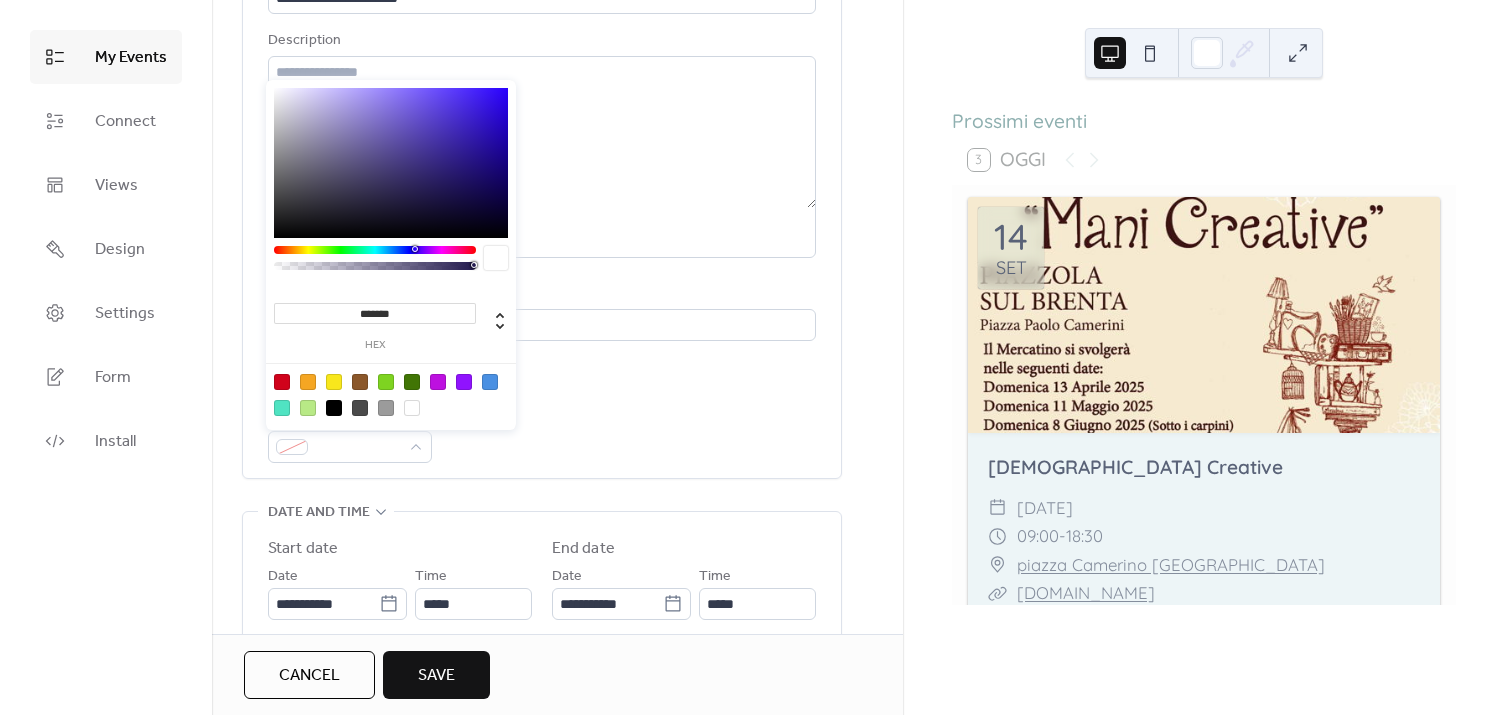 click at bounding box center (308, 382) 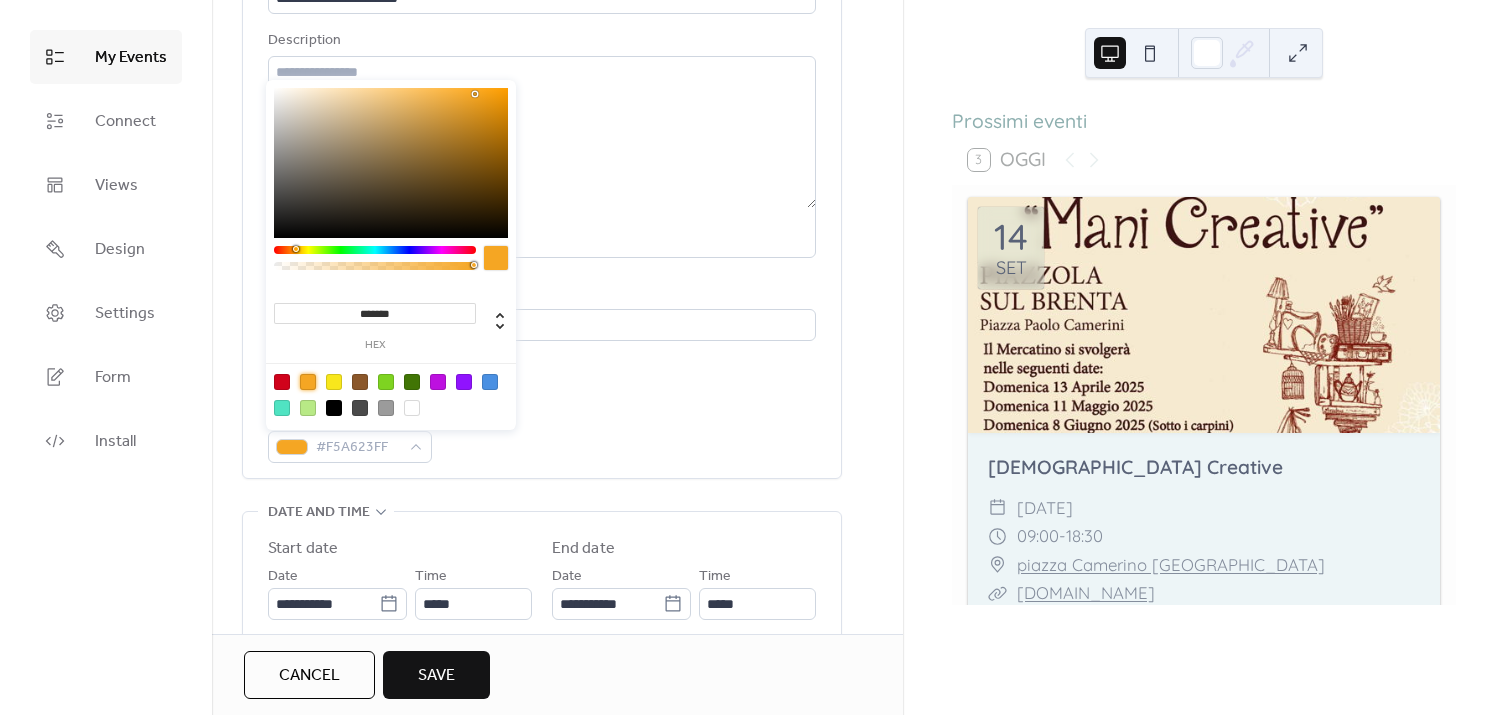 click on "Event Color #F5A623FF" at bounding box center [542, 433] 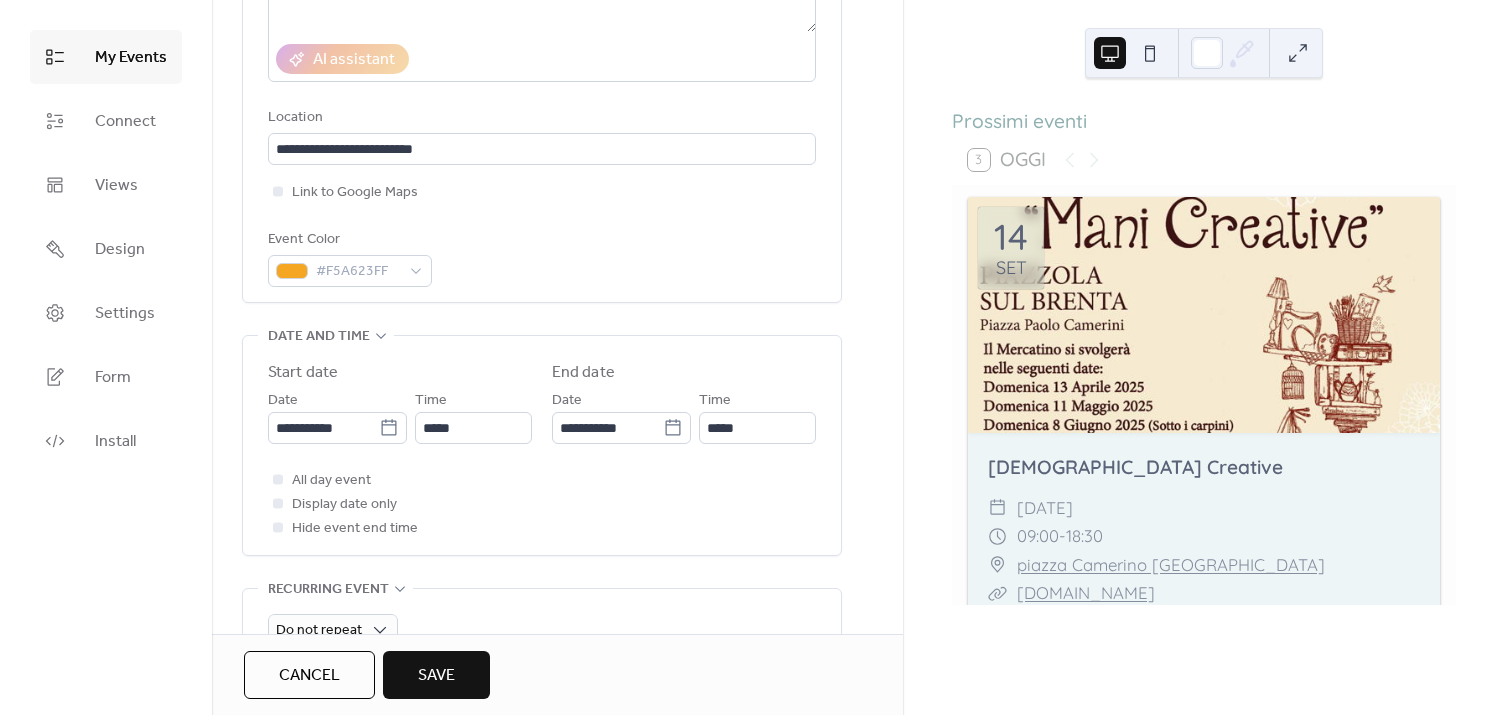 scroll, scrollTop: 363, scrollLeft: 0, axis: vertical 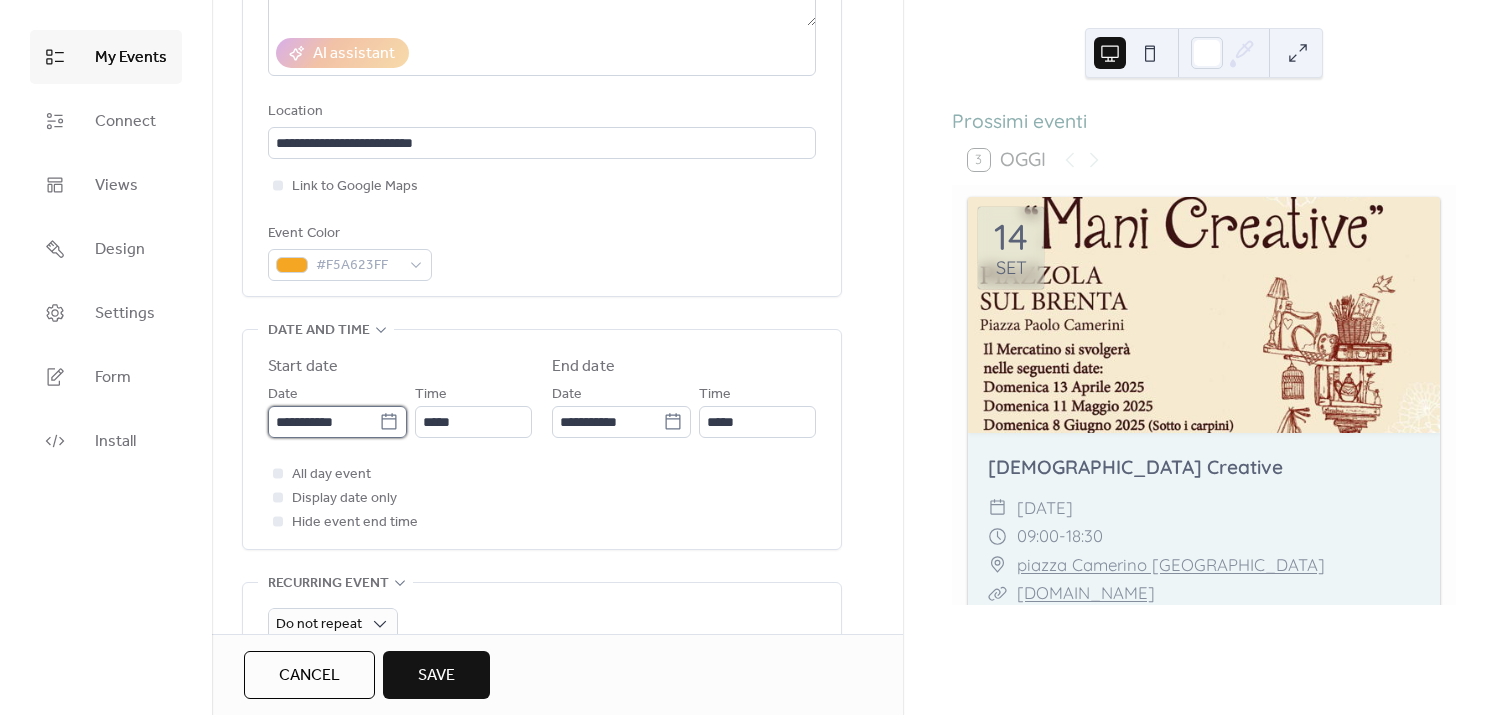 click on "**********" at bounding box center (323, 422) 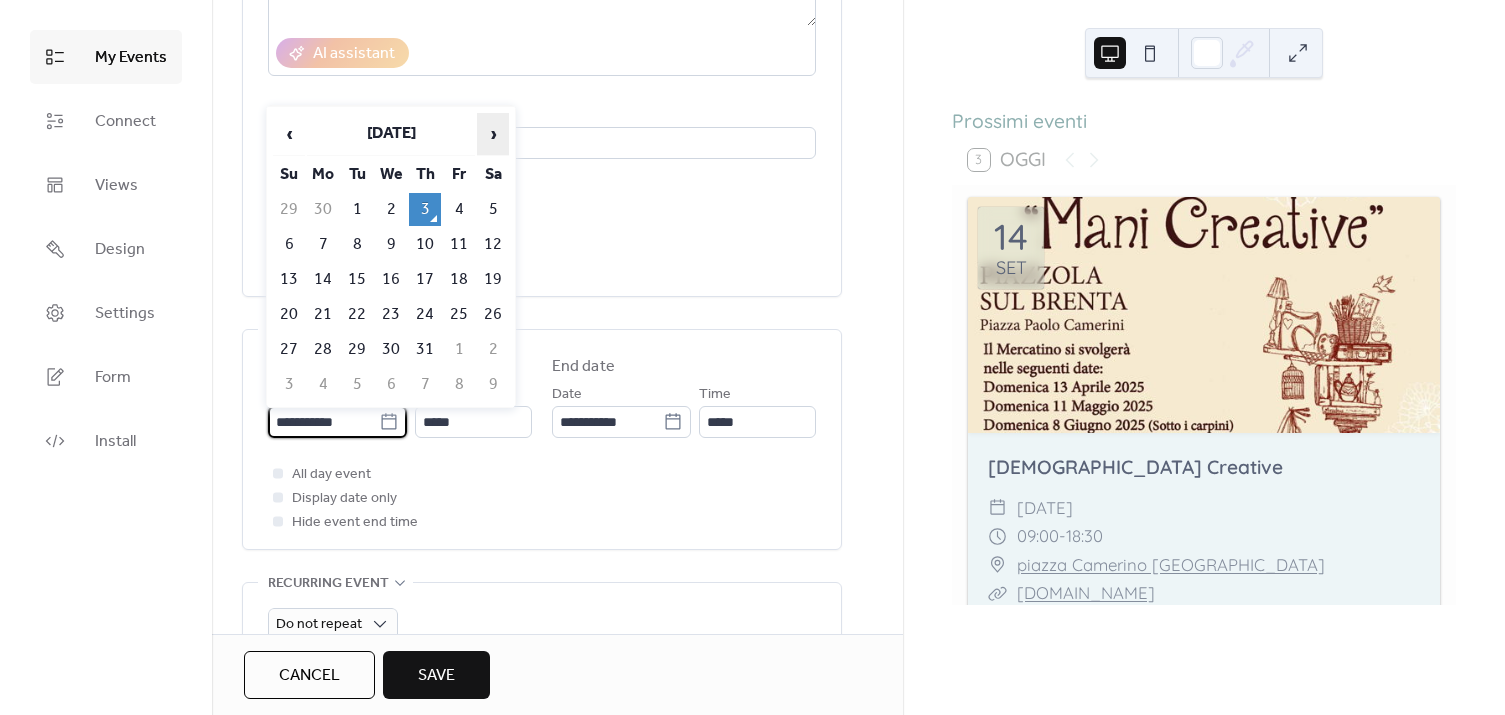 click on "›" at bounding box center [493, 134] 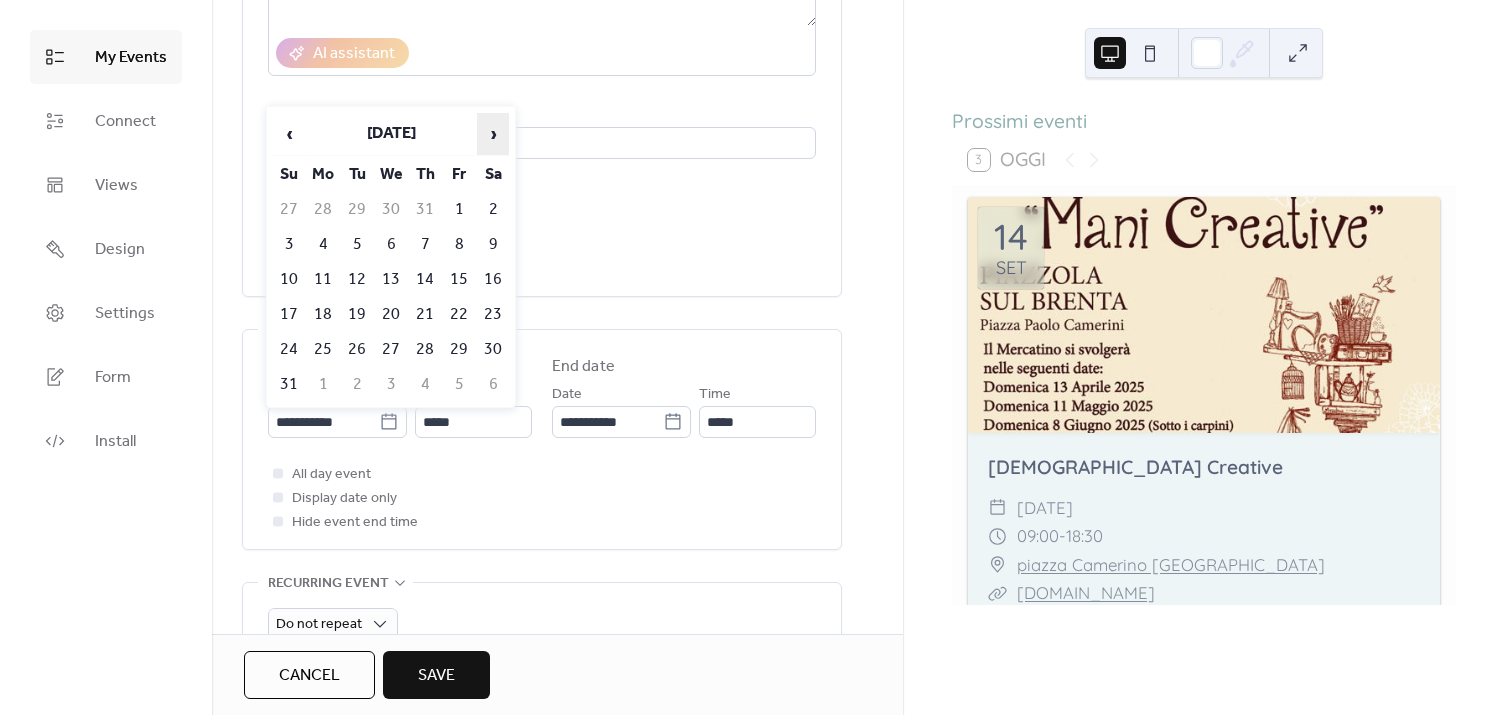 click on "›" at bounding box center [493, 134] 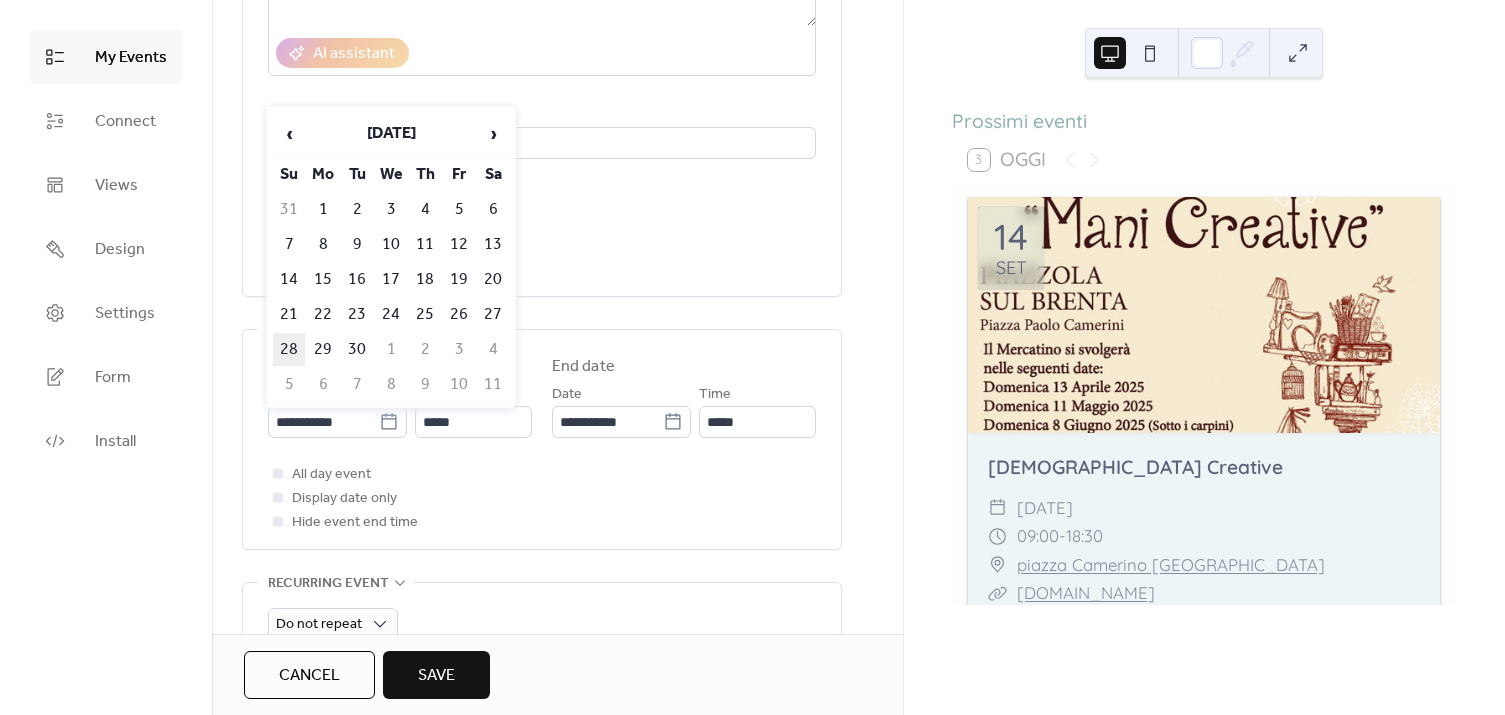 click on "28" at bounding box center (289, 349) 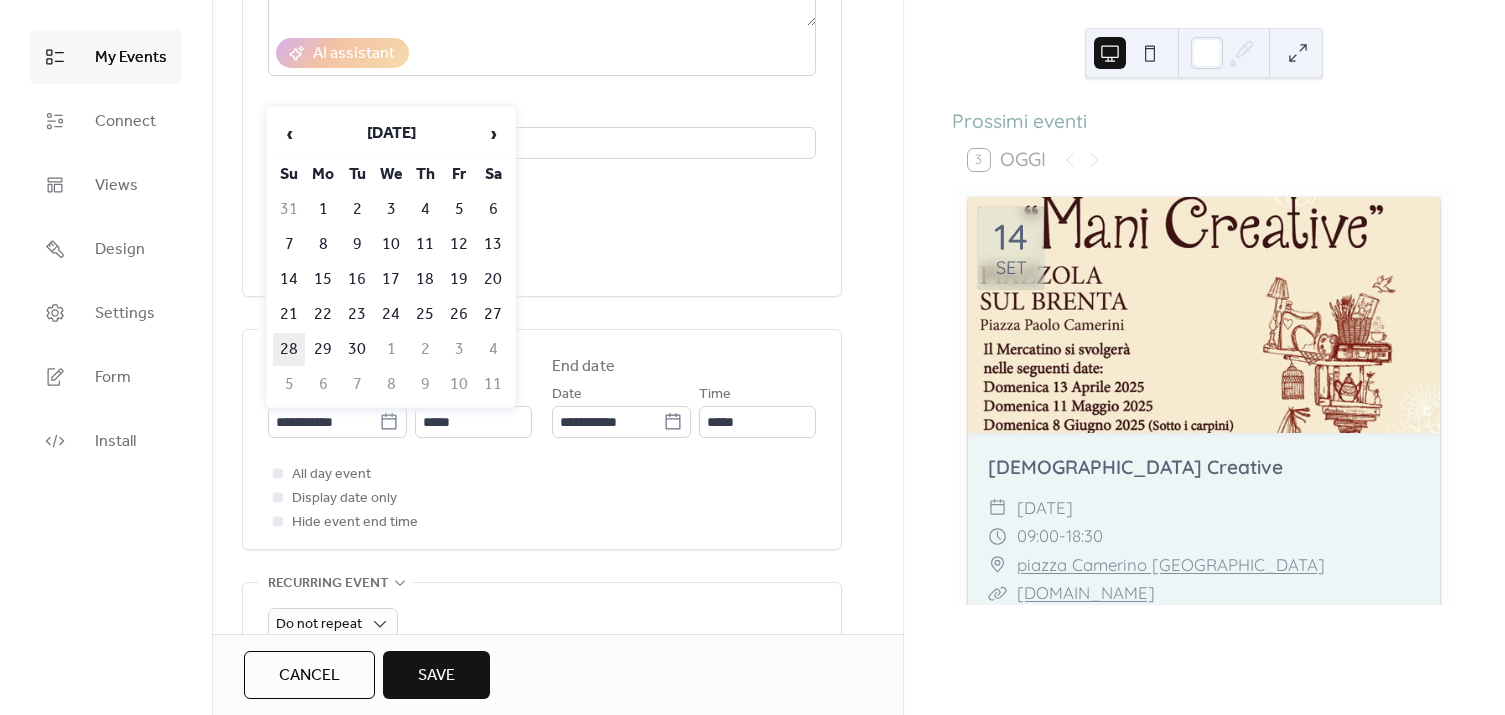 type on "**********" 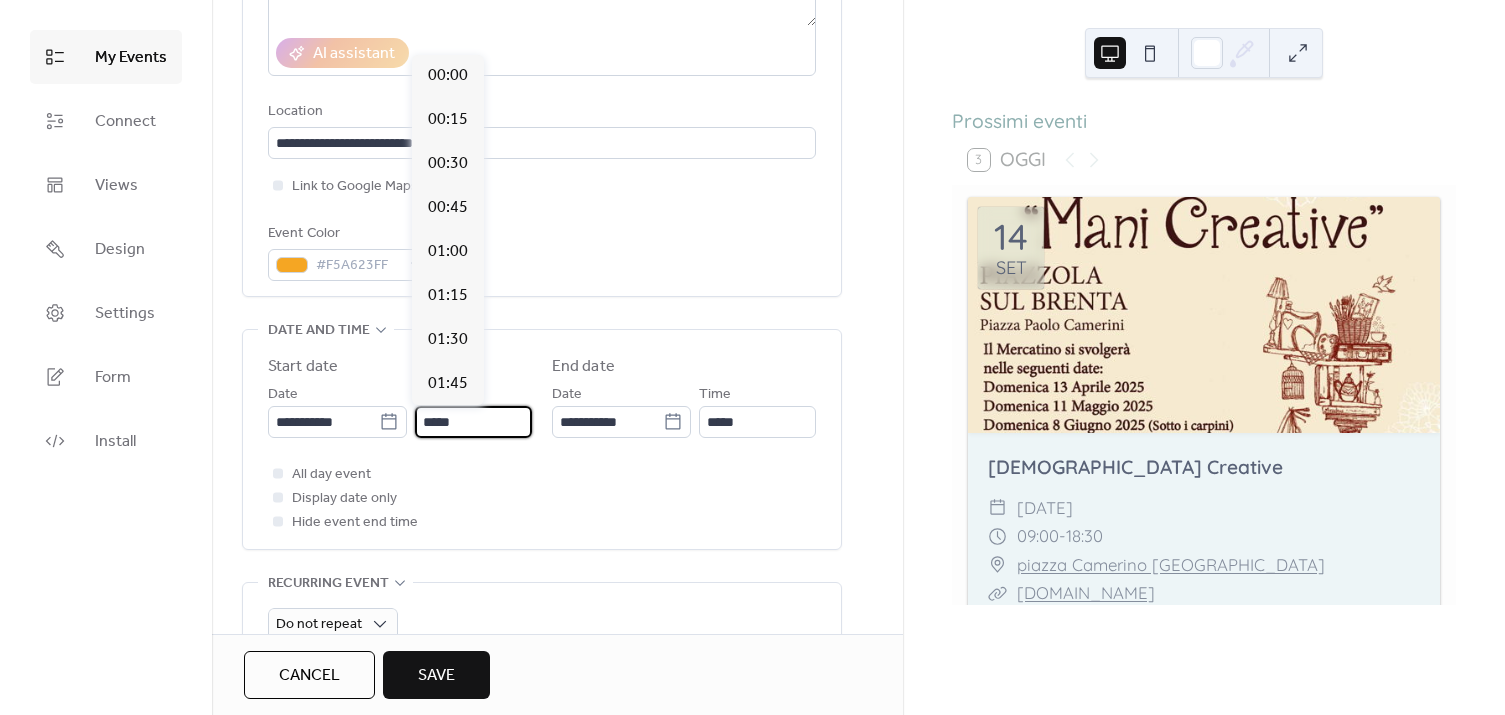 click on "*****" at bounding box center (473, 422) 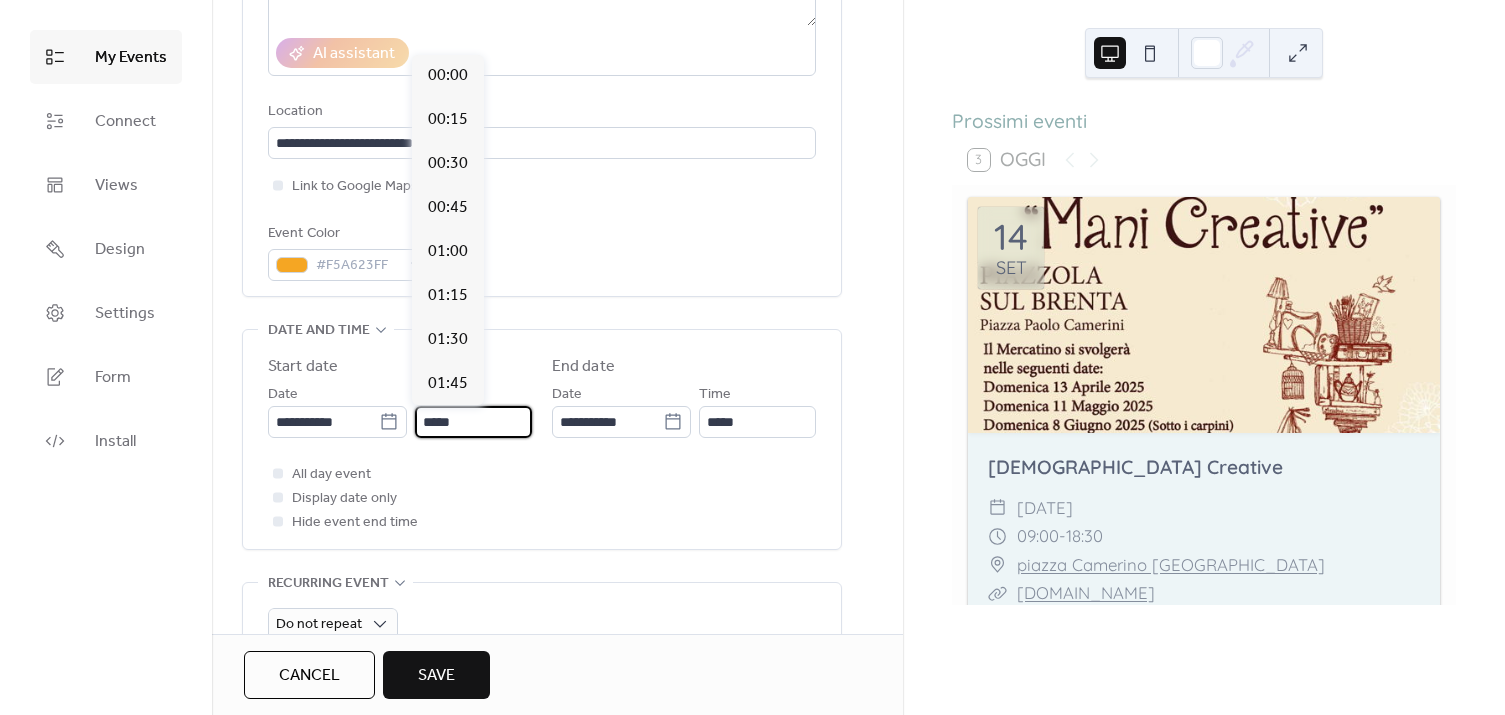 scroll, scrollTop: 2094, scrollLeft: 0, axis: vertical 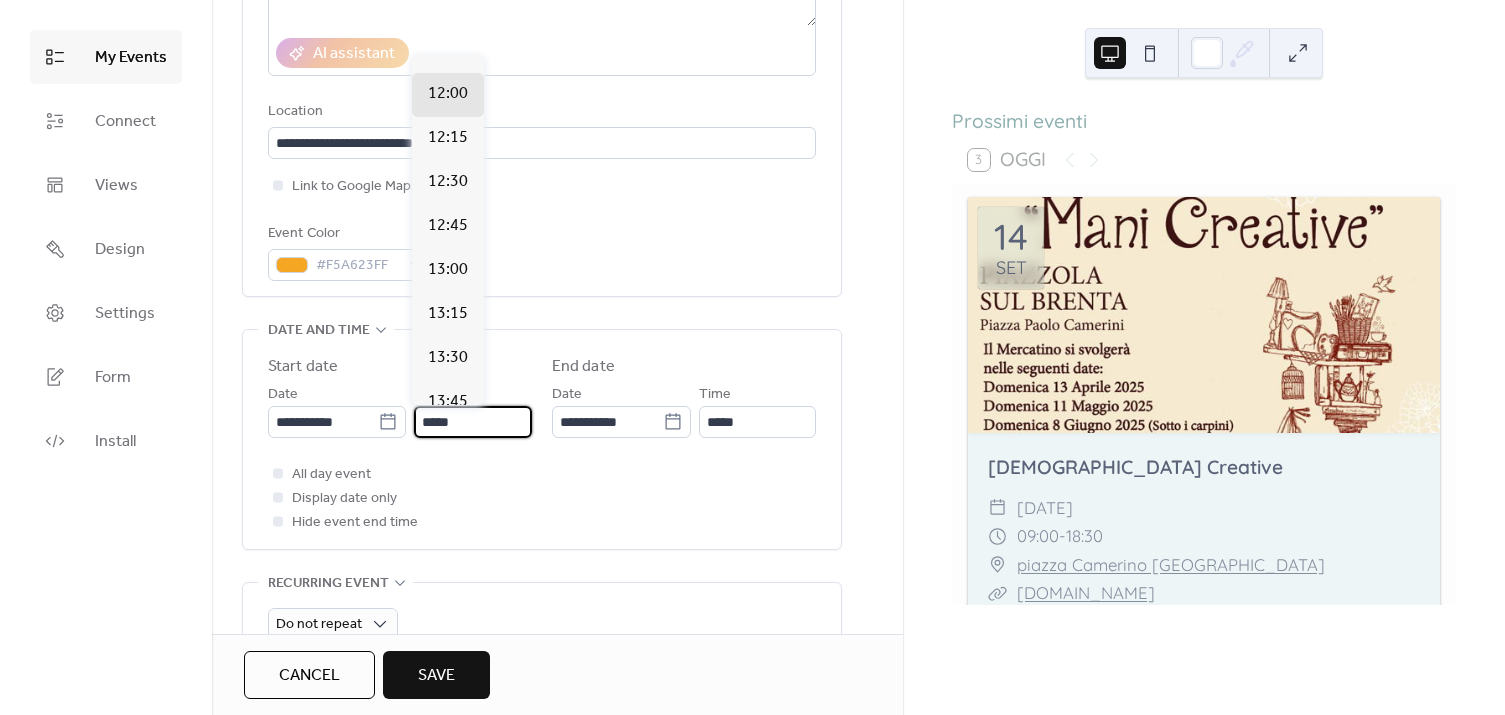 drag, startPoint x: 466, startPoint y: 426, endPoint x: 414, endPoint y: 424, distance: 52.03845 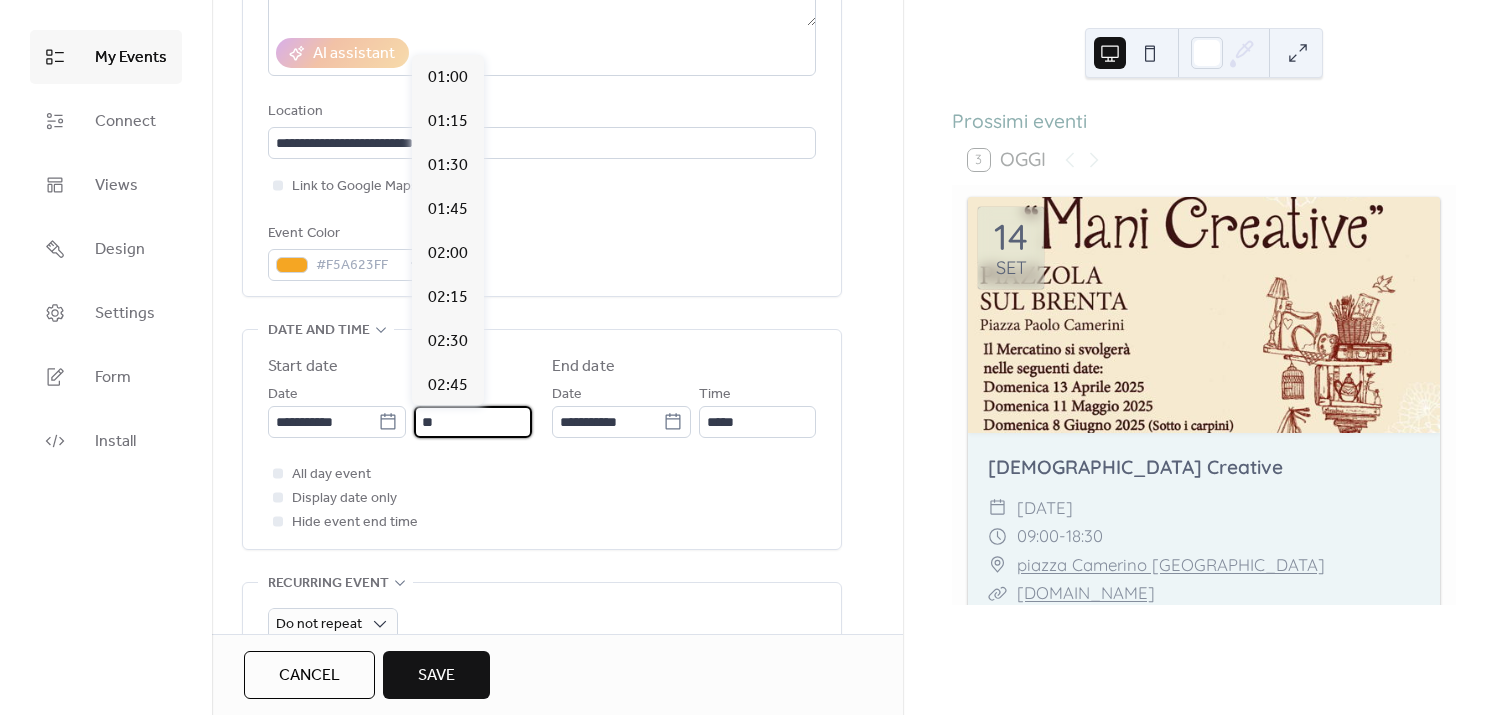 scroll, scrollTop: 1745, scrollLeft: 0, axis: vertical 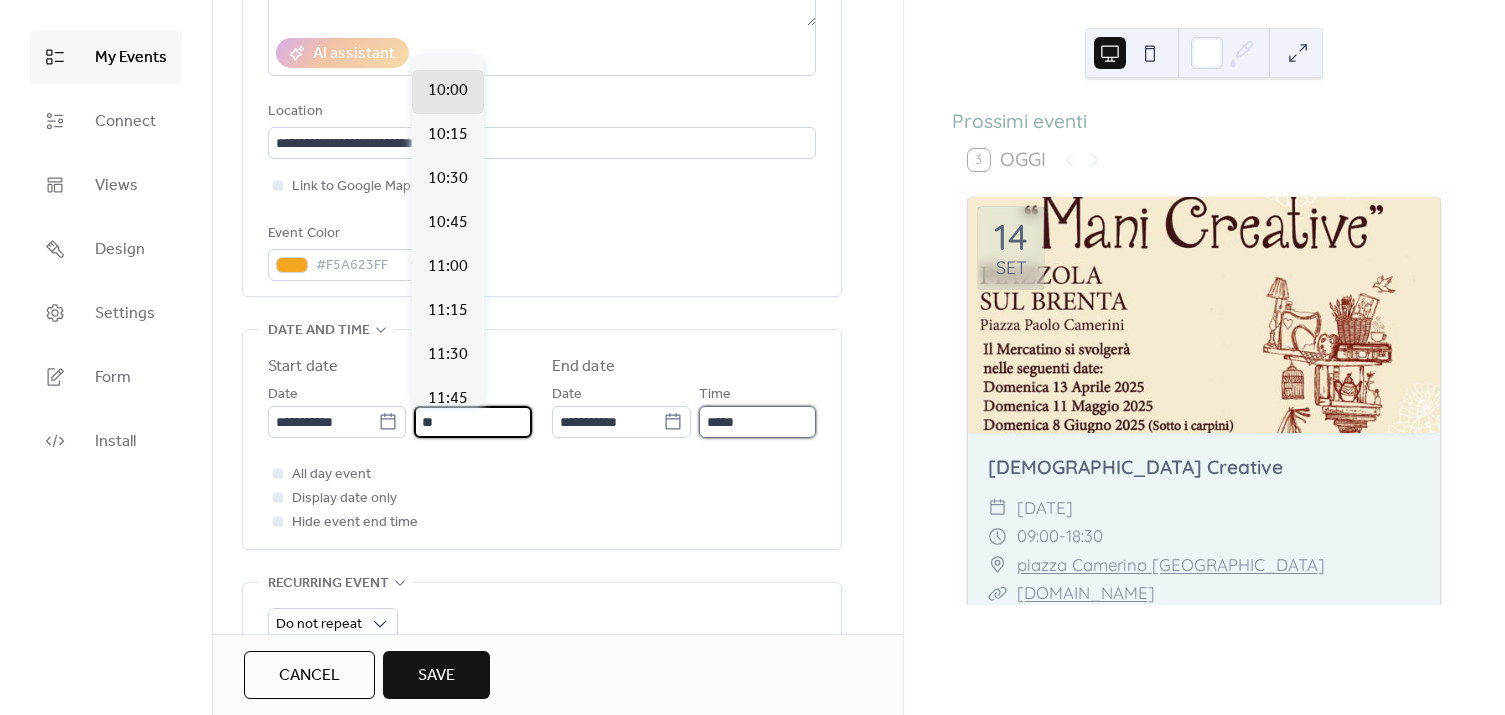 type on "*****" 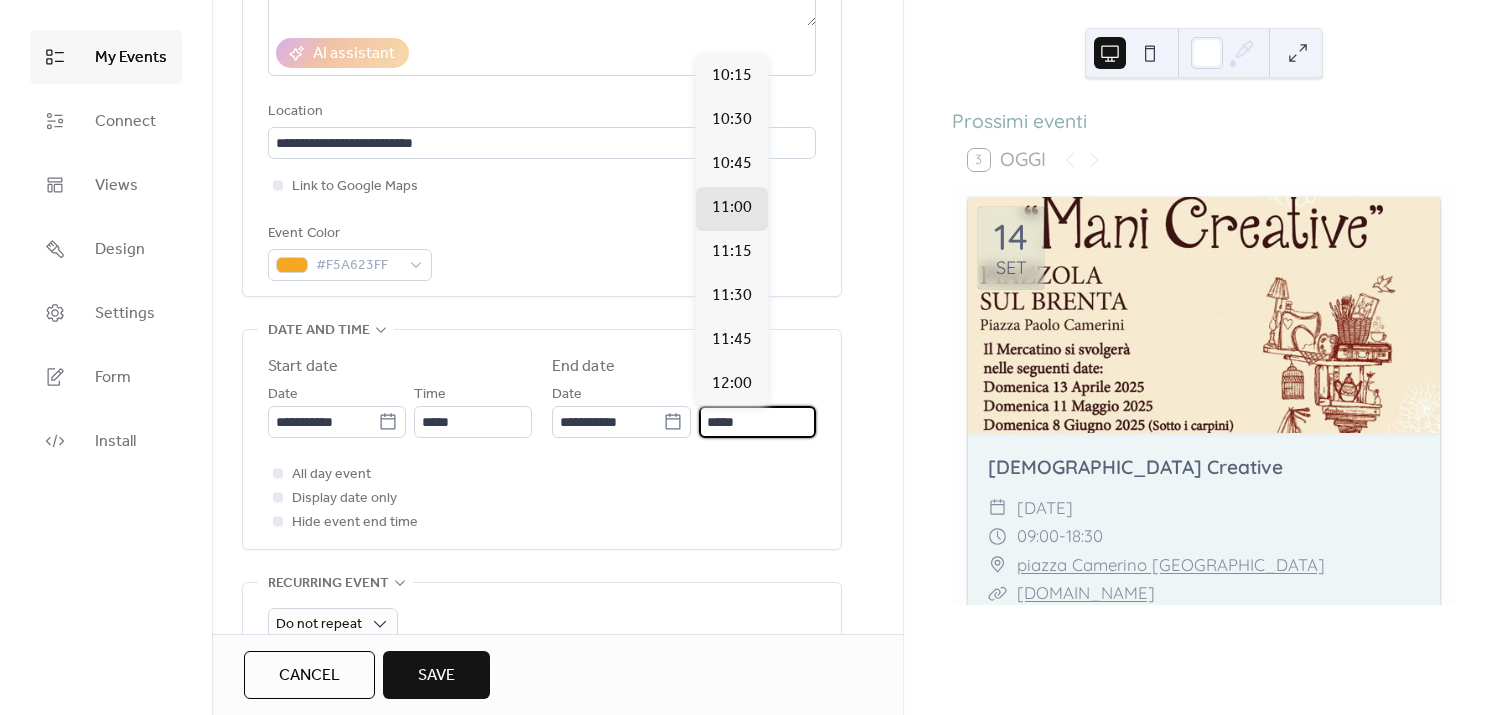 click on "*****" at bounding box center (757, 422) 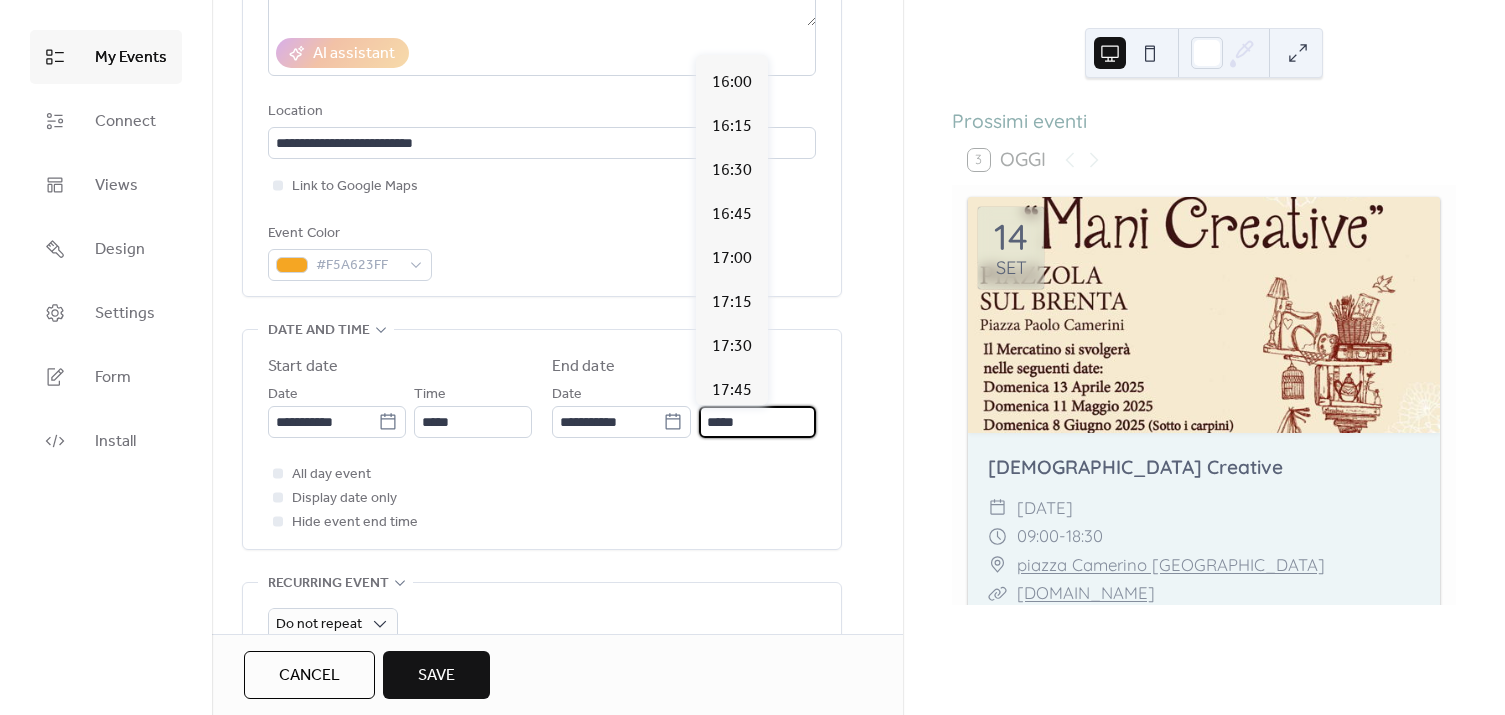 scroll, scrollTop: 1363, scrollLeft: 0, axis: vertical 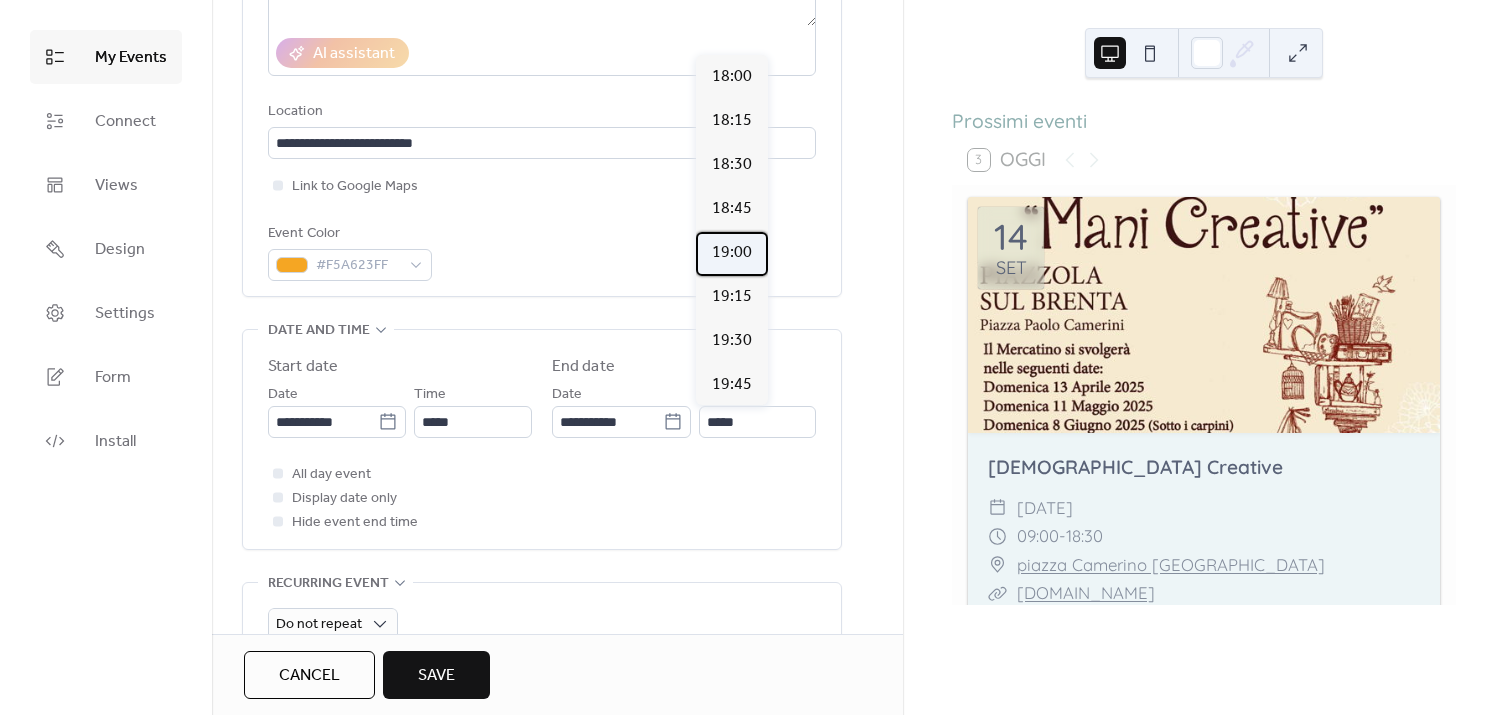 click on "19:00" at bounding box center (732, 253) 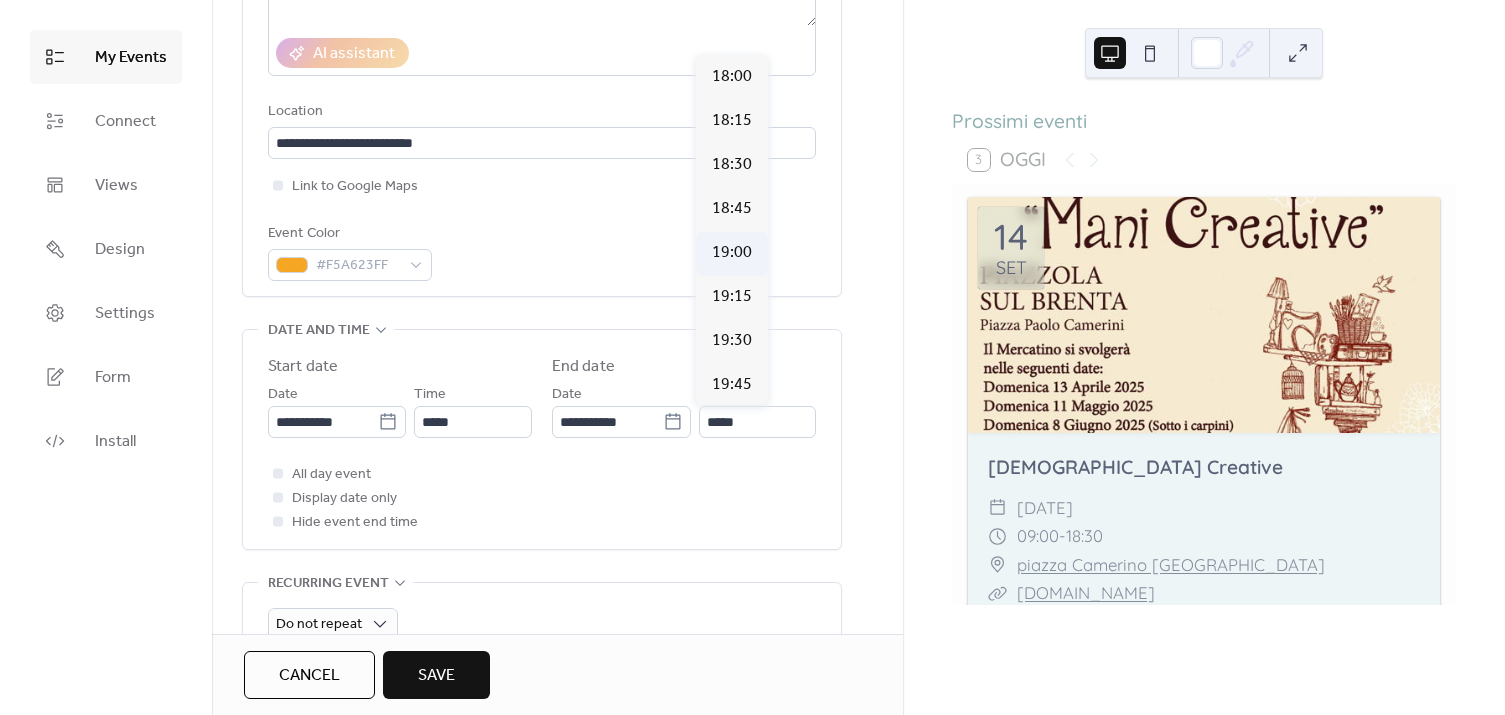 type on "*****" 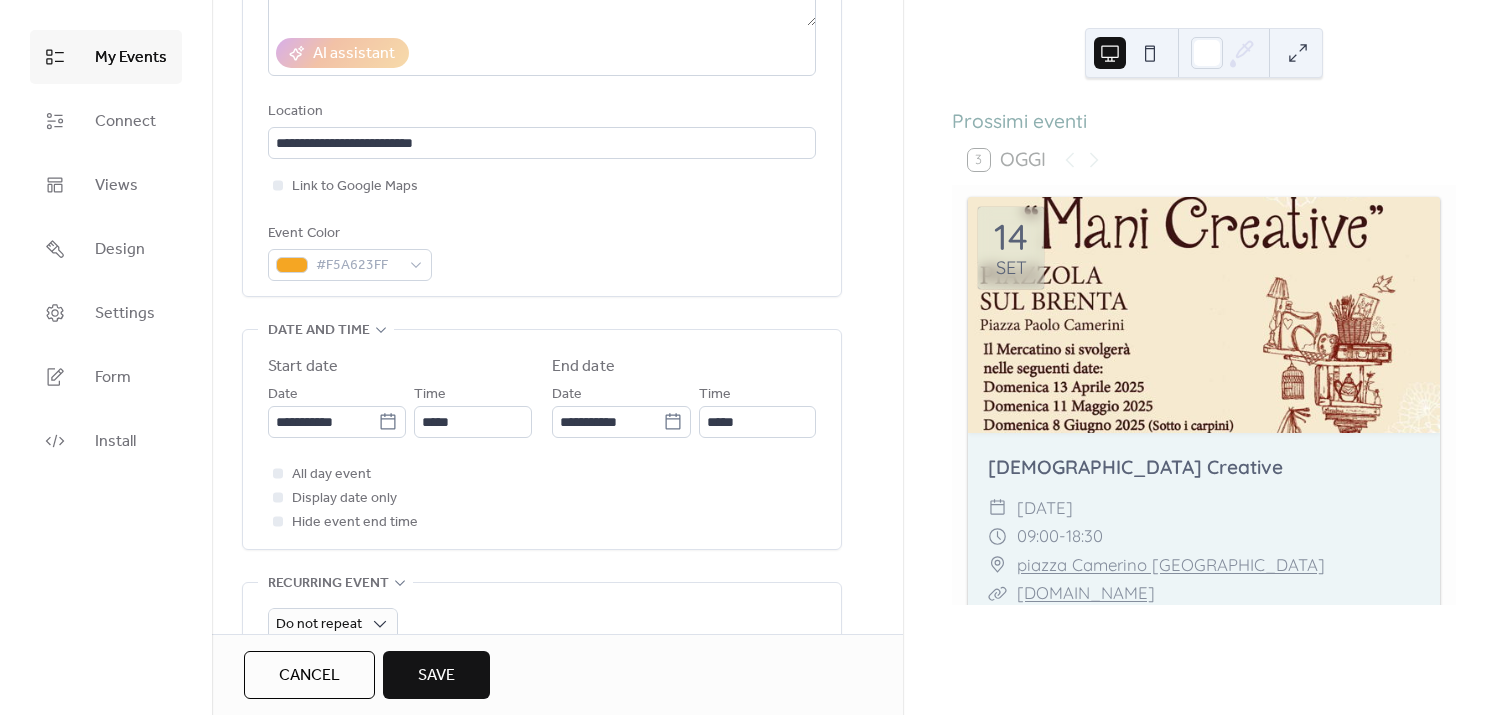 click on "All day event Display date only Hide event end time" at bounding box center [542, 498] 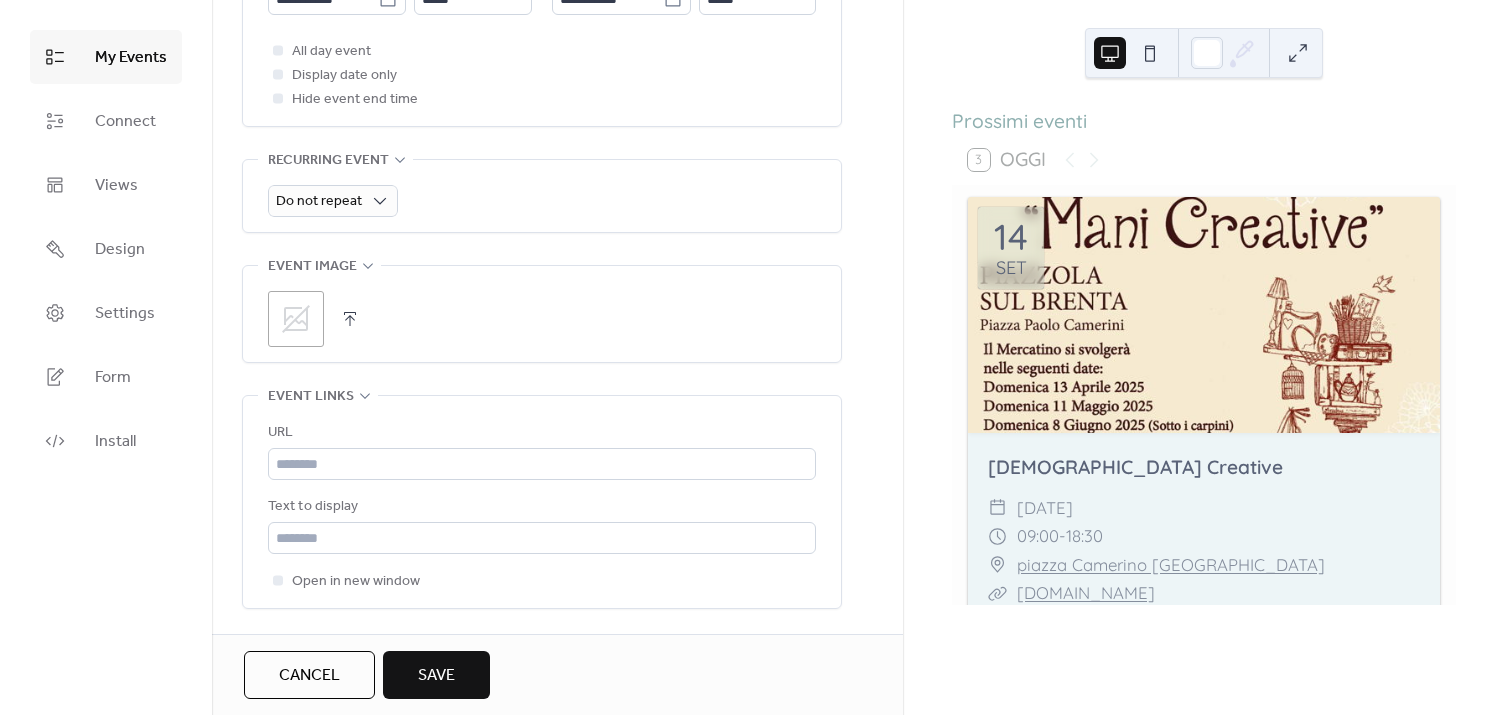 scroll, scrollTop: 818, scrollLeft: 0, axis: vertical 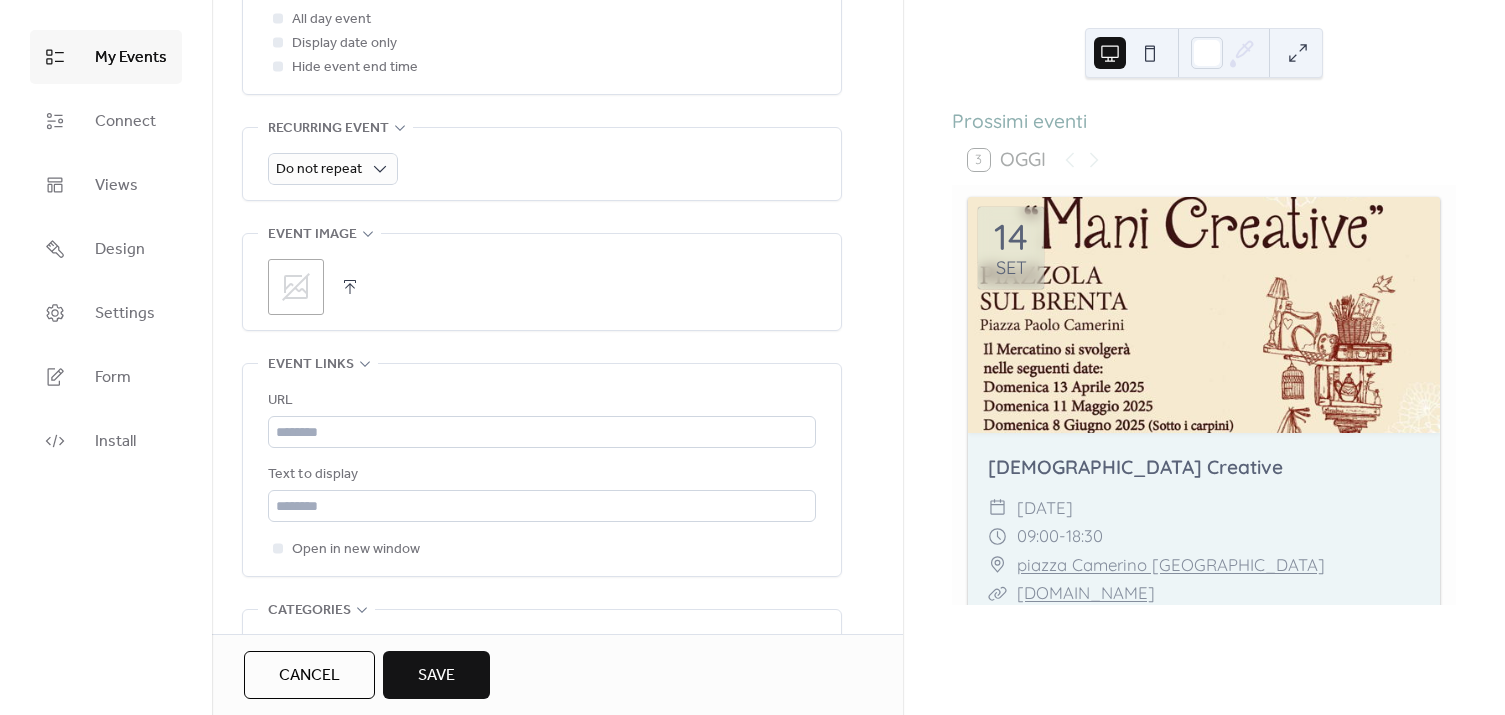 click 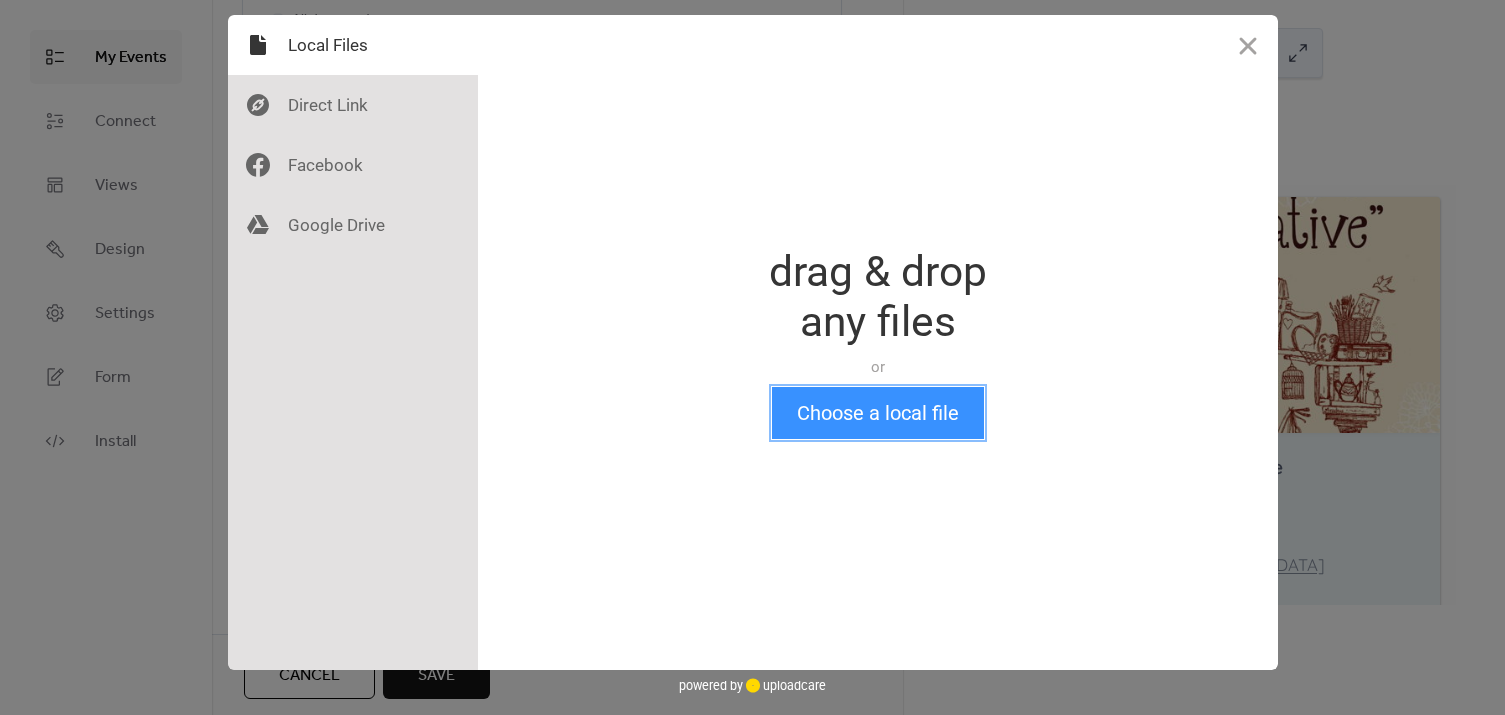click on "Choose a local file" at bounding box center (878, 413) 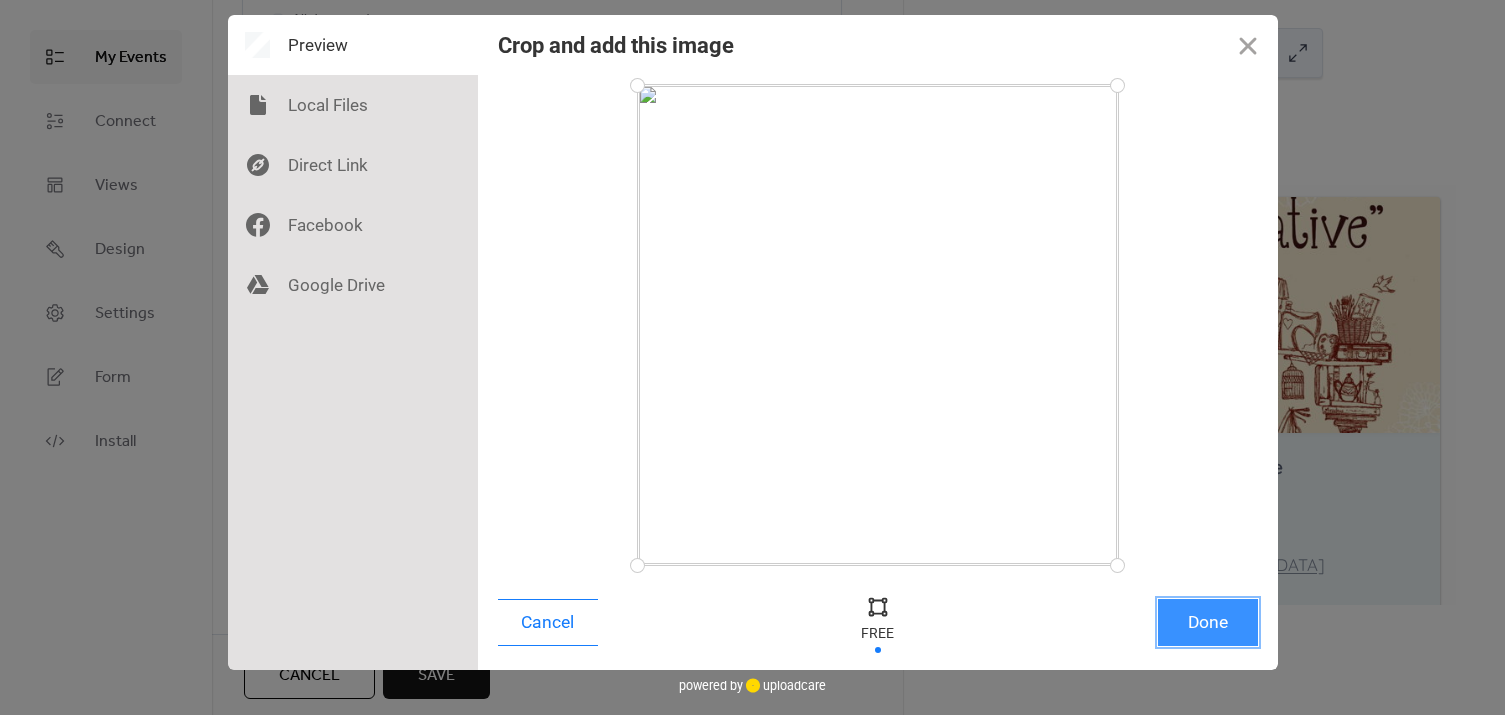 click on "Done" at bounding box center (1208, 622) 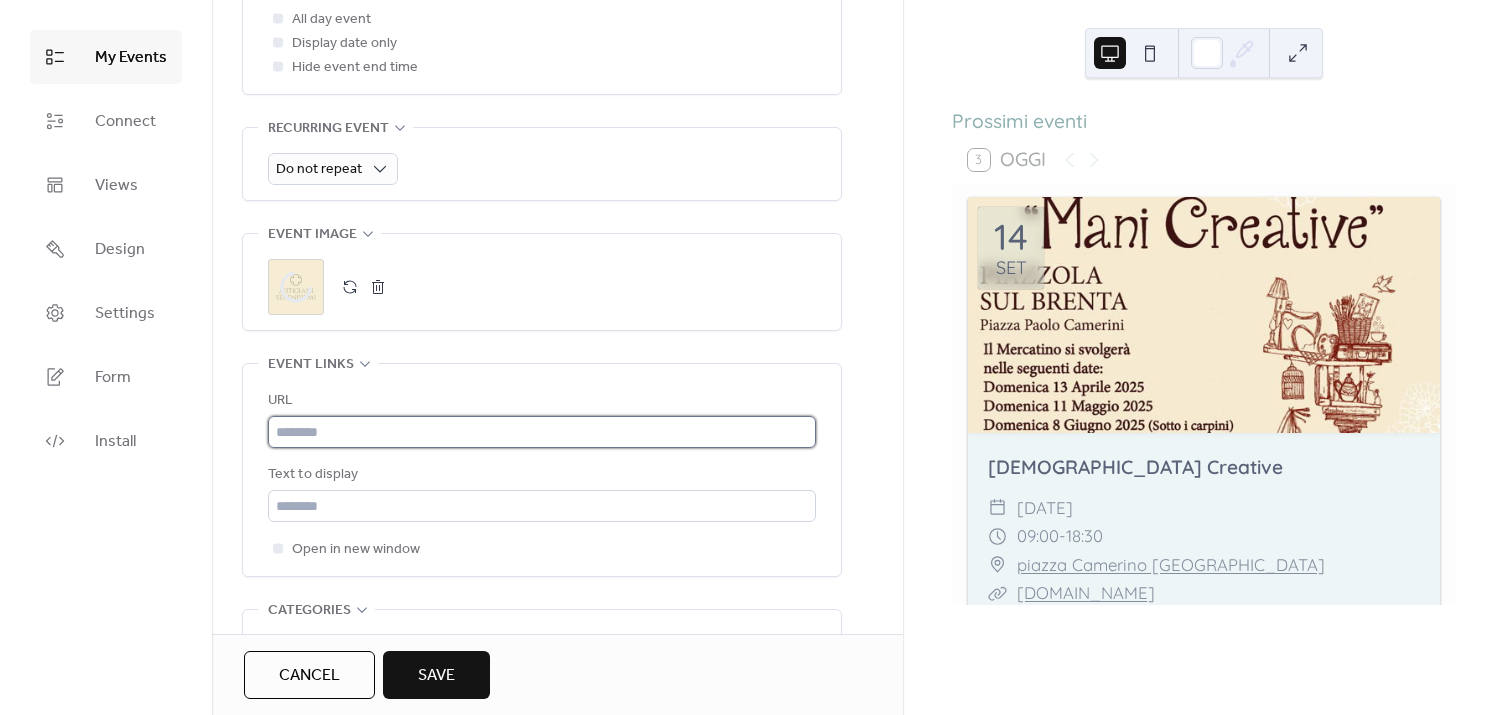 click at bounding box center (542, 432) 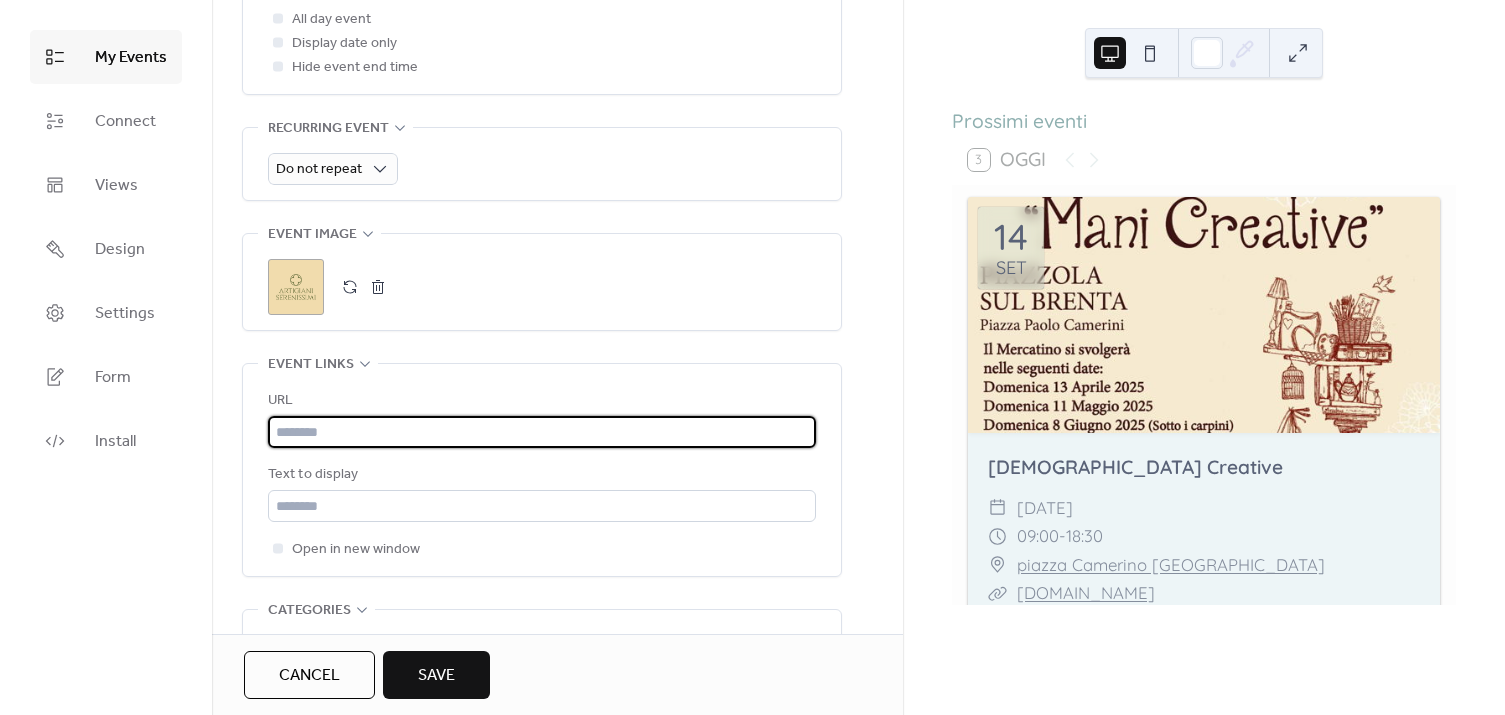 paste on "**********" 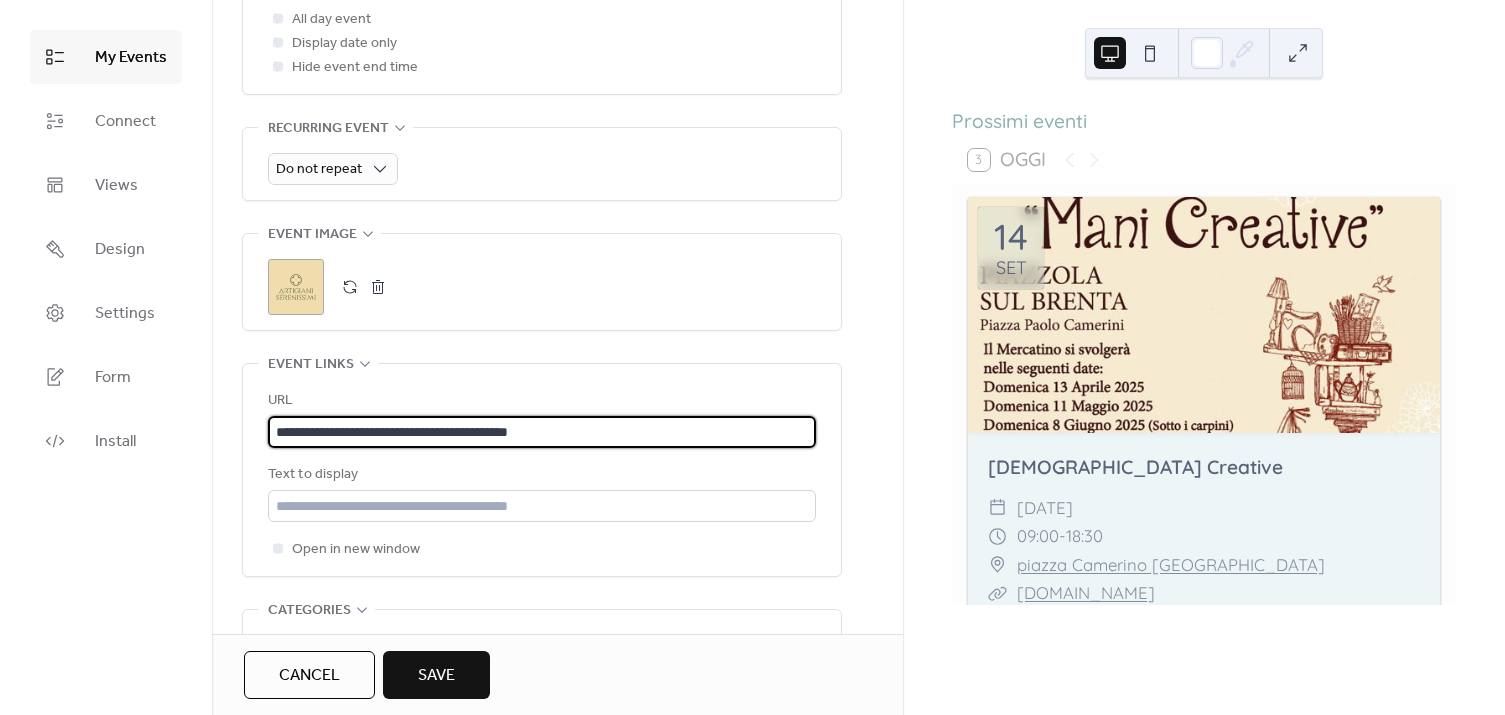 drag, startPoint x: 448, startPoint y: 431, endPoint x: 688, endPoint y: 430, distance: 240.00209 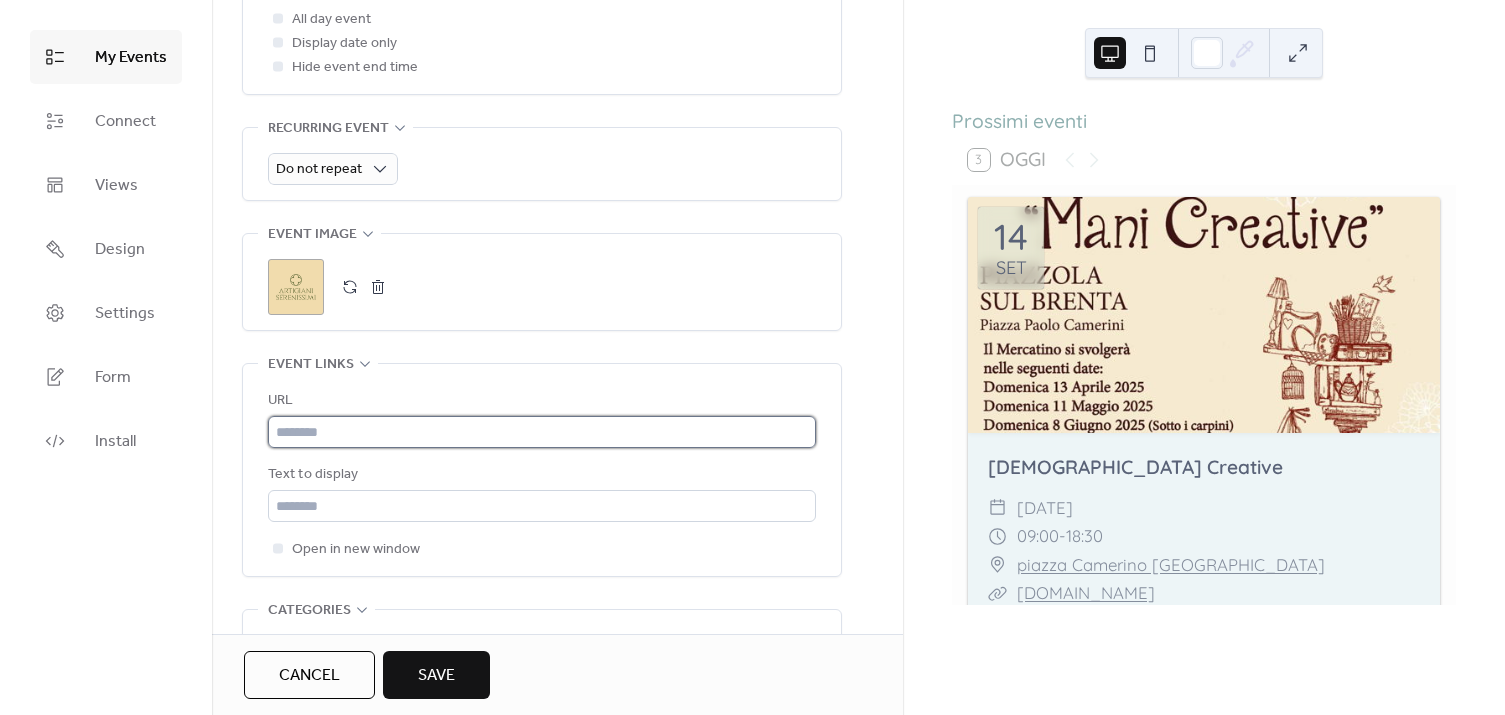 drag, startPoint x: 1063, startPoint y: 394, endPoint x: 338, endPoint y: 428, distance: 725.7968 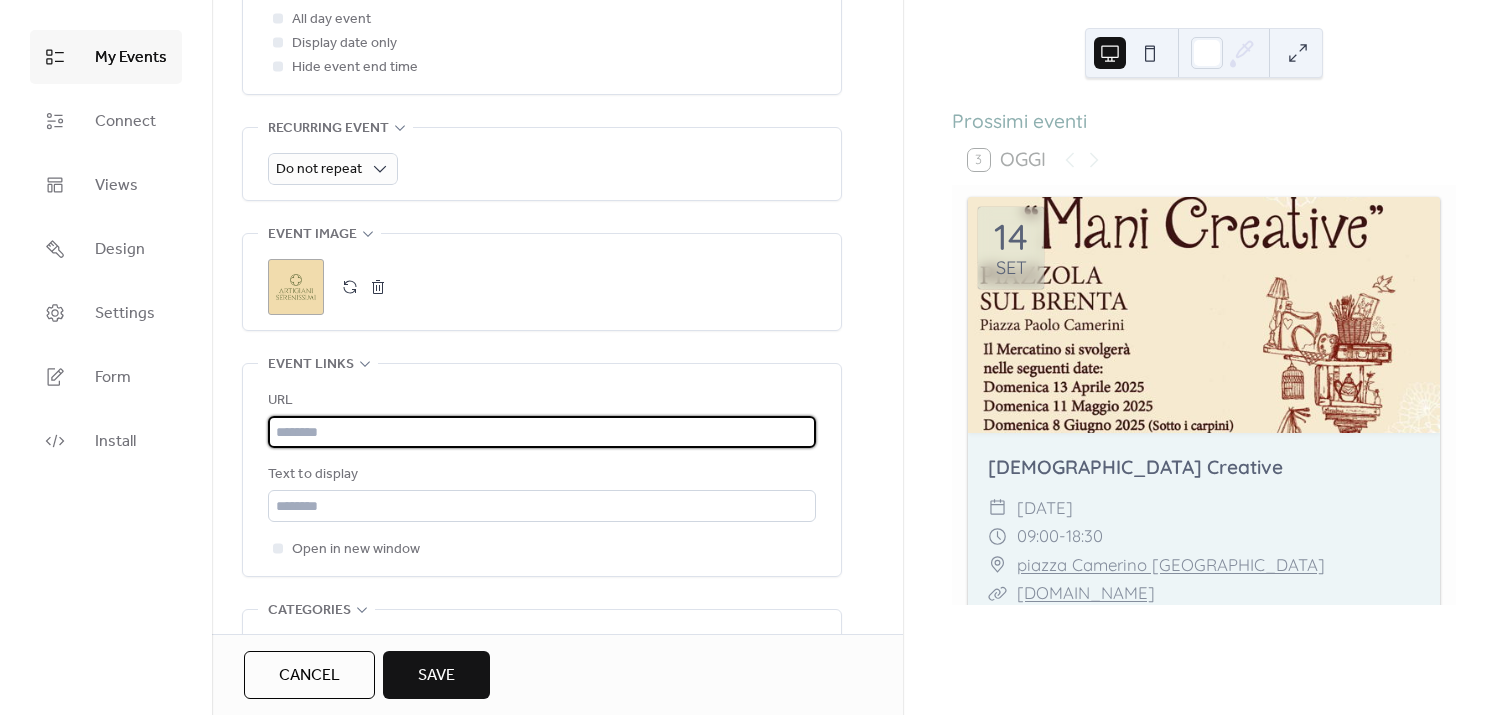 paste on "**********" 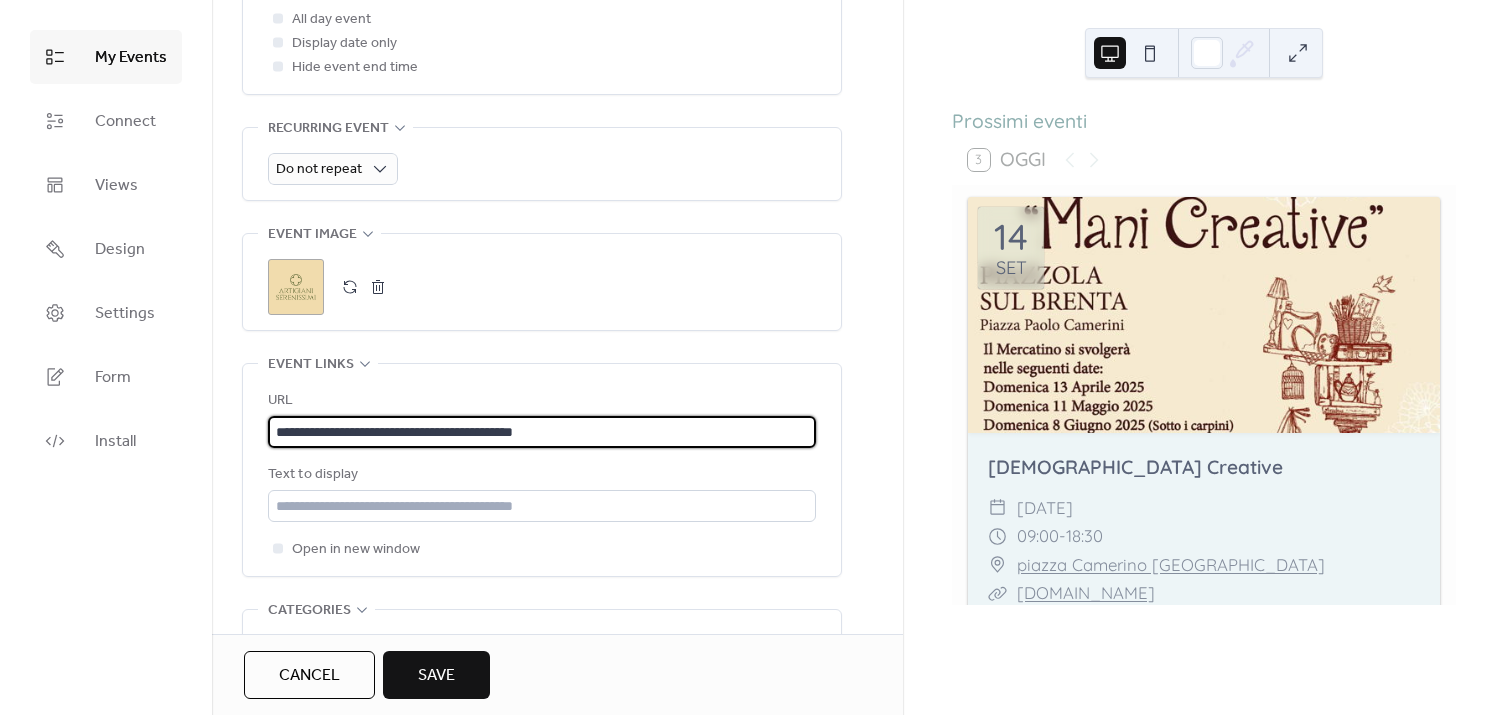 type on "**********" 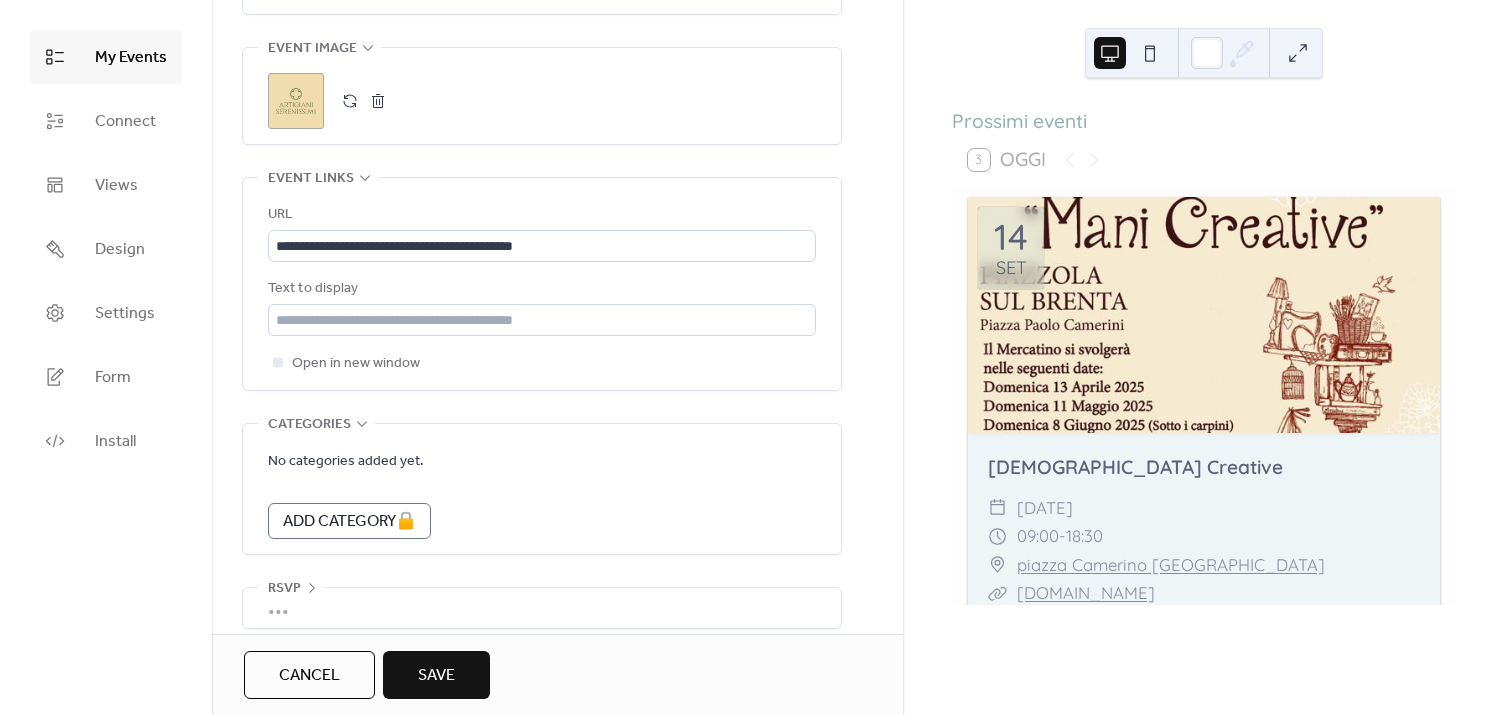 scroll, scrollTop: 1020, scrollLeft: 0, axis: vertical 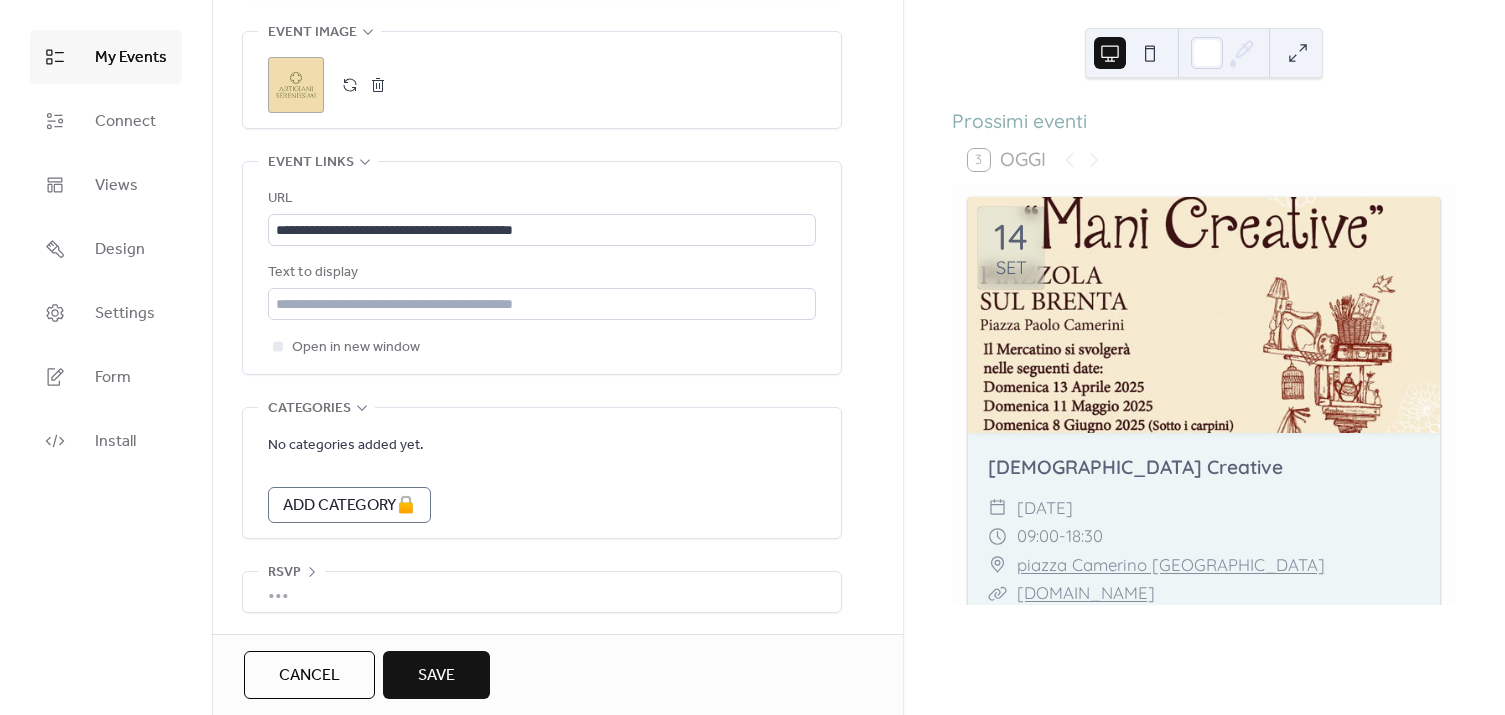 click on "Save" at bounding box center [436, 676] 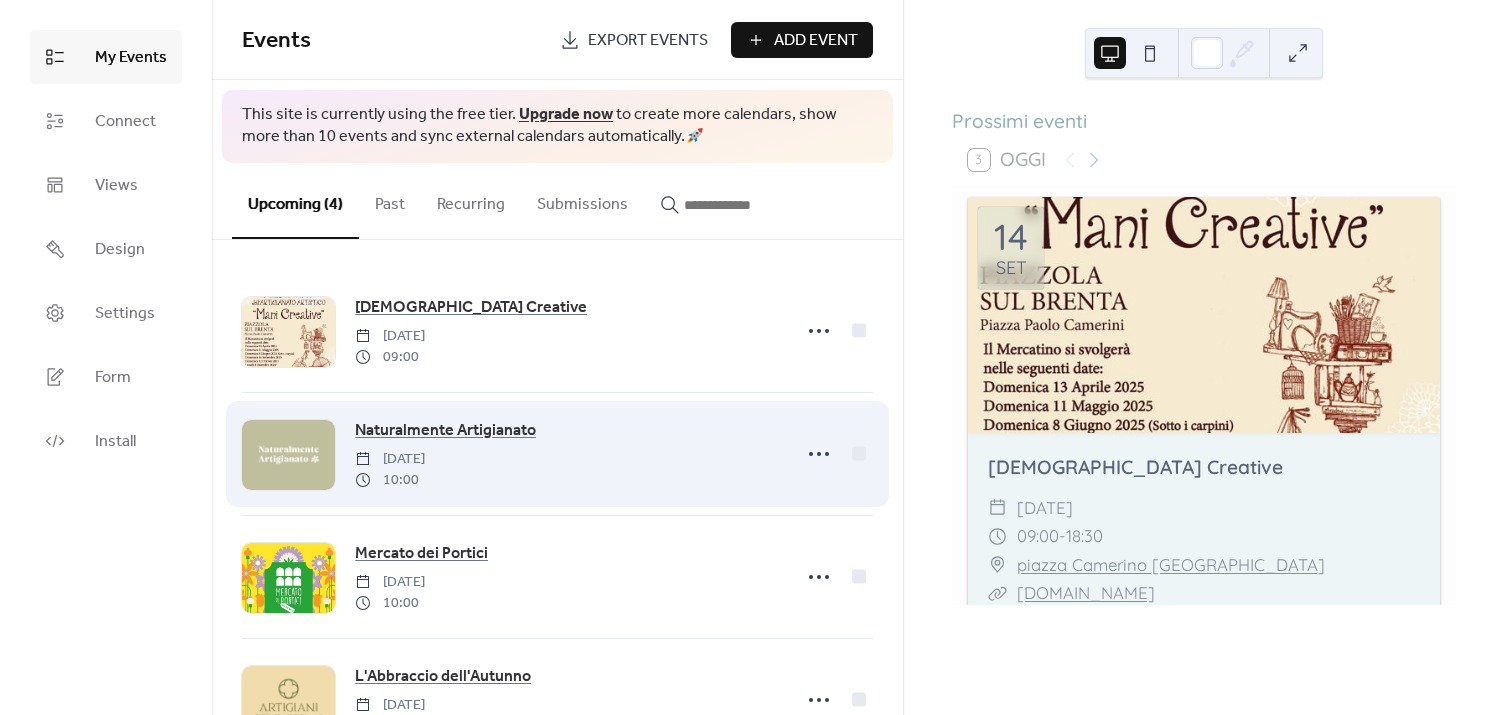 scroll, scrollTop: 77, scrollLeft: 0, axis: vertical 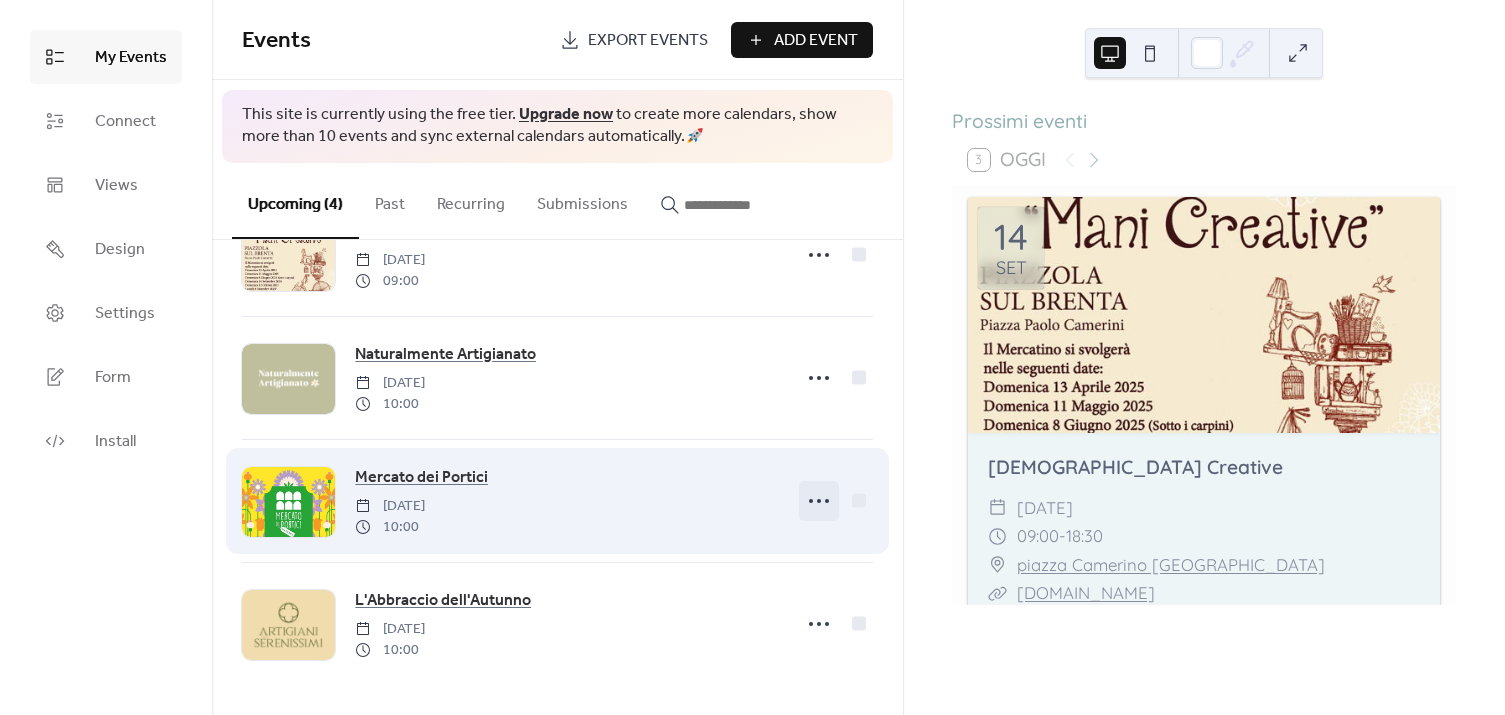 click 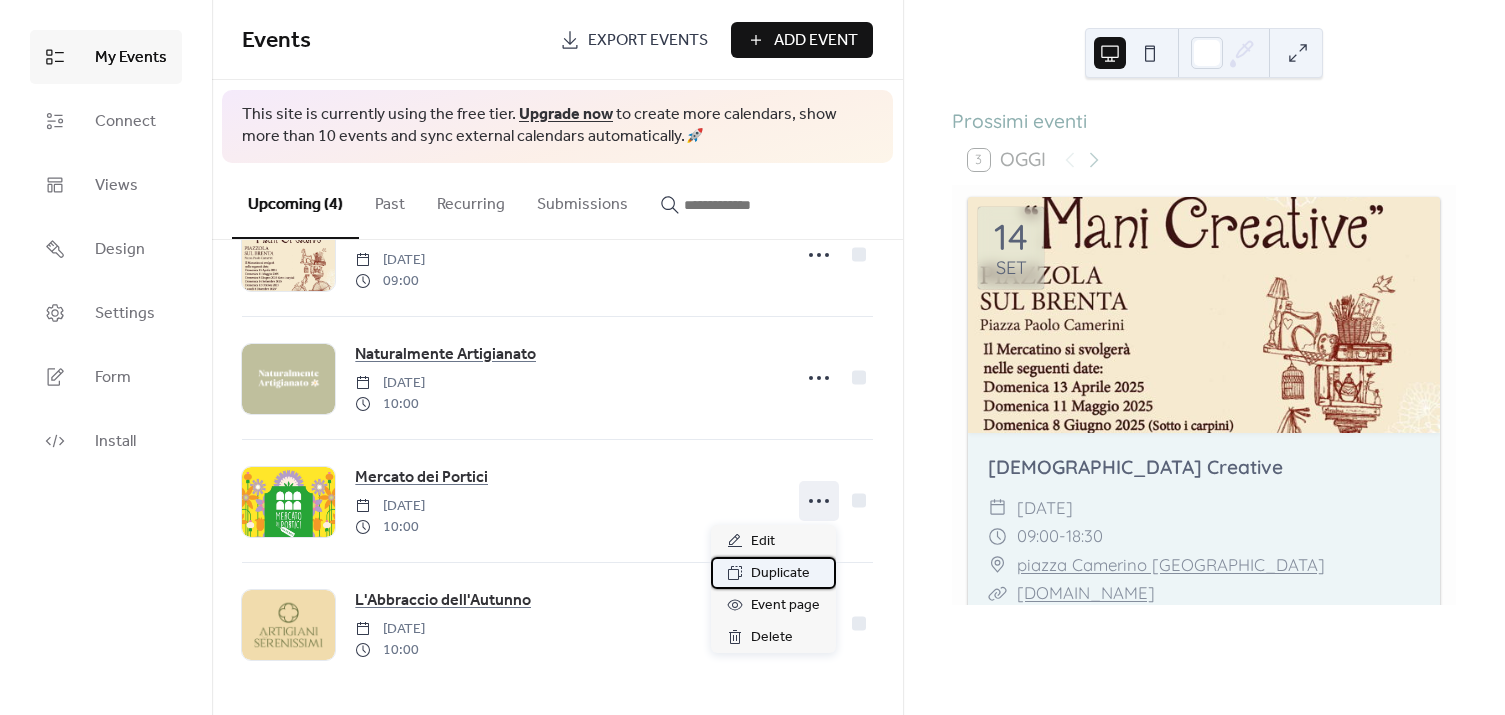 click on "Duplicate" at bounding box center (780, 574) 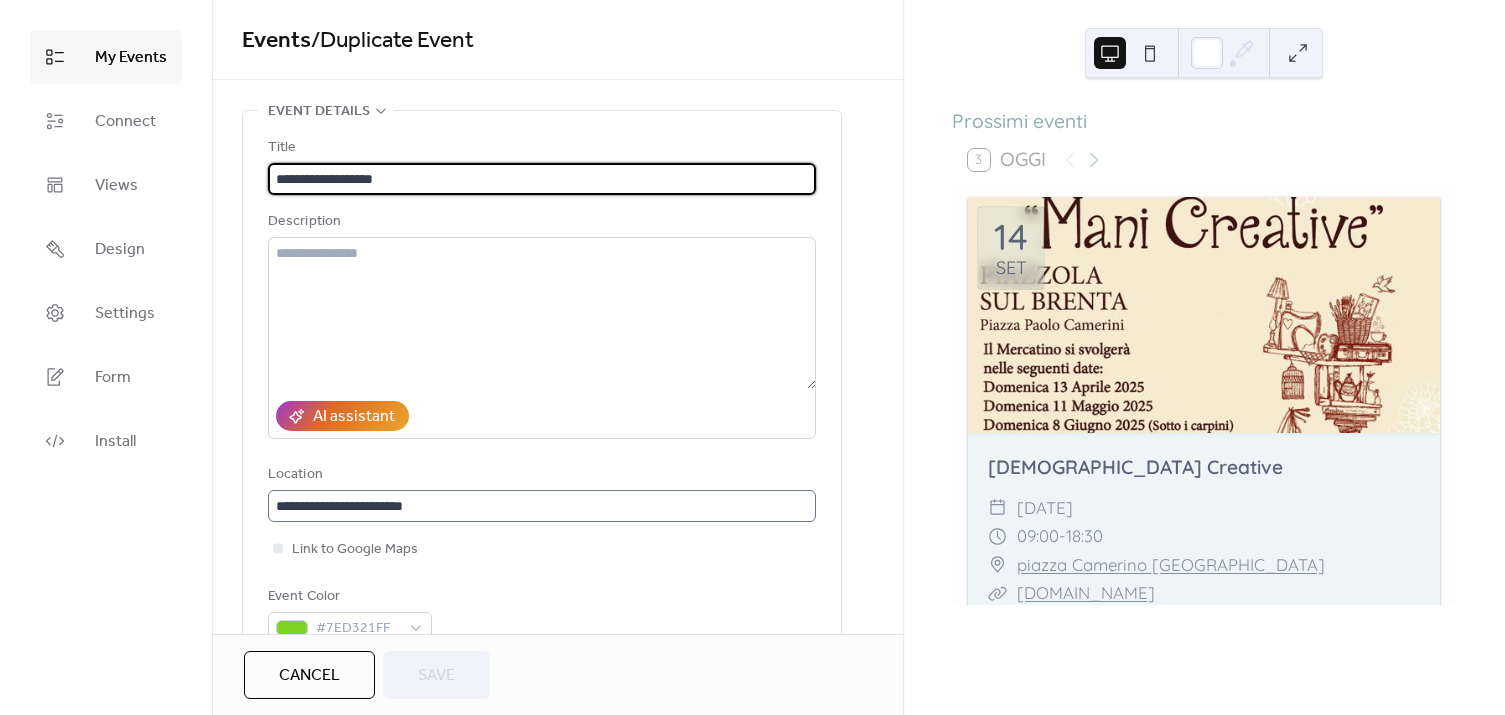 scroll, scrollTop: 0, scrollLeft: 0, axis: both 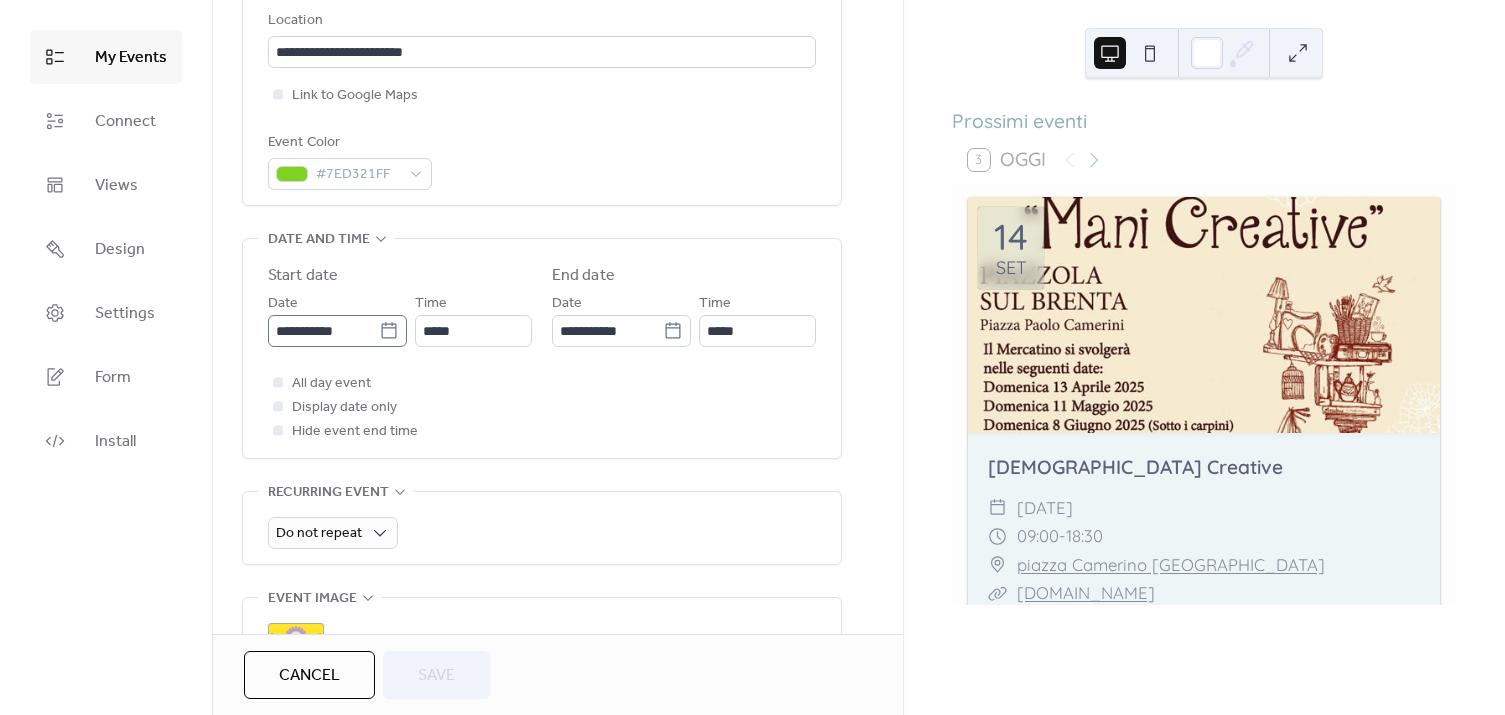 click 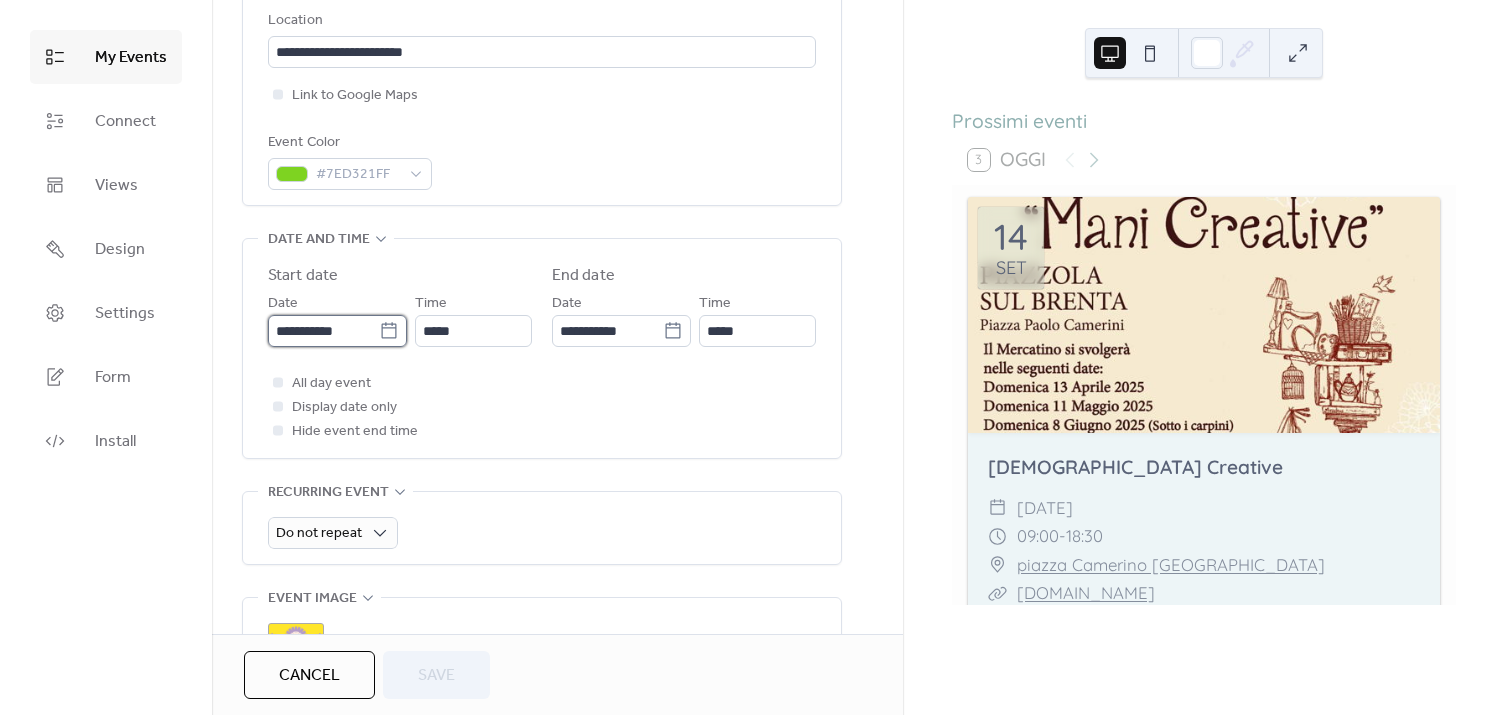 click on "**********" at bounding box center [323, 331] 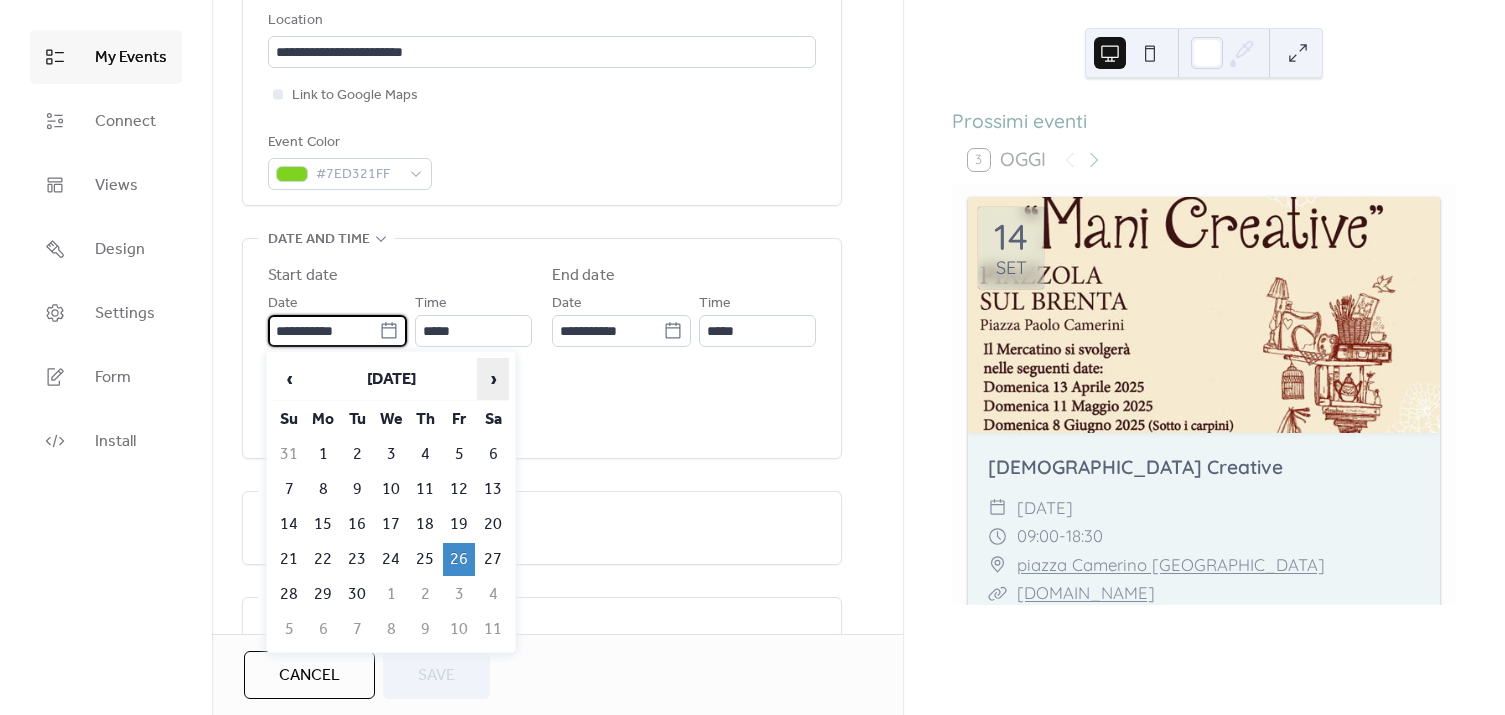 click on "›" at bounding box center (493, 379) 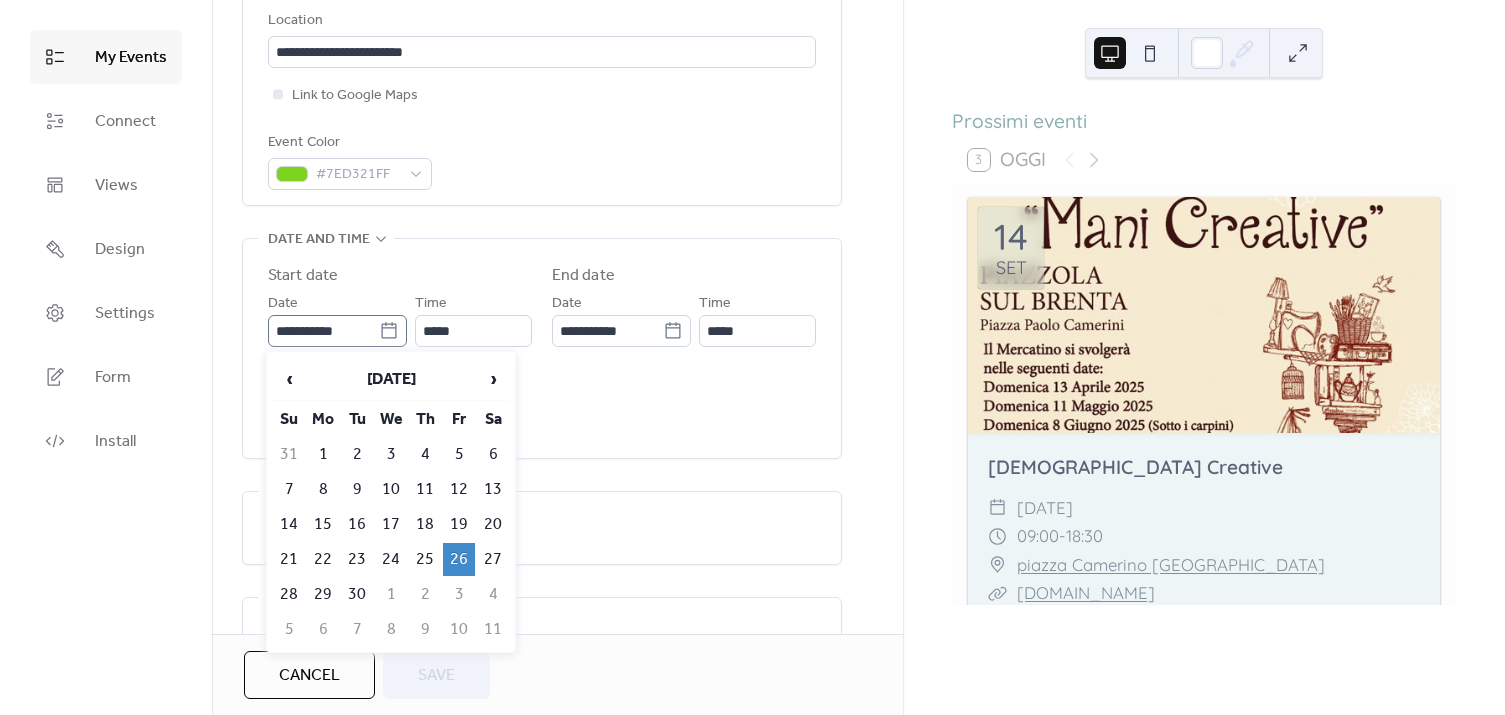 click 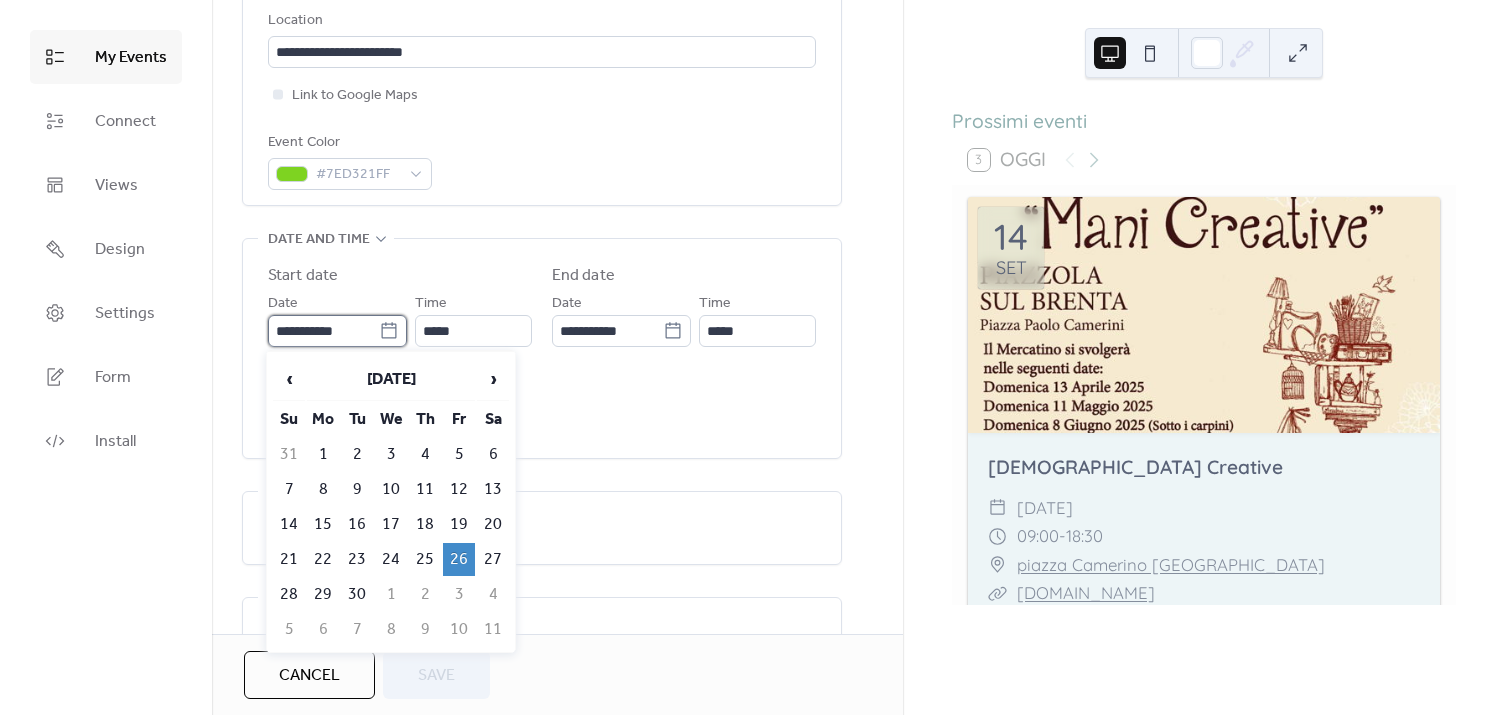 click on "**********" at bounding box center (323, 331) 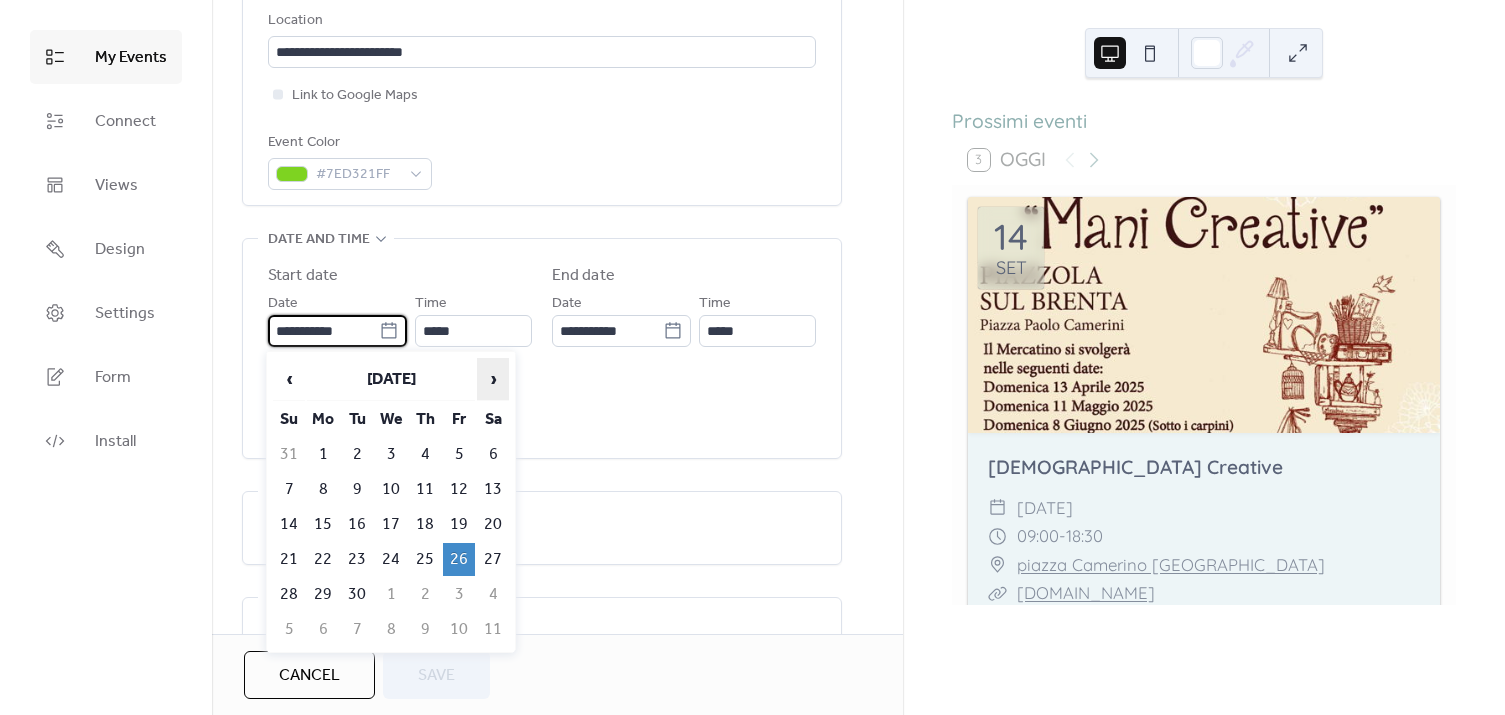 click on "›" at bounding box center [493, 379] 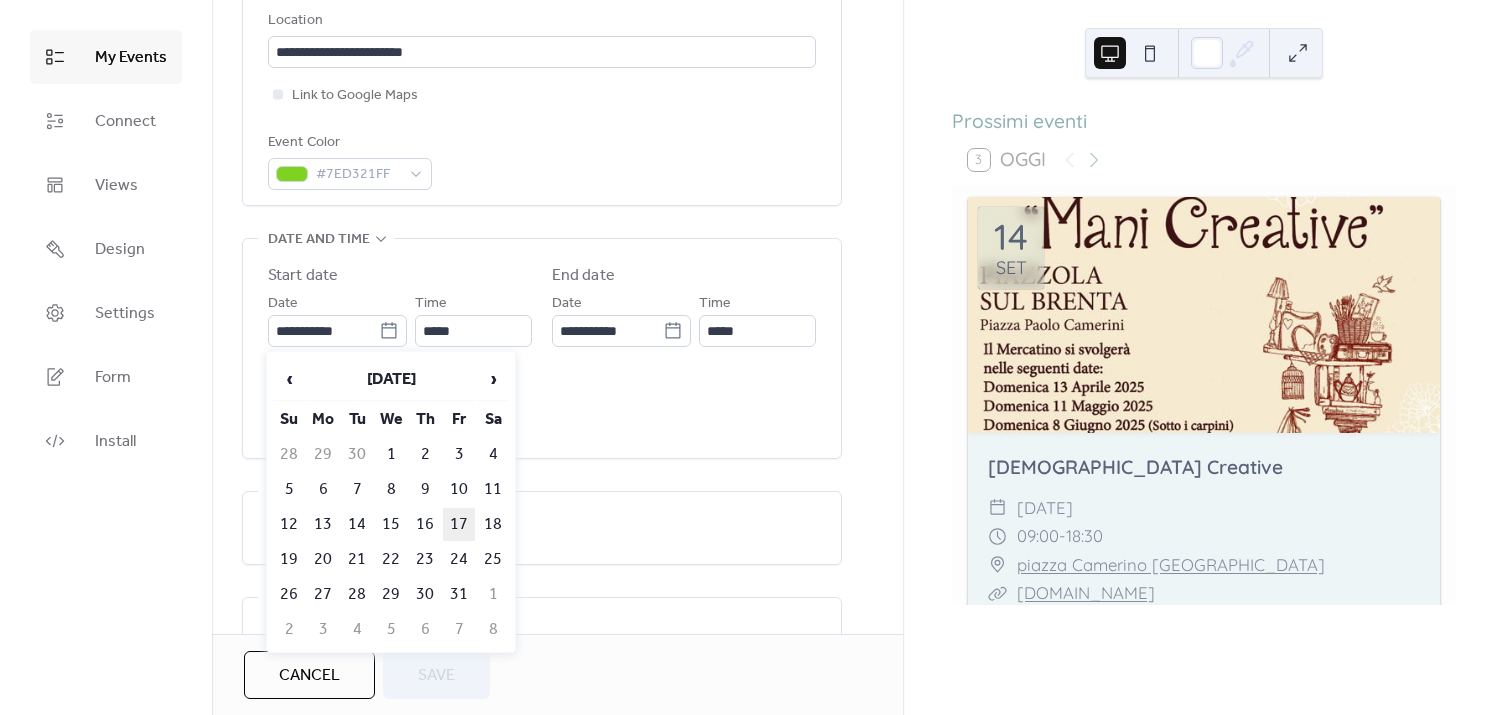 click on "17" at bounding box center (459, 524) 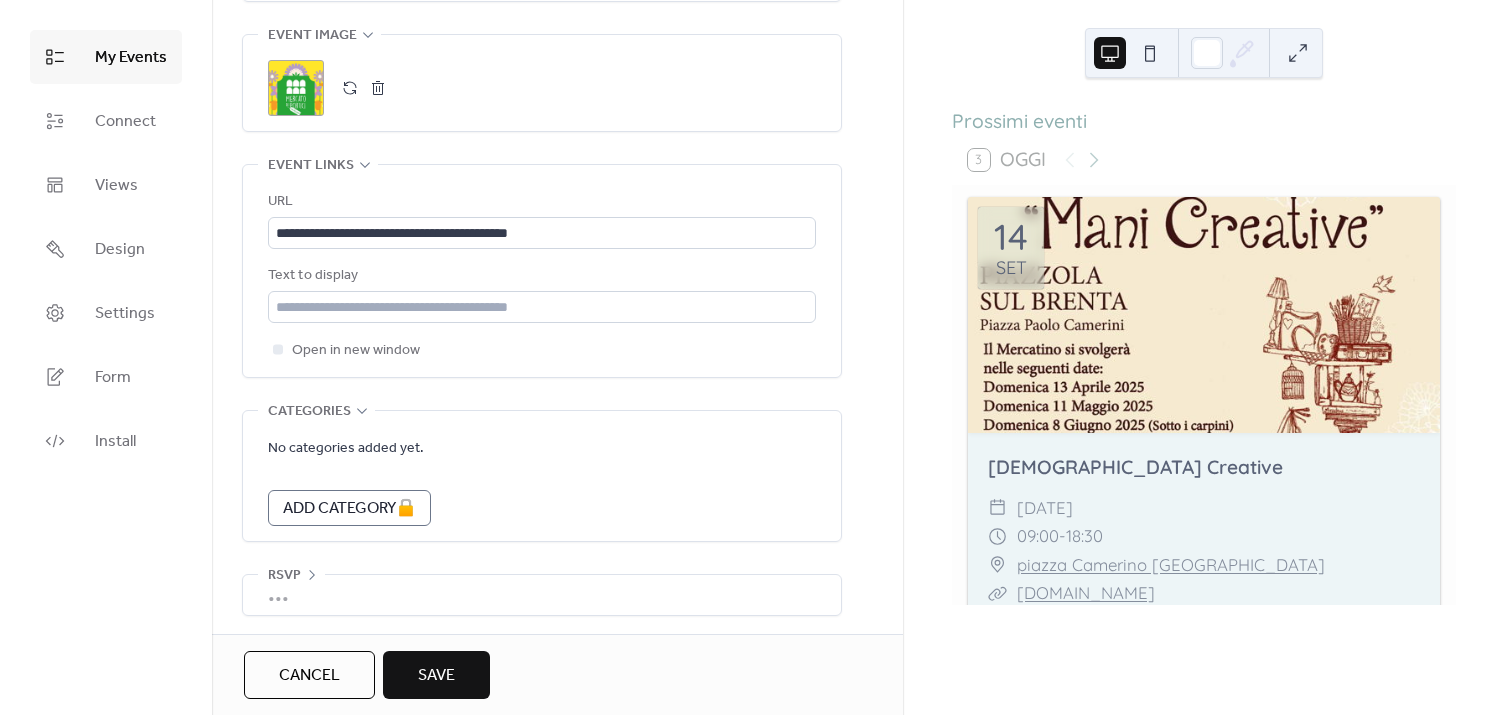 scroll, scrollTop: 1020, scrollLeft: 0, axis: vertical 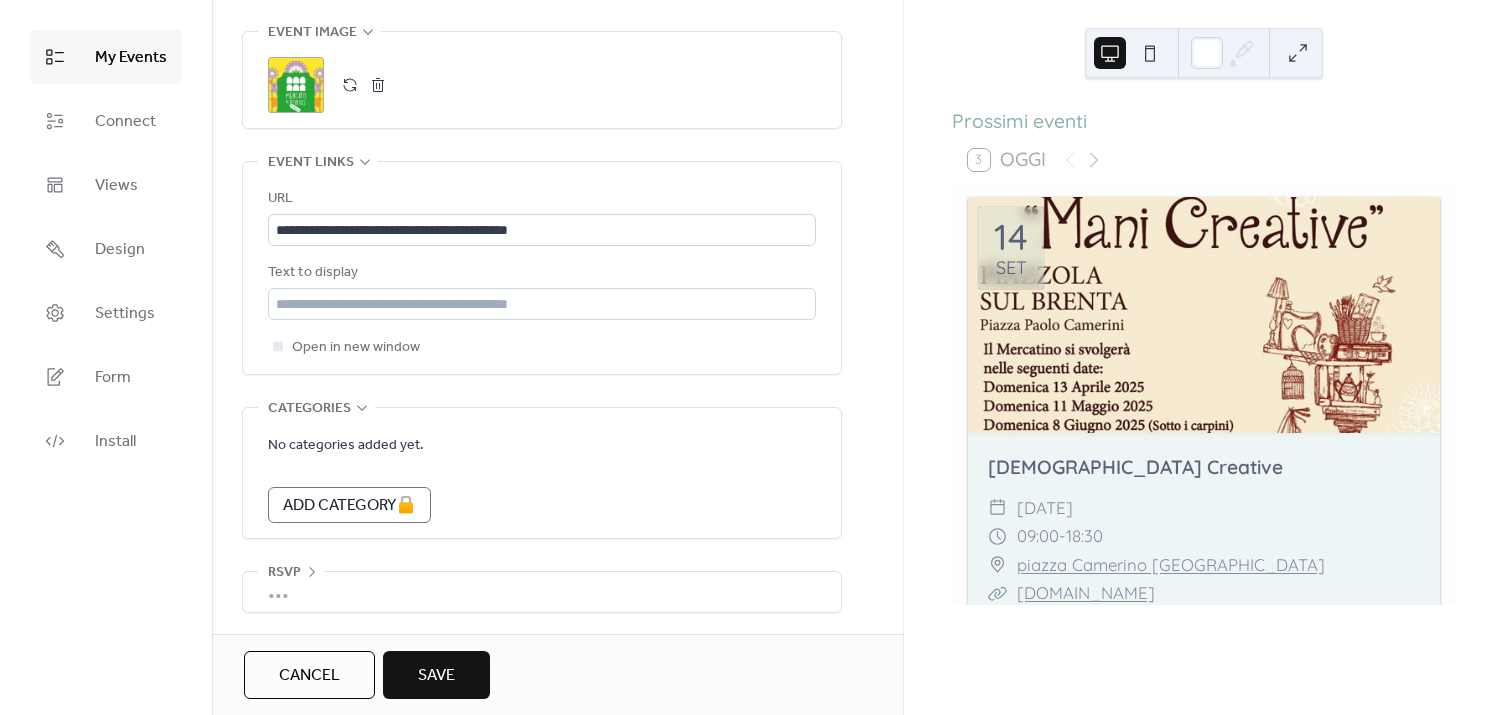 click on "Save" at bounding box center (436, 676) 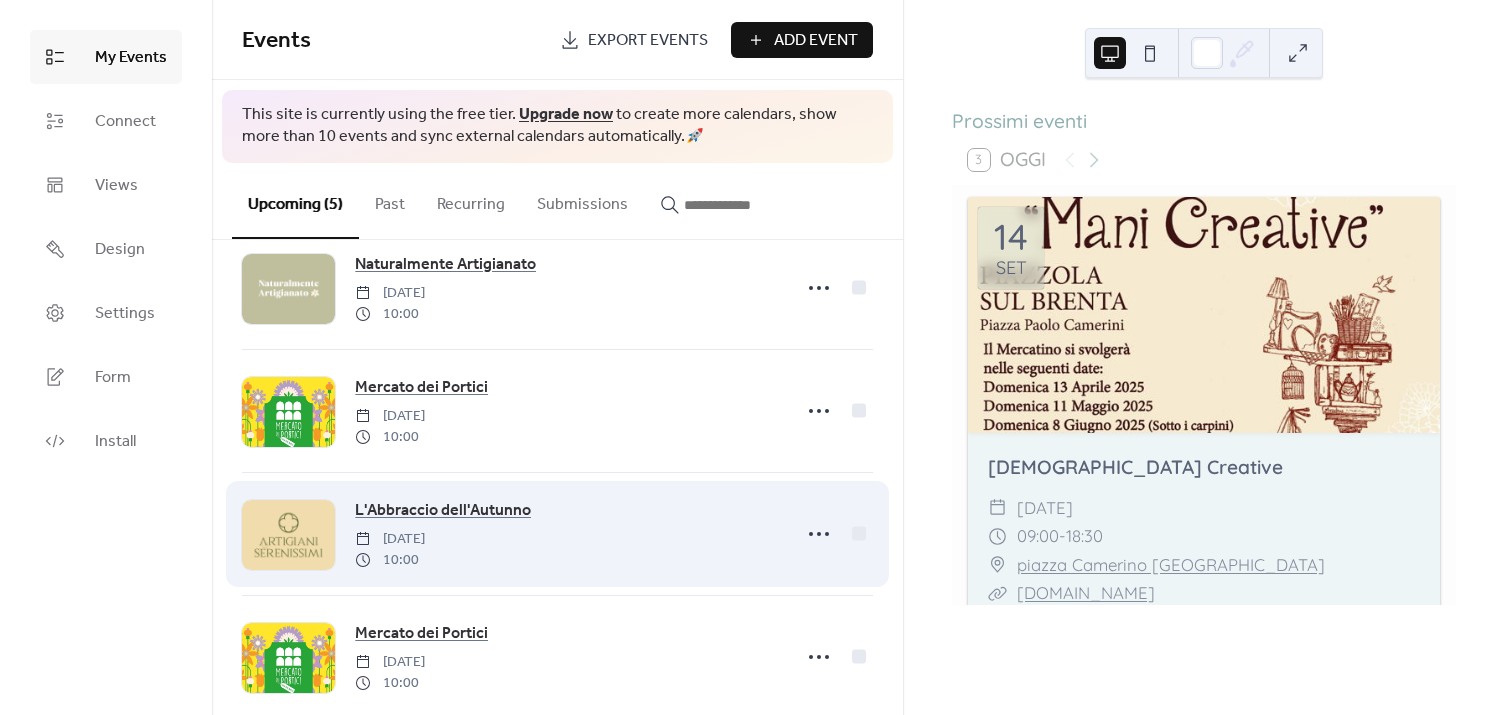 scroll, scrollTop: 200, scrollLeft: 0, axis: vertical 